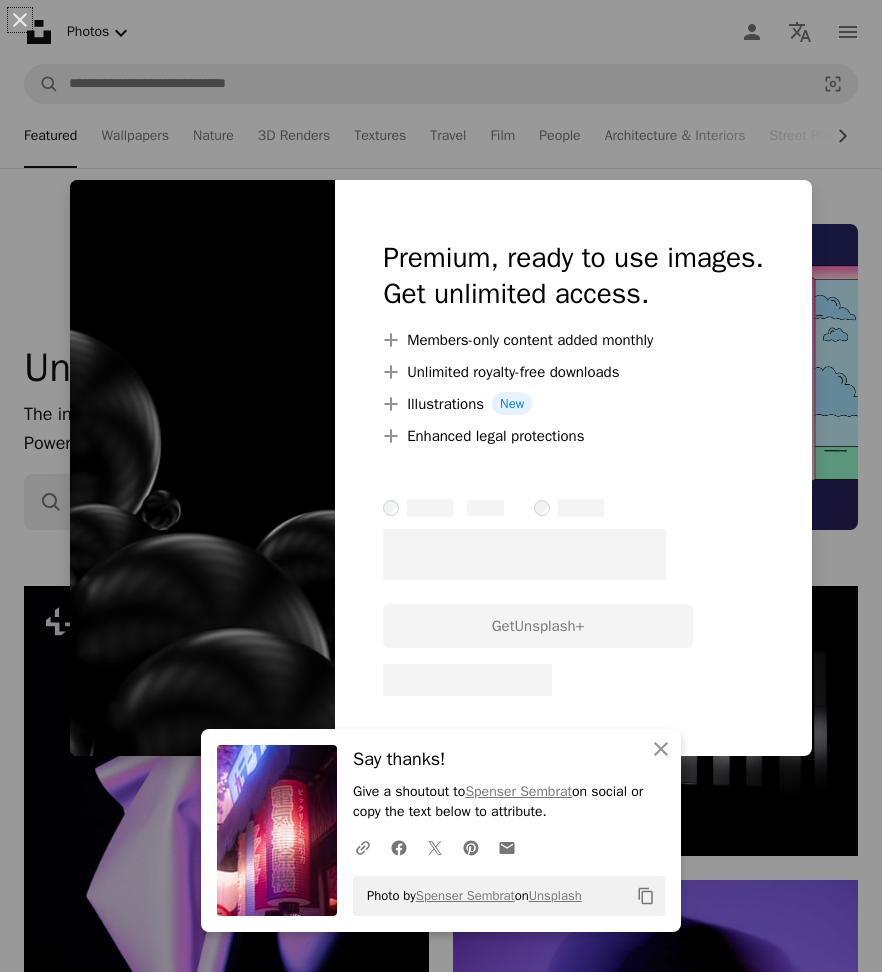 scroll, scrollTop: 1278, scrollLeft: 0, axis: vertical 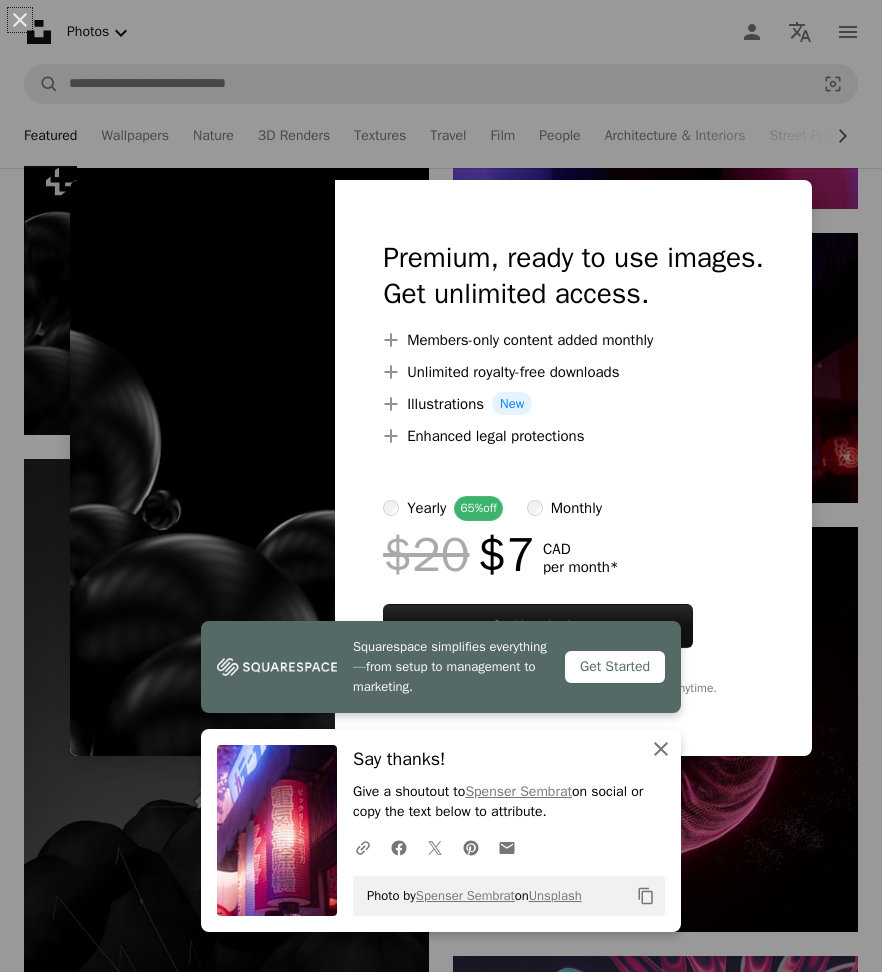 click 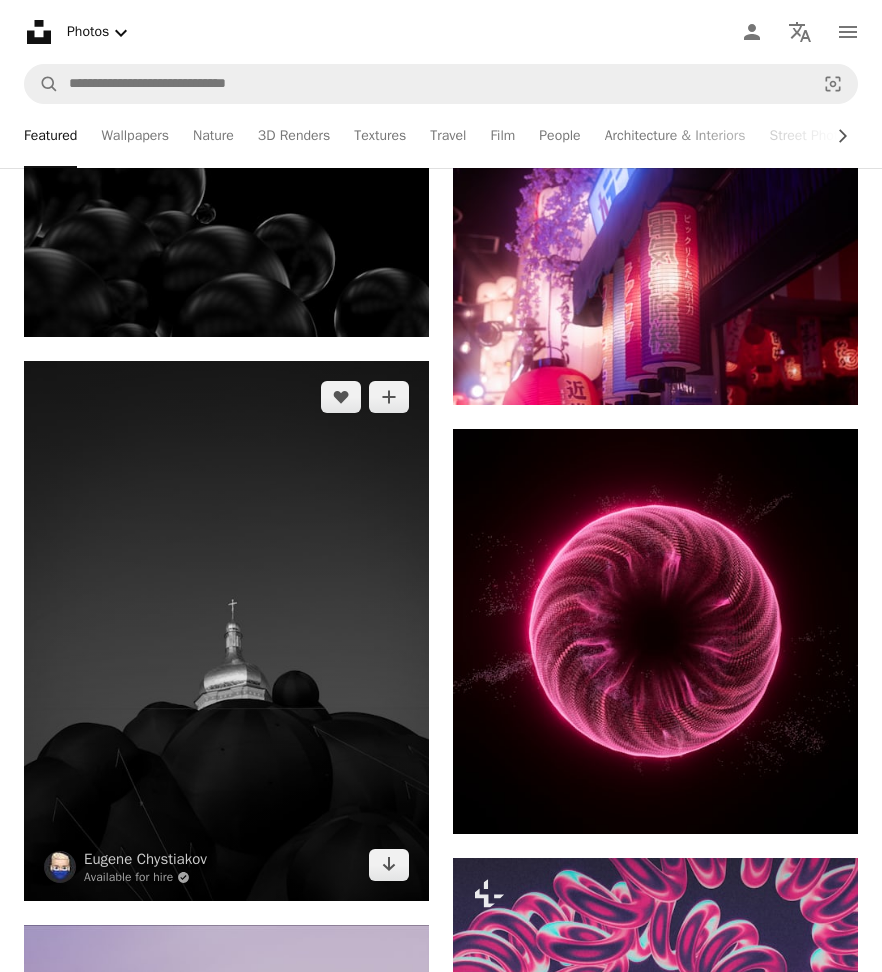 scroll, scrollTop: 1422, scrollLeft: 0, axis: vertical 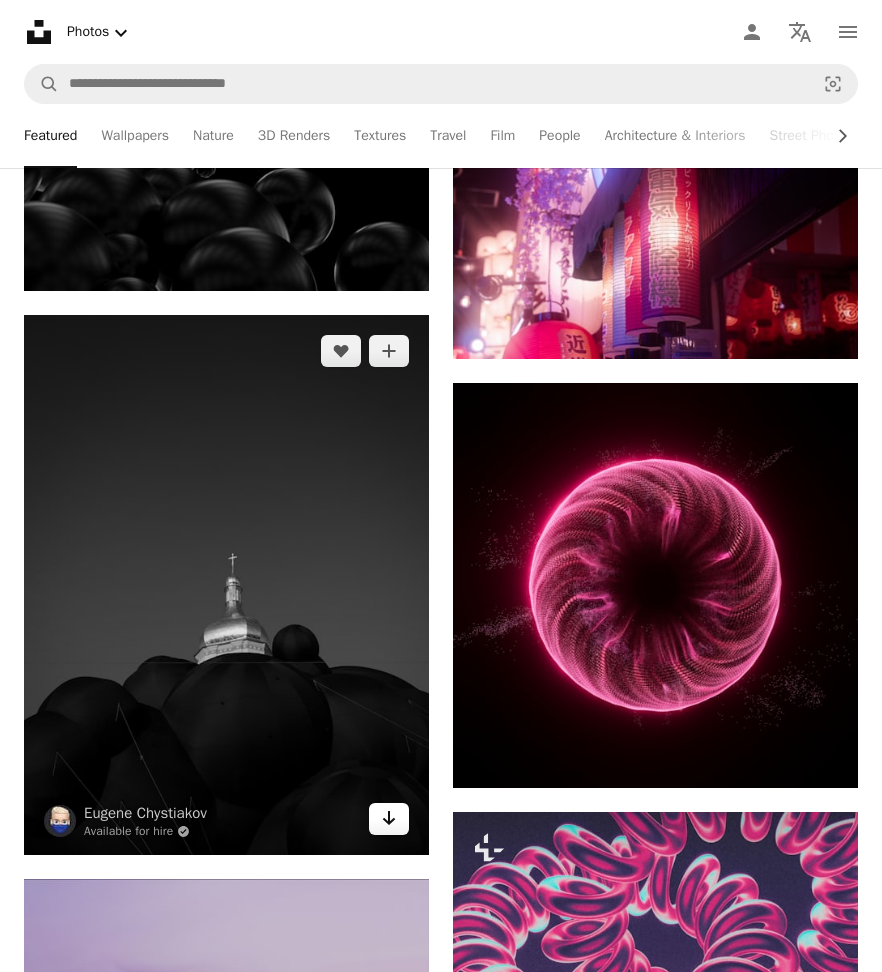 click 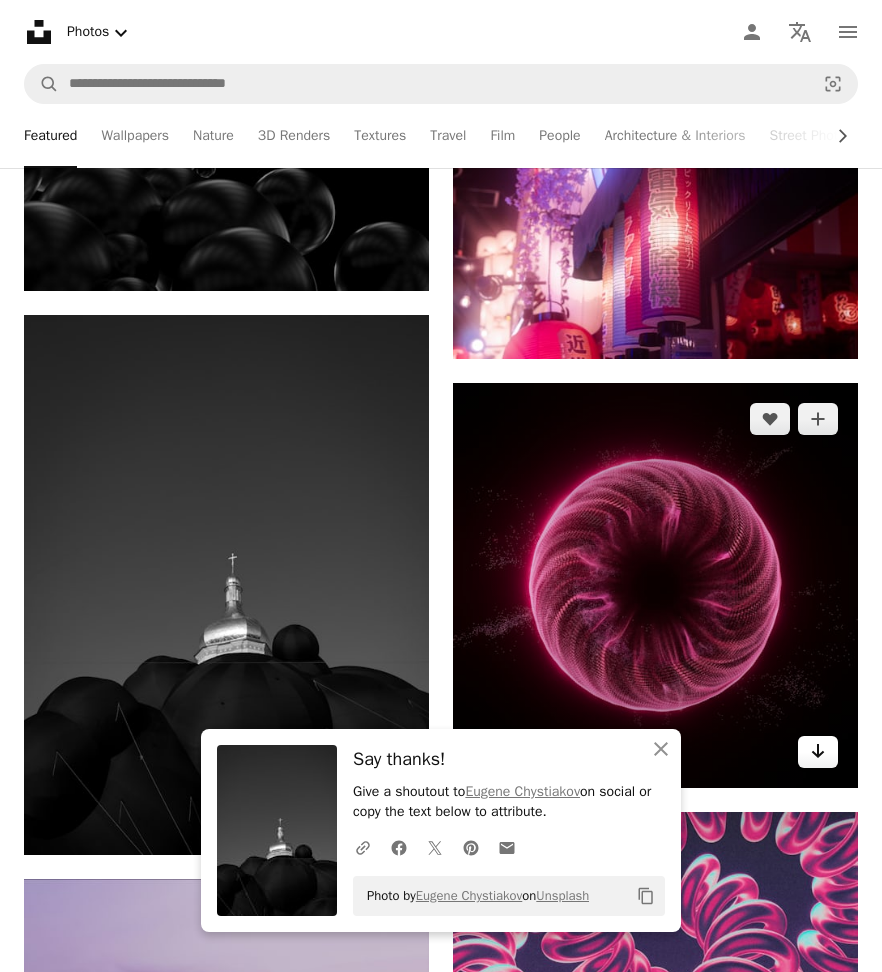 click on "Arrow pointing down" 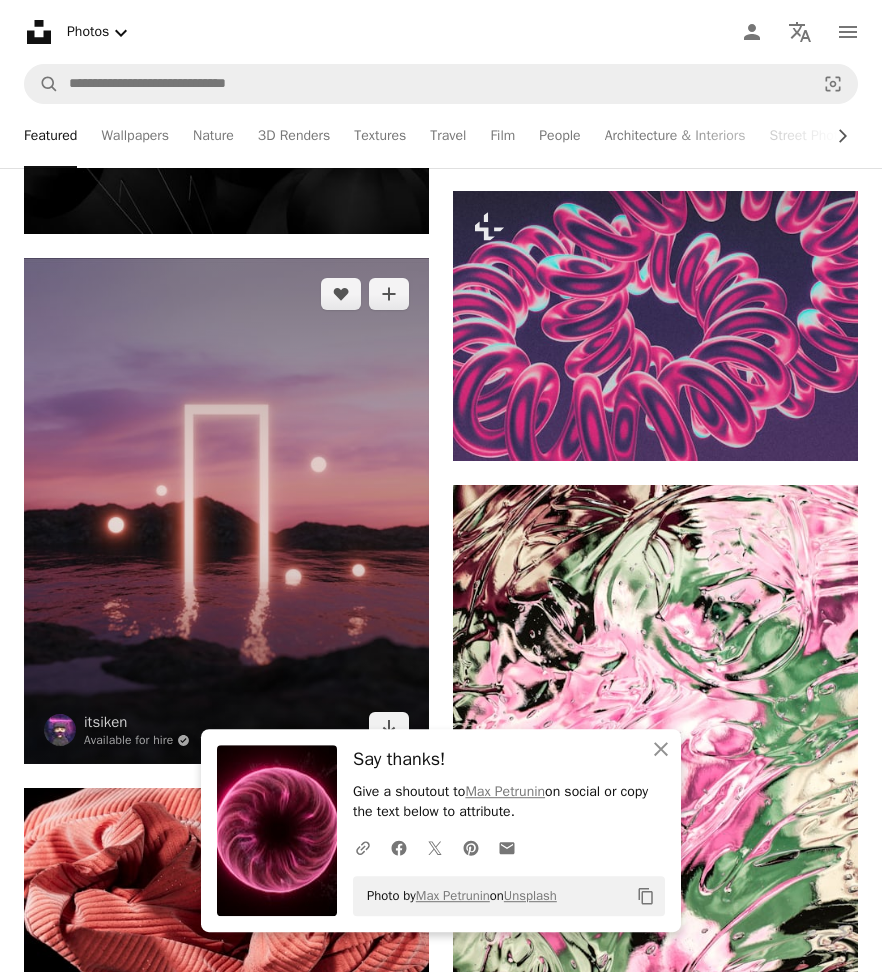 scroll, scrollTop: 2106, scrollLeft: 0, axis: vertical 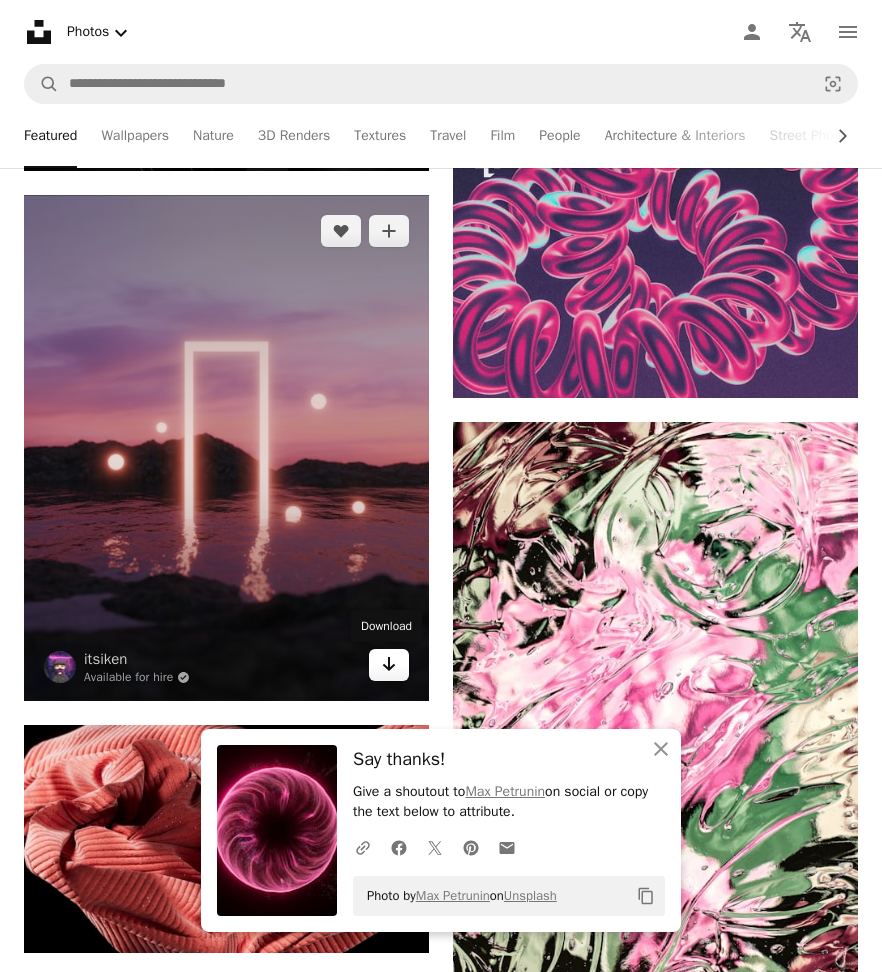 click on "Arrow pointing down" at bounding box center [389, 665] 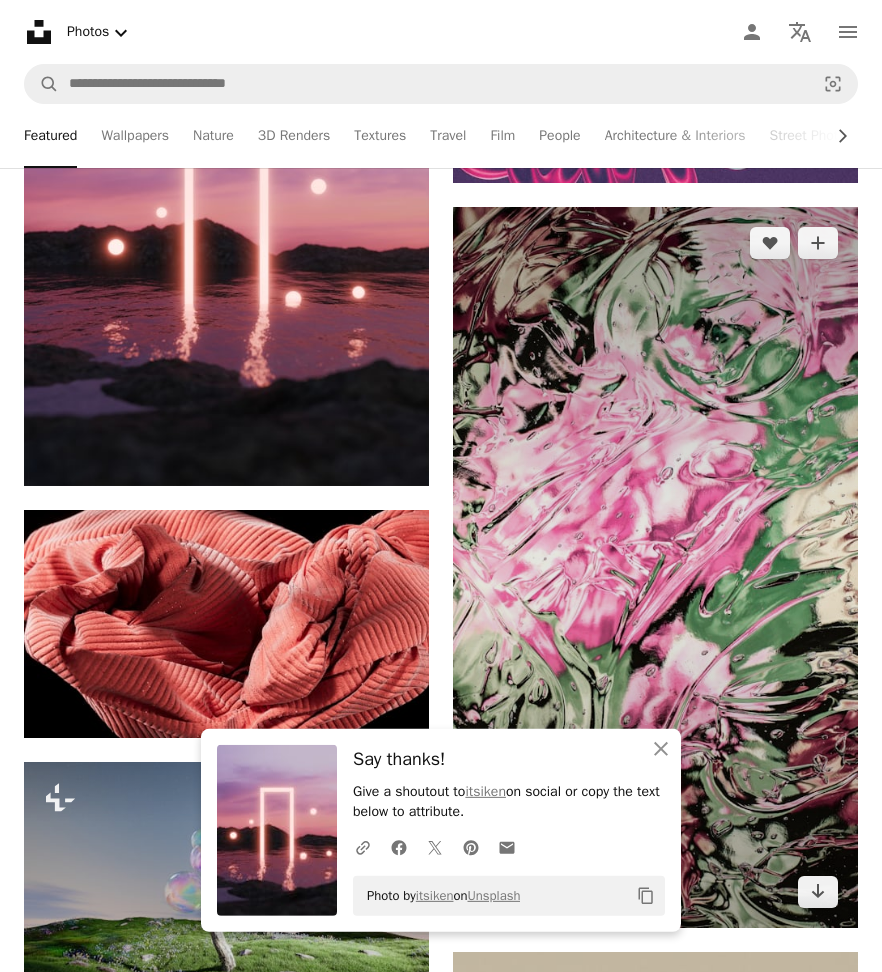 scroll, scrollTop: 2448, scrollLeft: 0, axis: vertical 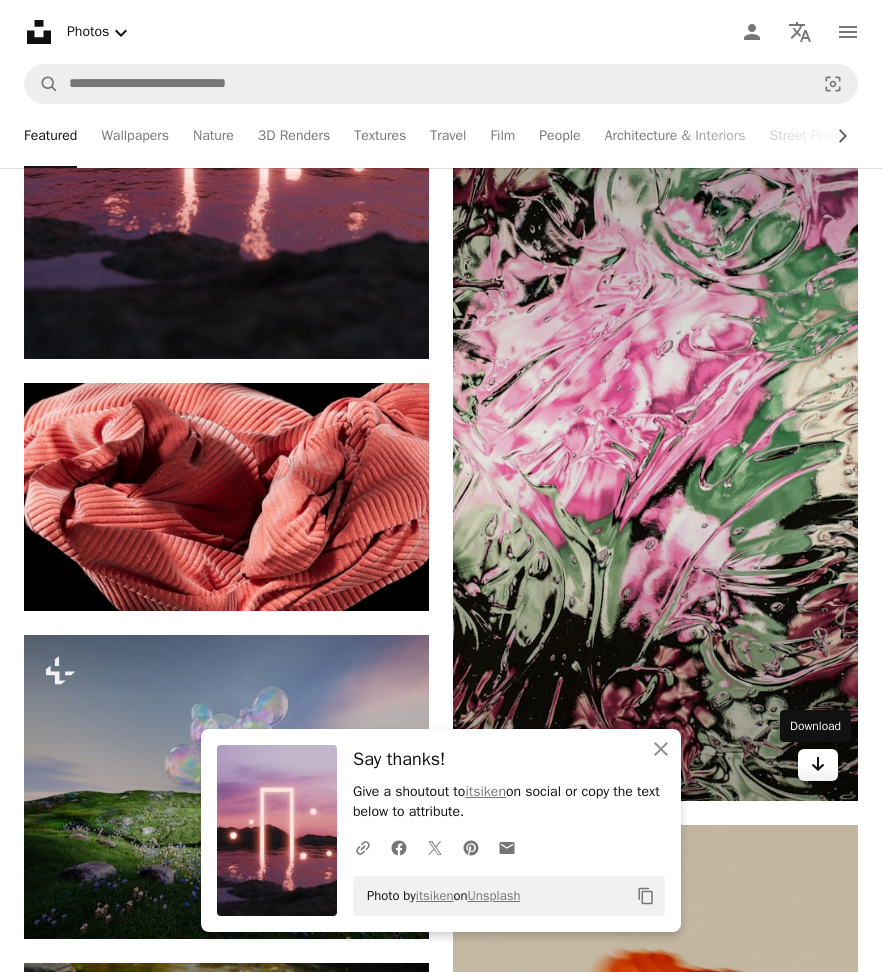 click 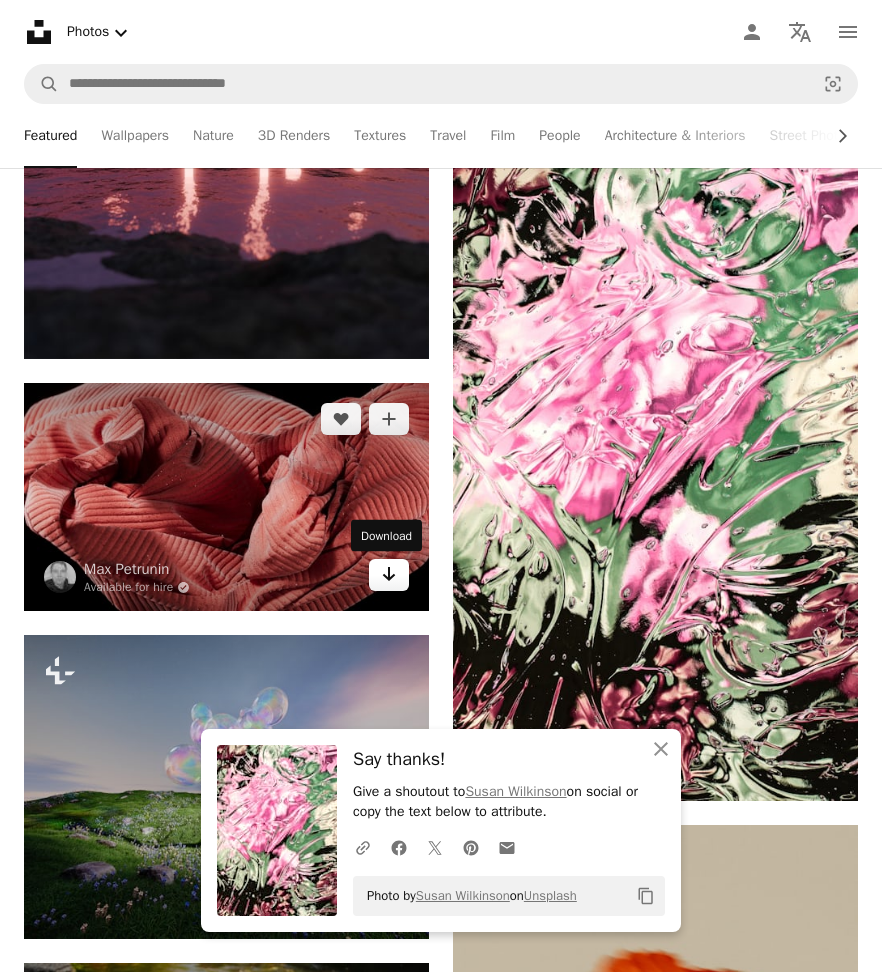 click 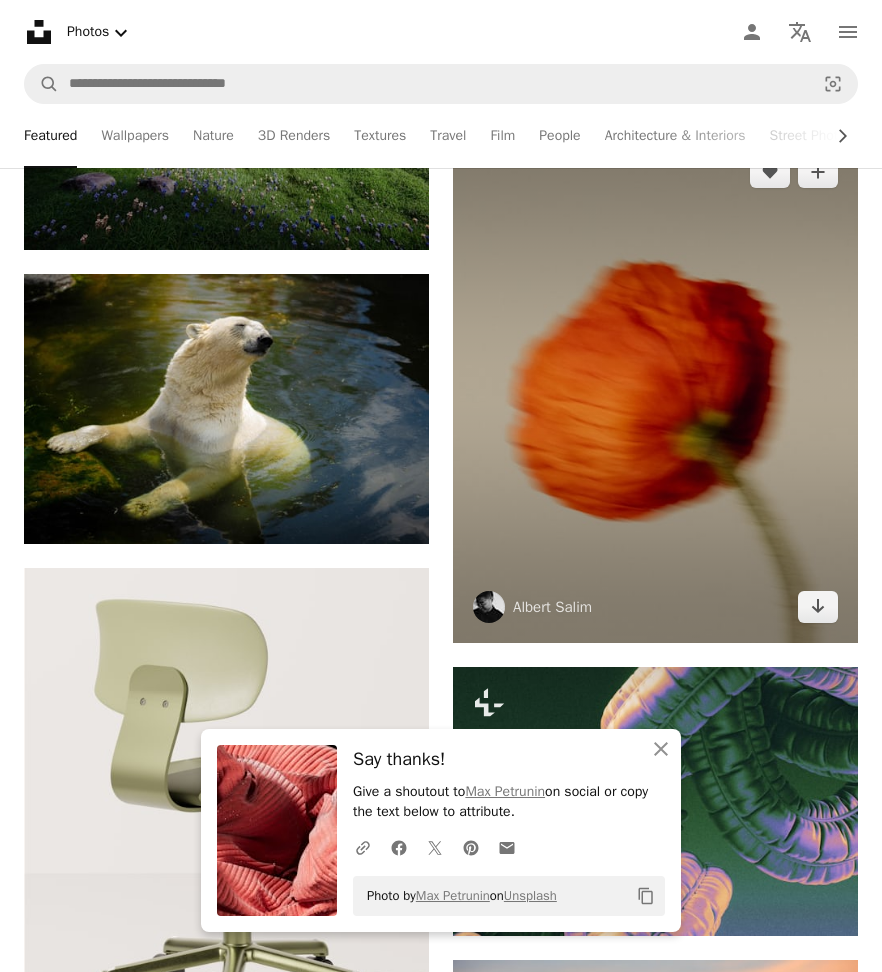 scroll, scrollTop: 3150, scrollLeft: 0, axis: vertical 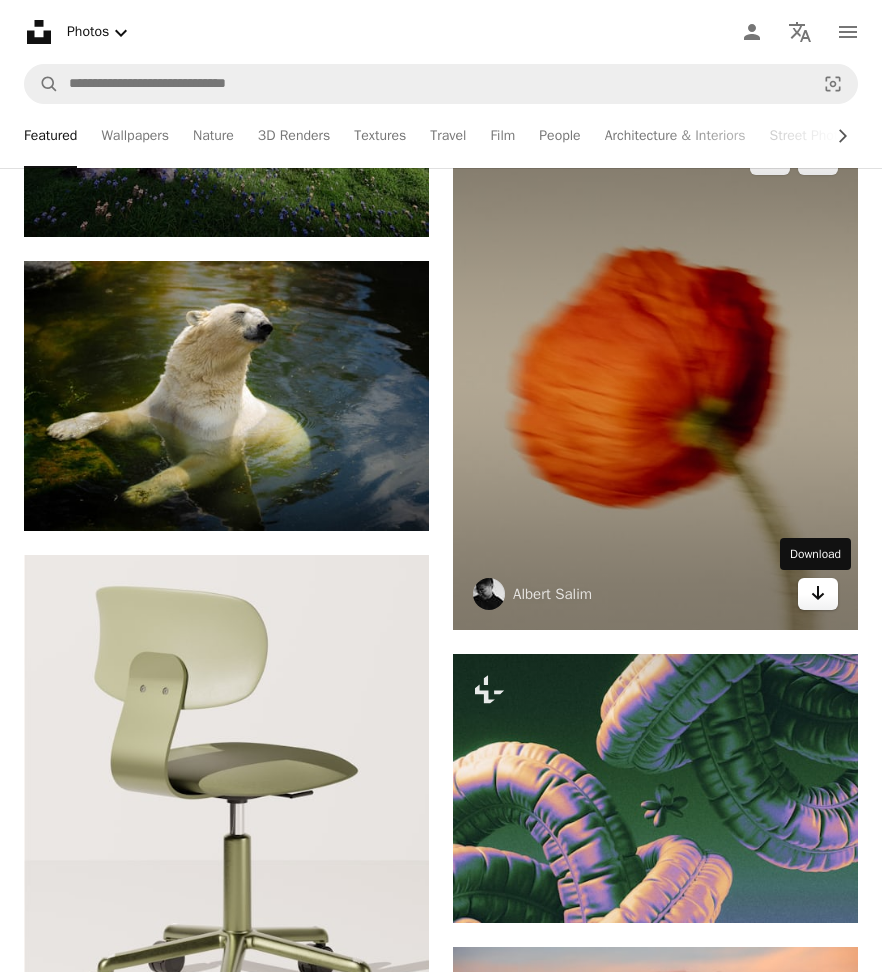 click on "Arrow pointing down" 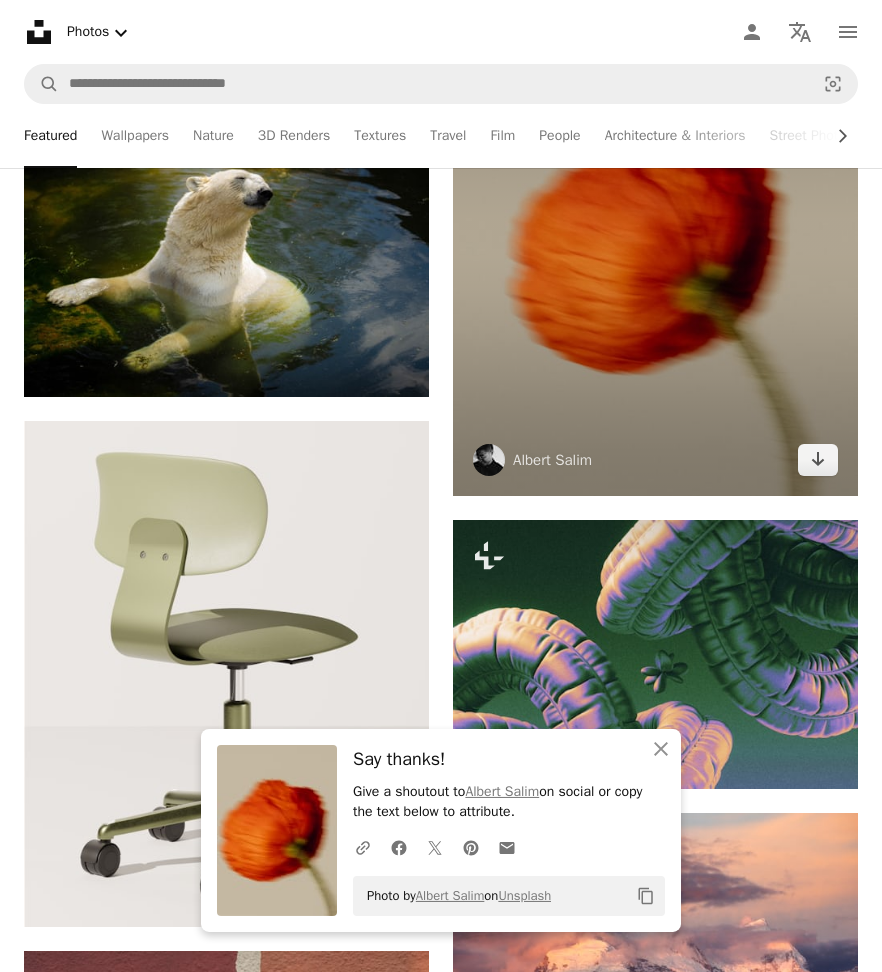 scroll, scrollTop: 3546, scrollLeft: 0, axis: vertical 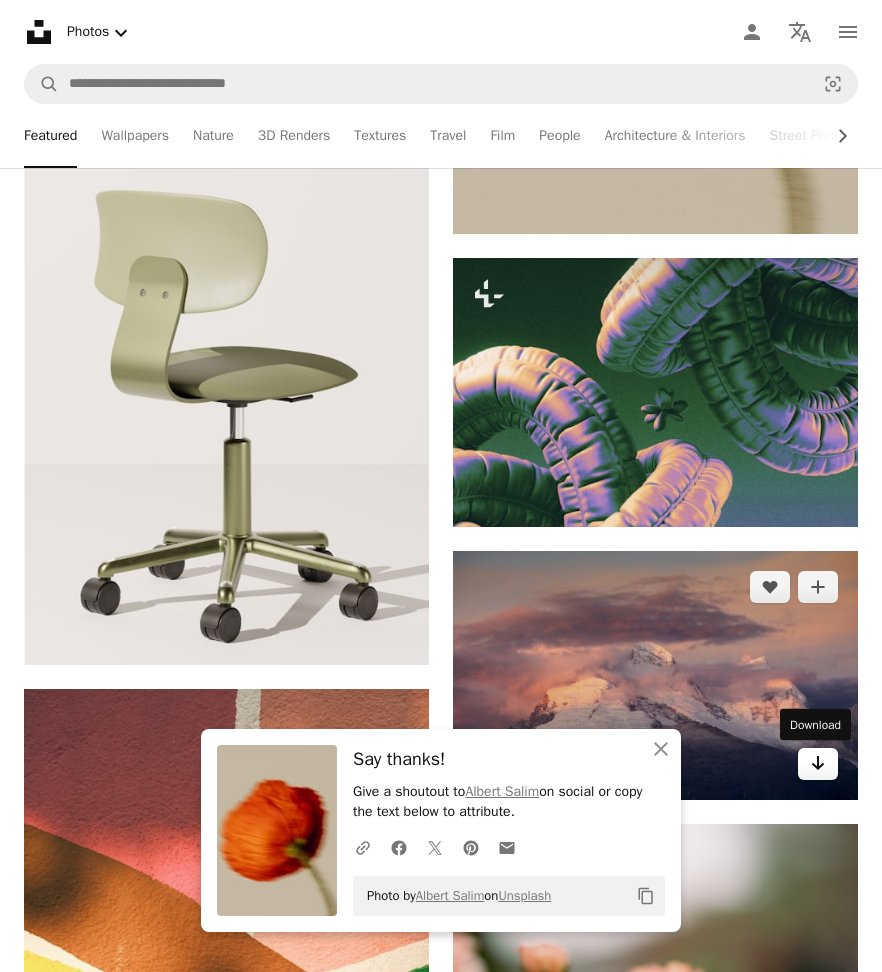 click 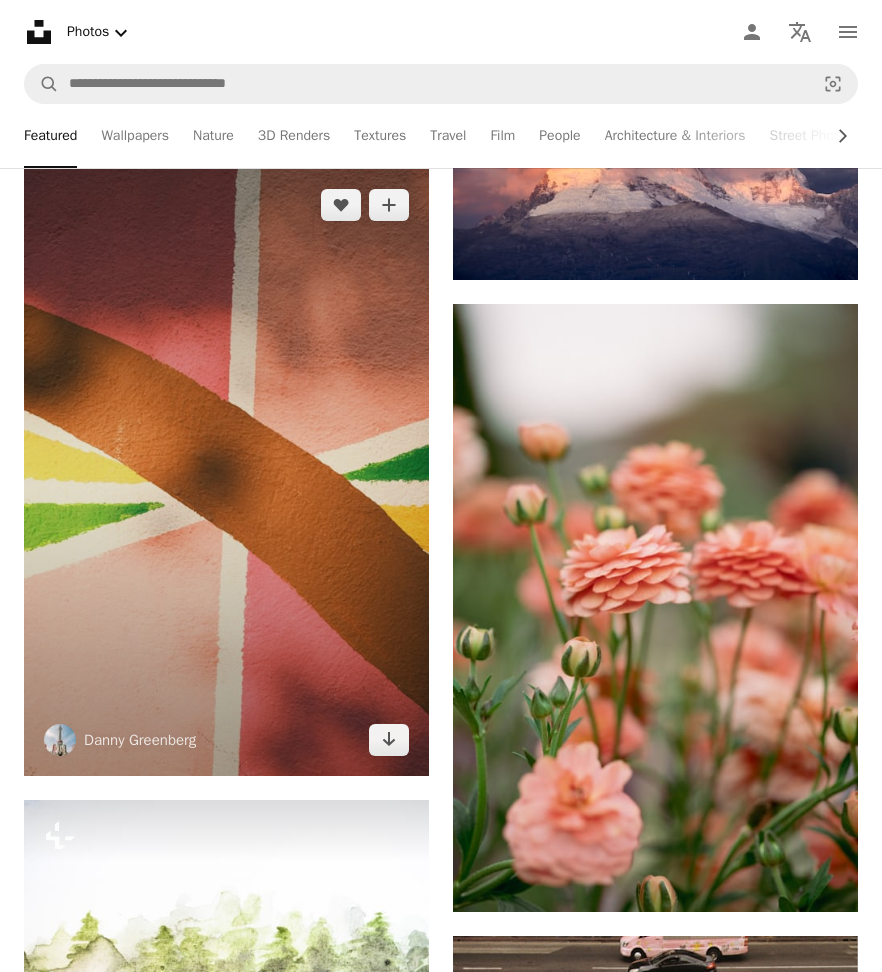 scroll, scrollTop: 4194, scrollLeft: 0, axis: vertical 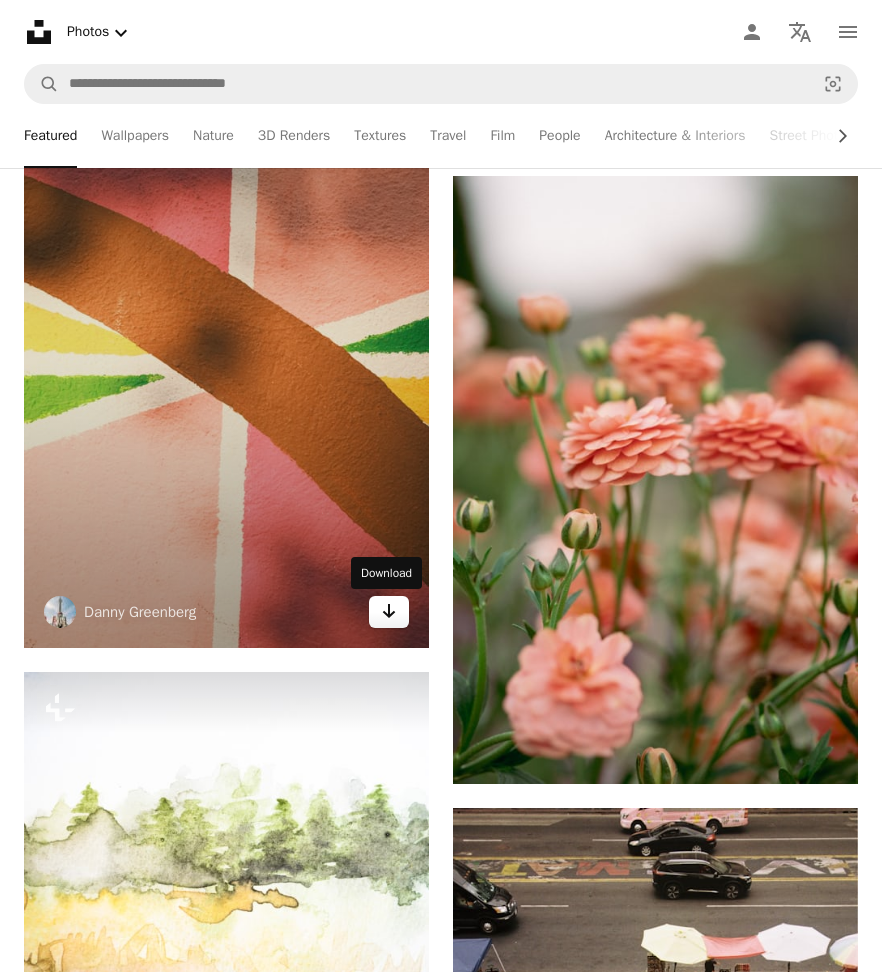 click on "Arrow pointing down" 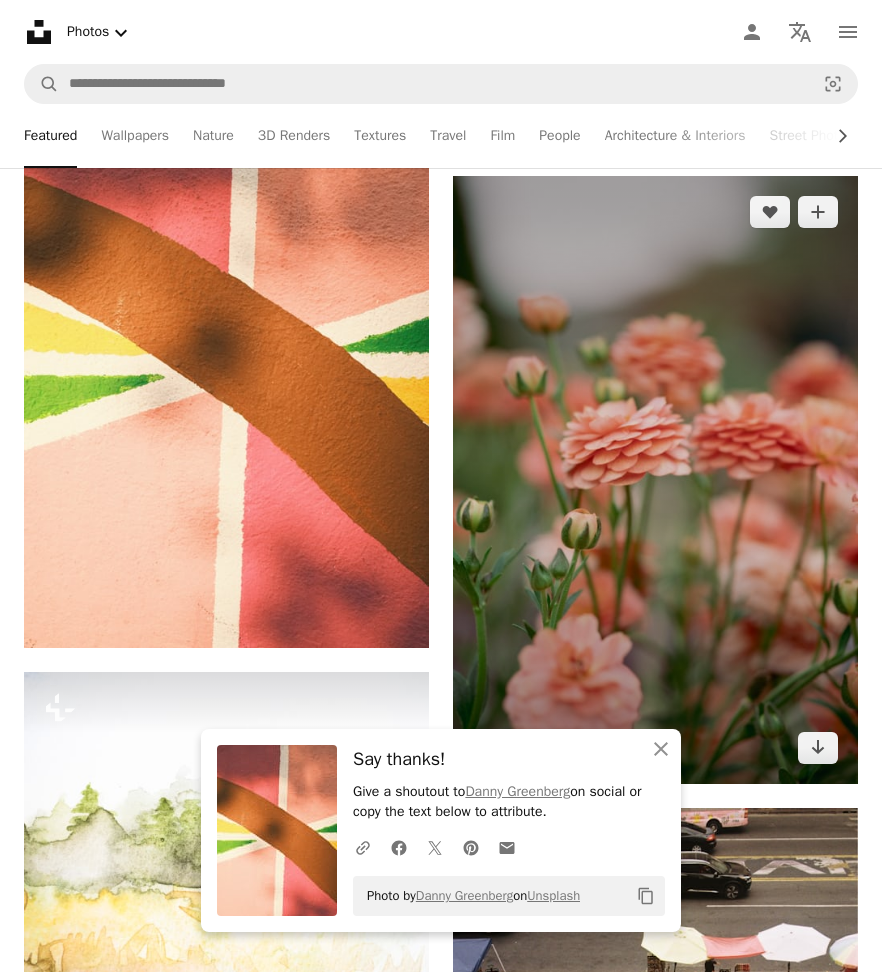 scroll, scrollTop: 4392, scrollLeft: 0, axis: vertical 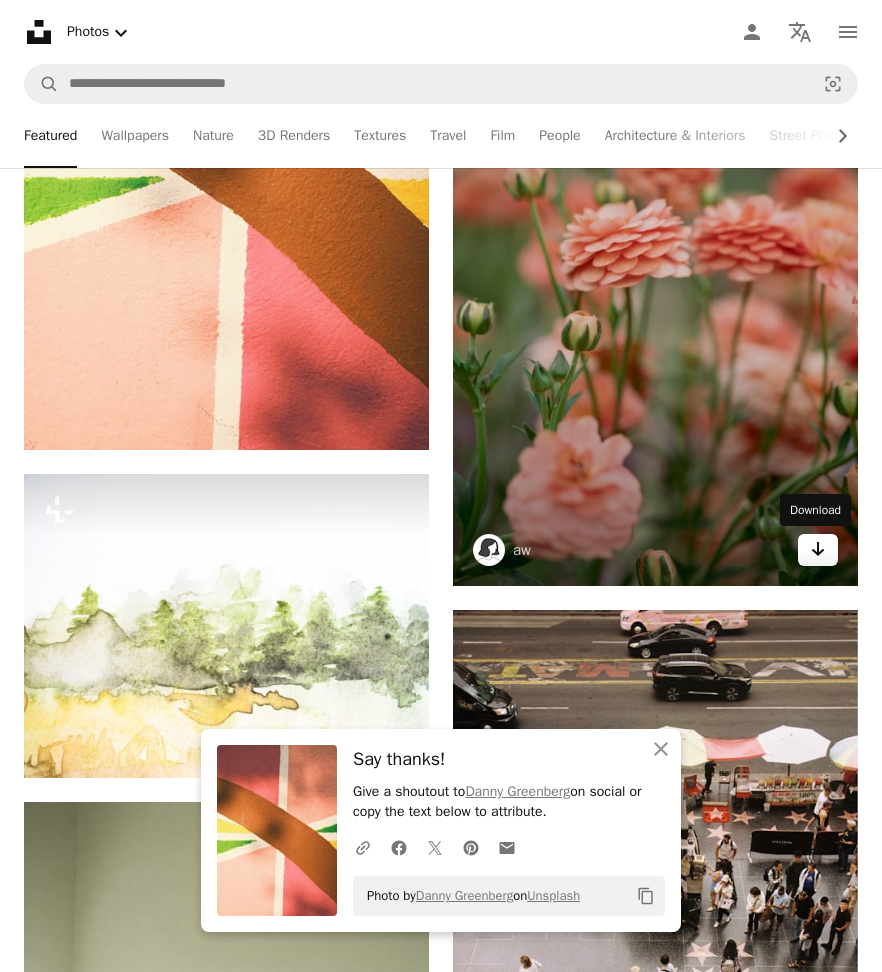 click 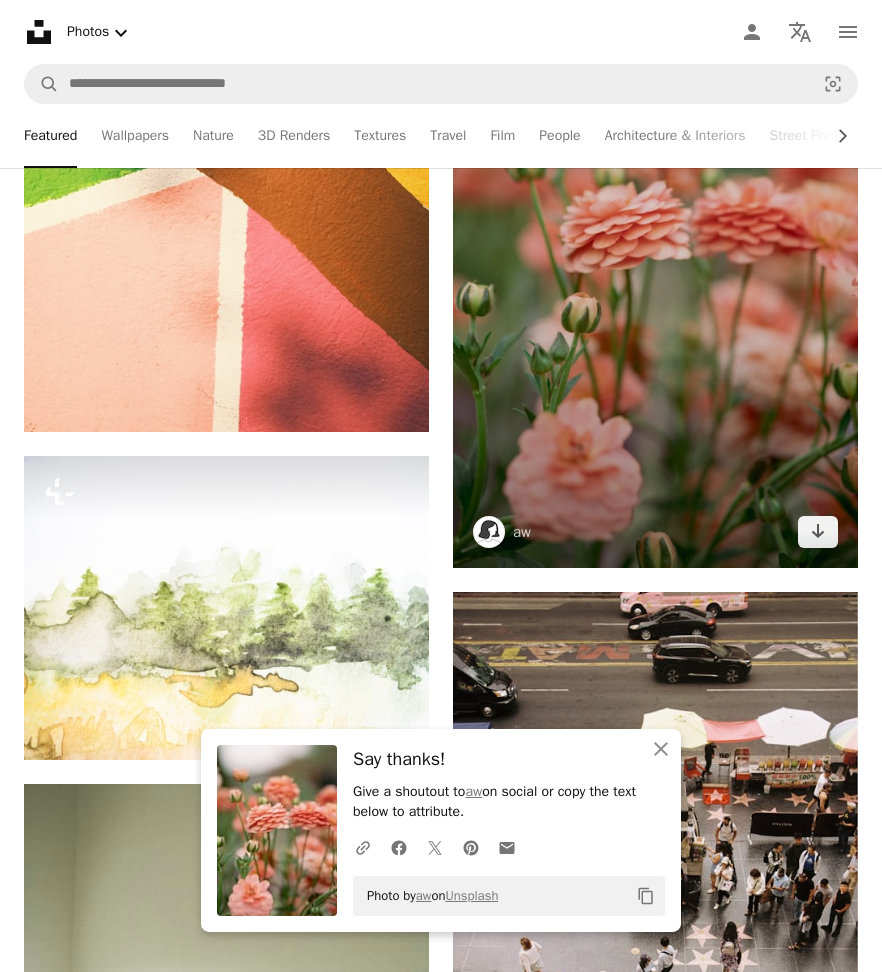 scroll, scrollTop: 4698, scrollLeft: 0, axis: vertical 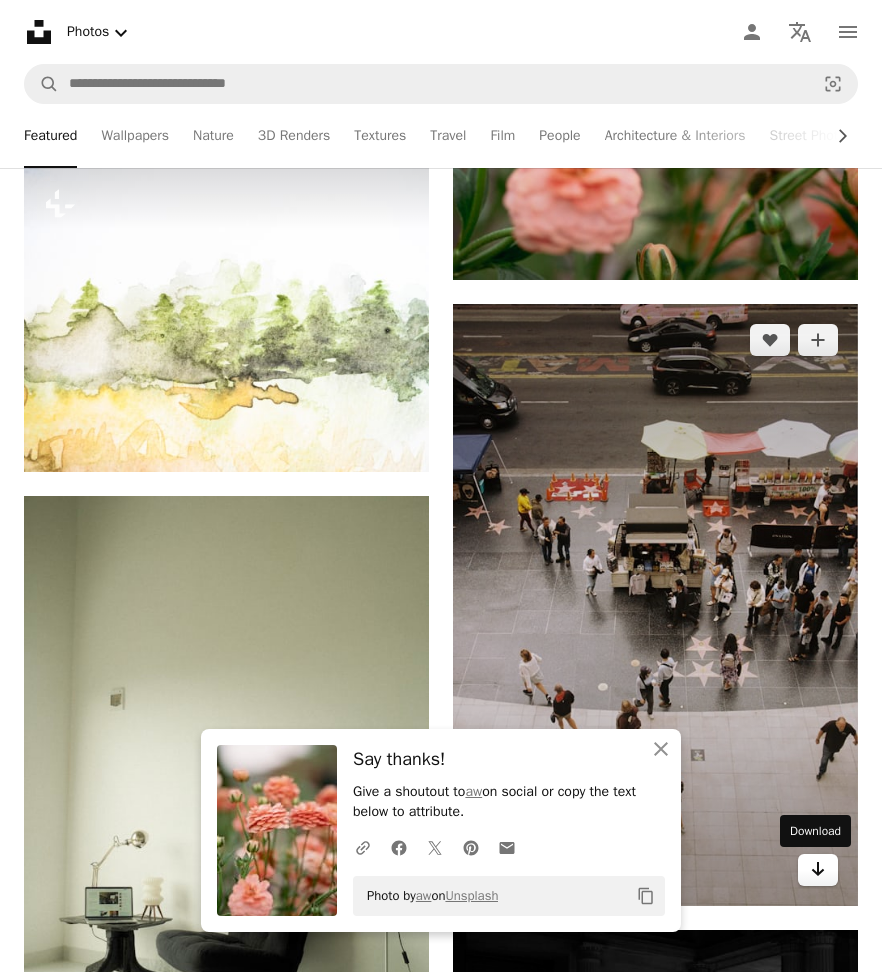 click on "Arrow pointing down" 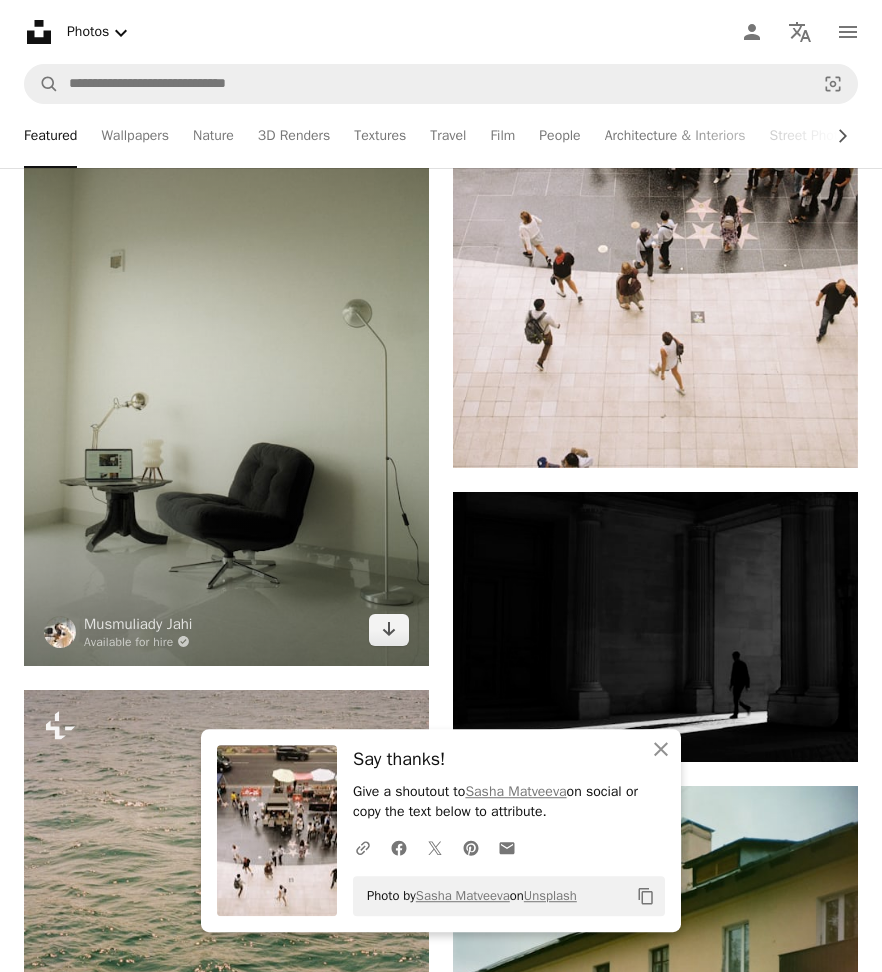 scroll, scrollTop: 5130, scrollLeft: 0, axis: vertical 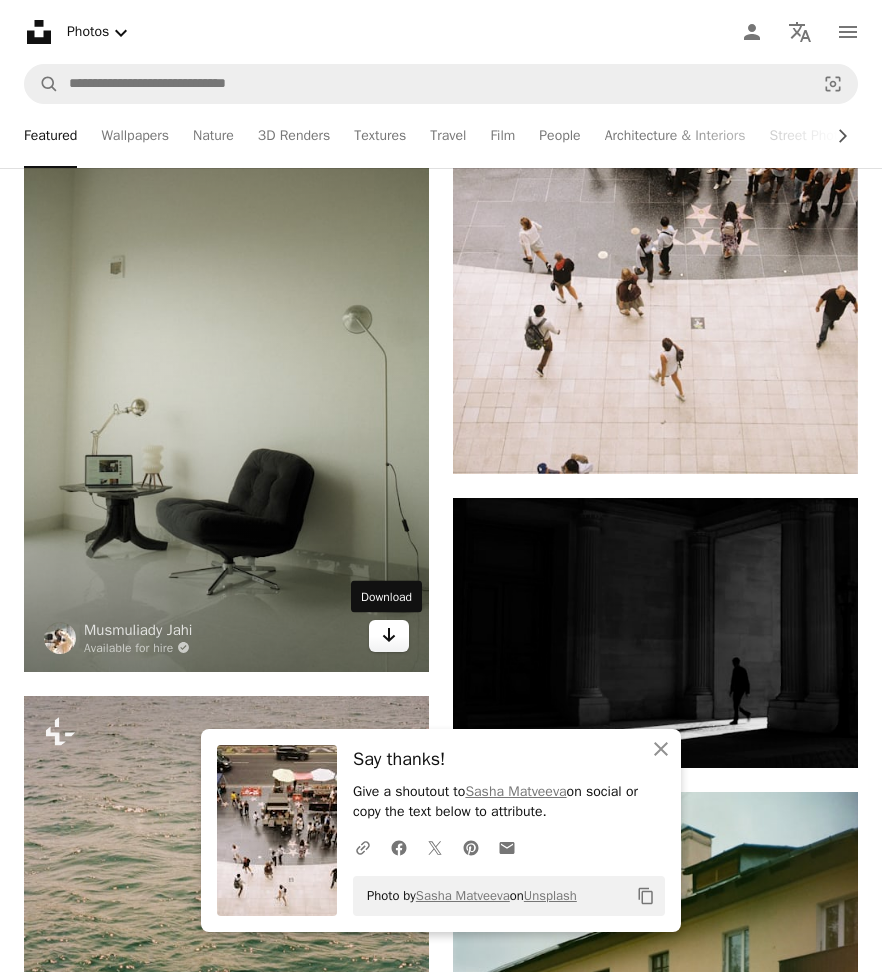click on "Arrow pointing down" 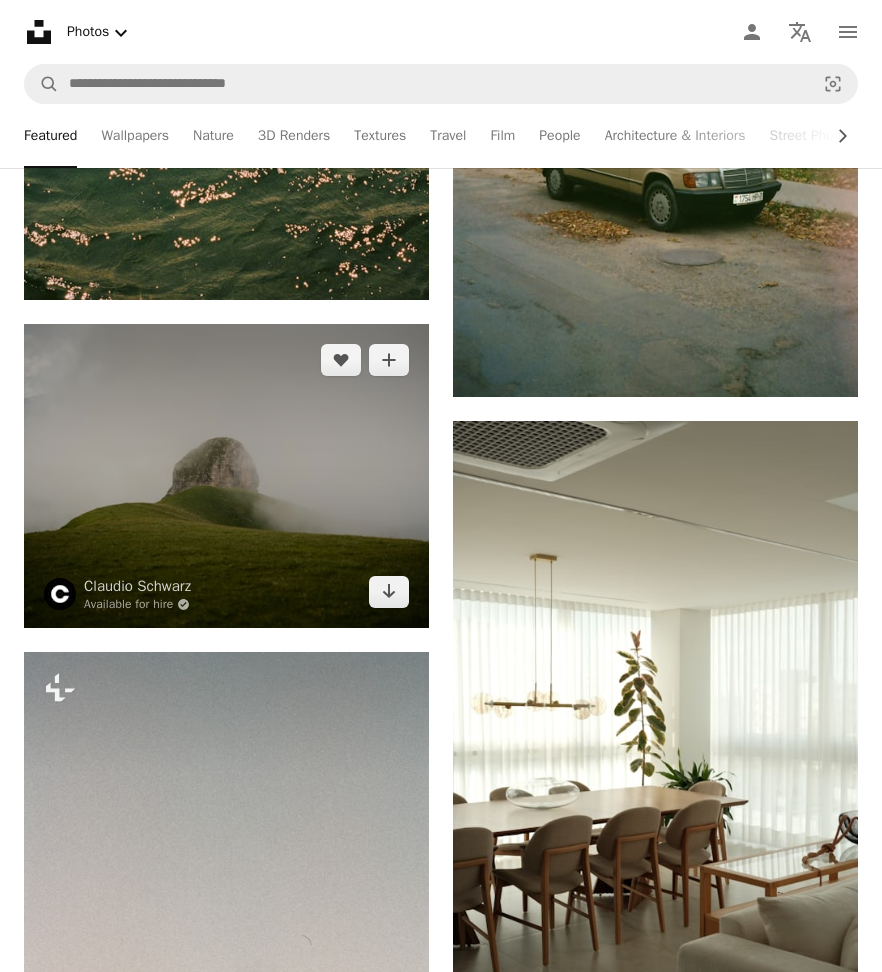 scroll, scrollTop: 6210, scrollLeft: 0, axis: vertical 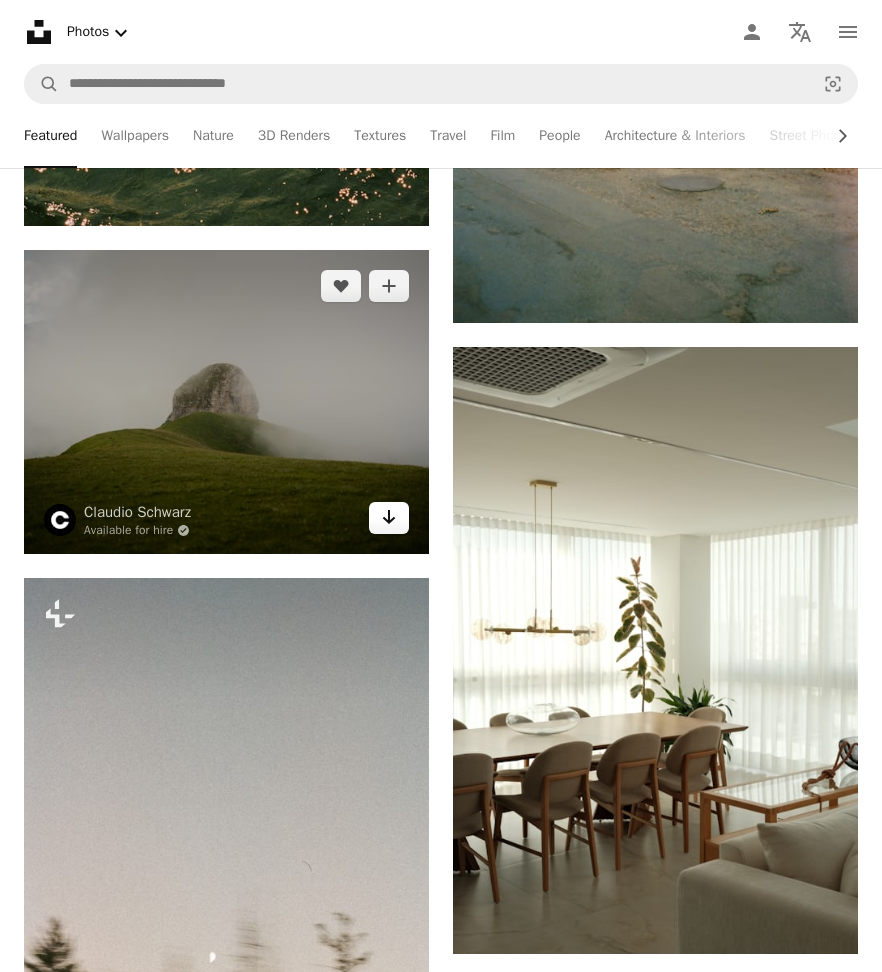 click 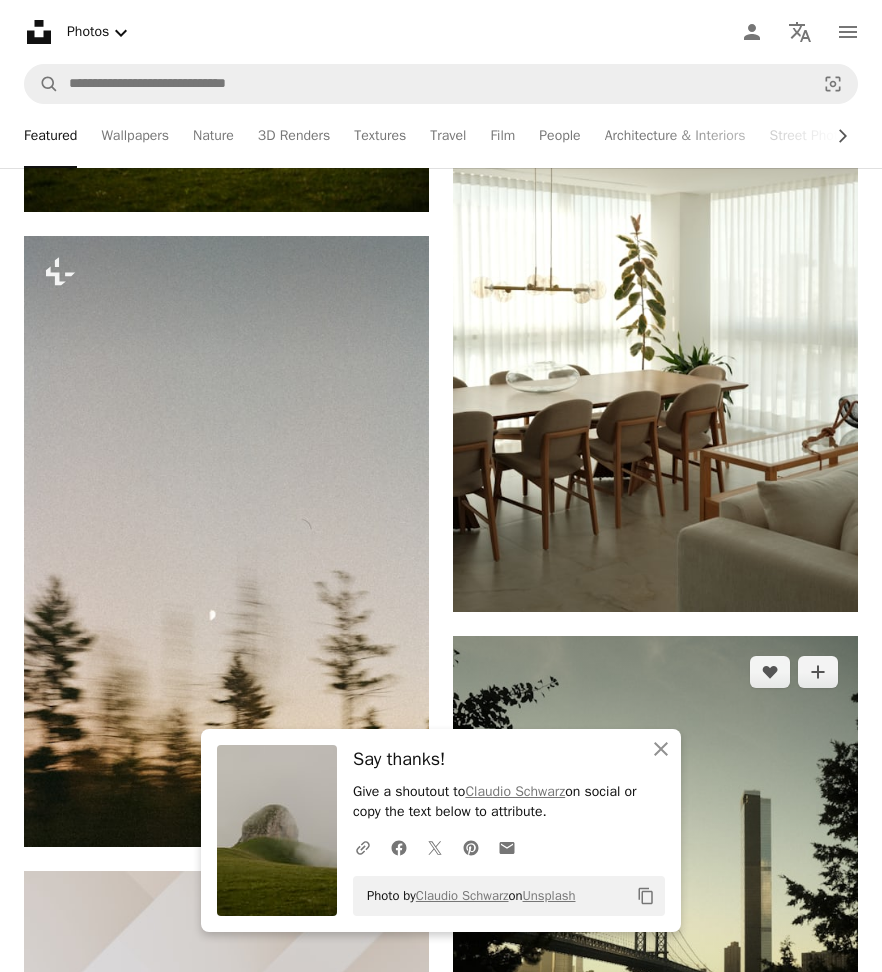 scroll, scrollTop: 6948, scrollLeft: 0, axis: vertical 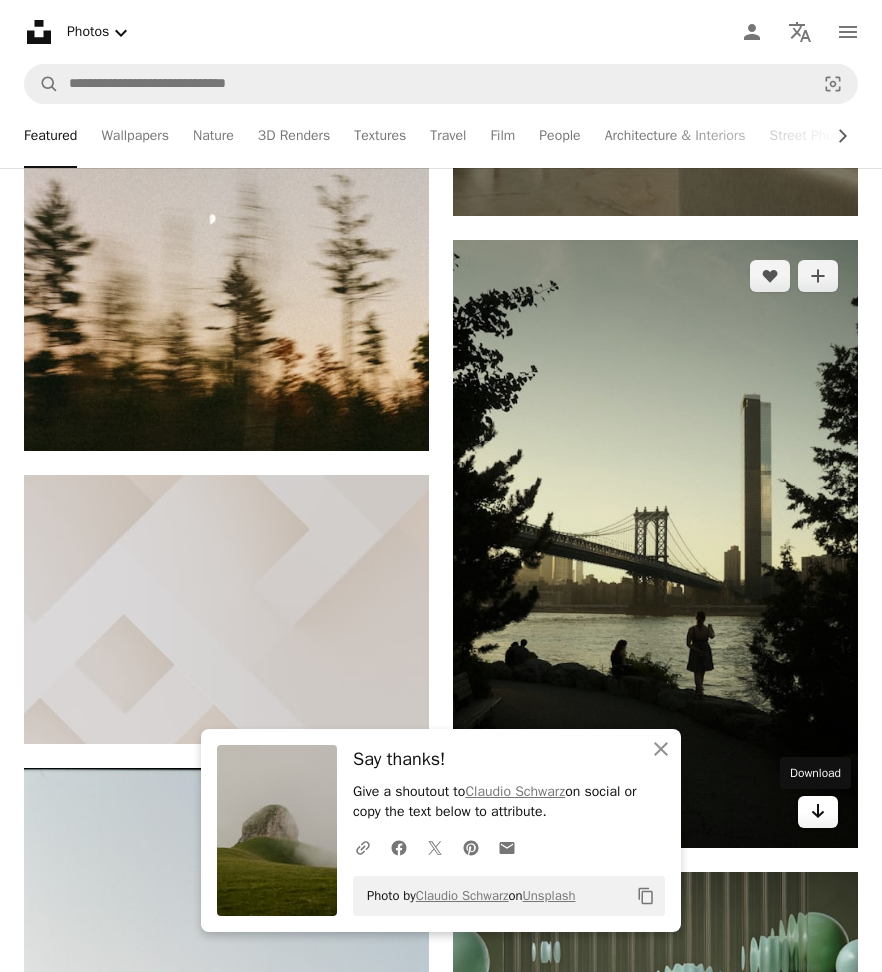 click 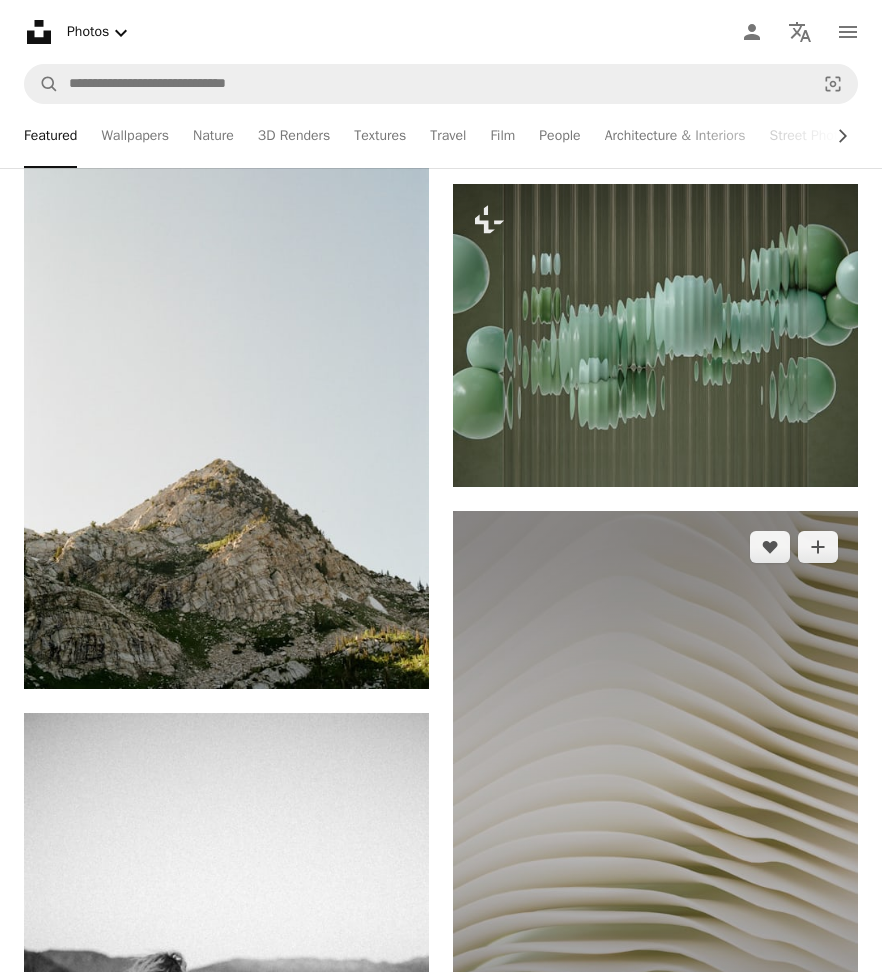 scroll, scrollTop: 8298, scrollLeft: 0, axis: vertical 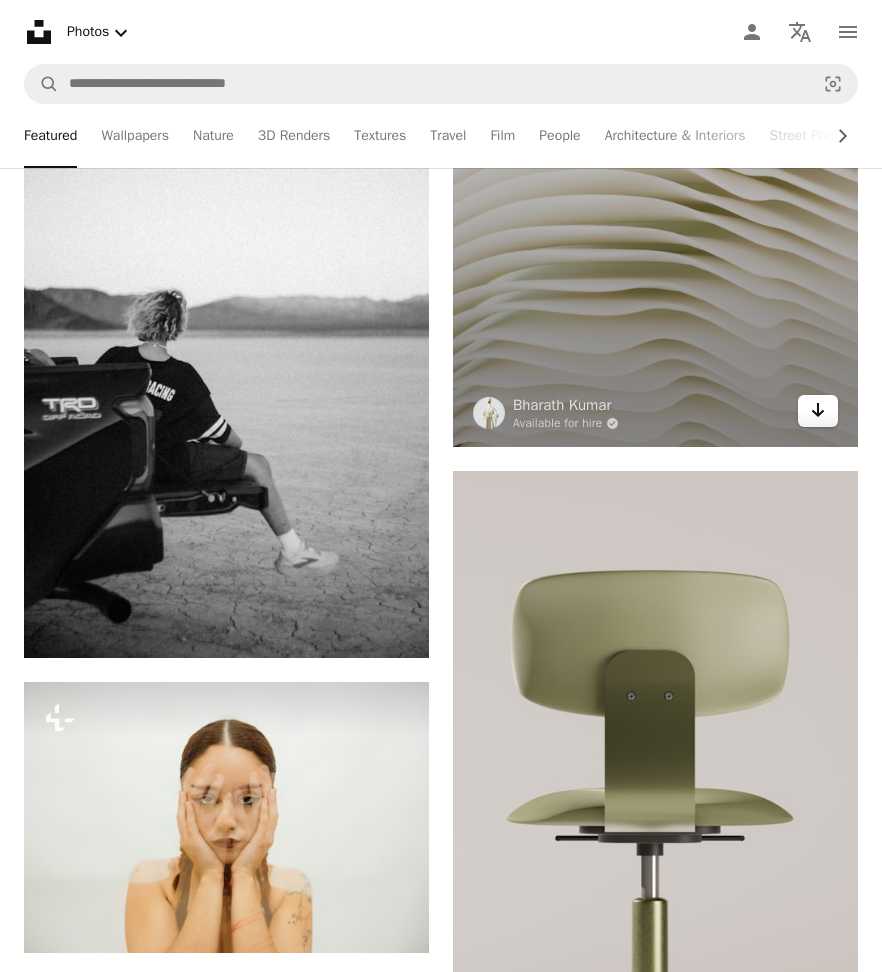 click on "Arrow pointing down" 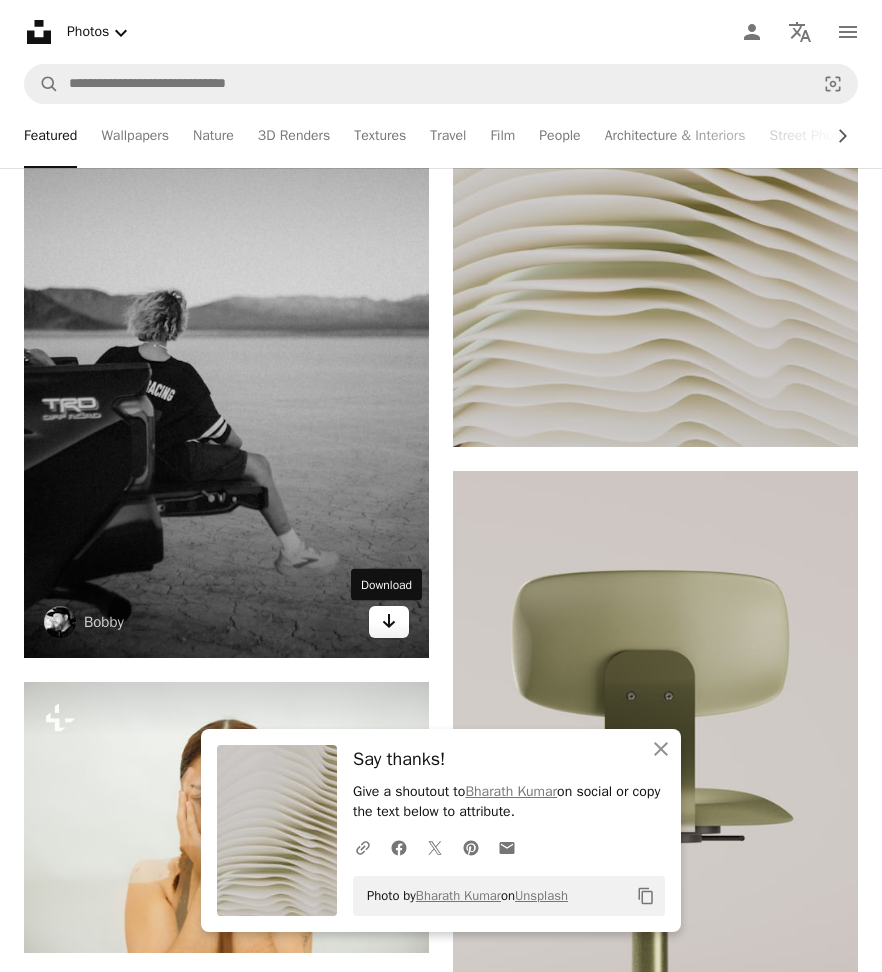 click on "Arrow pointing down" 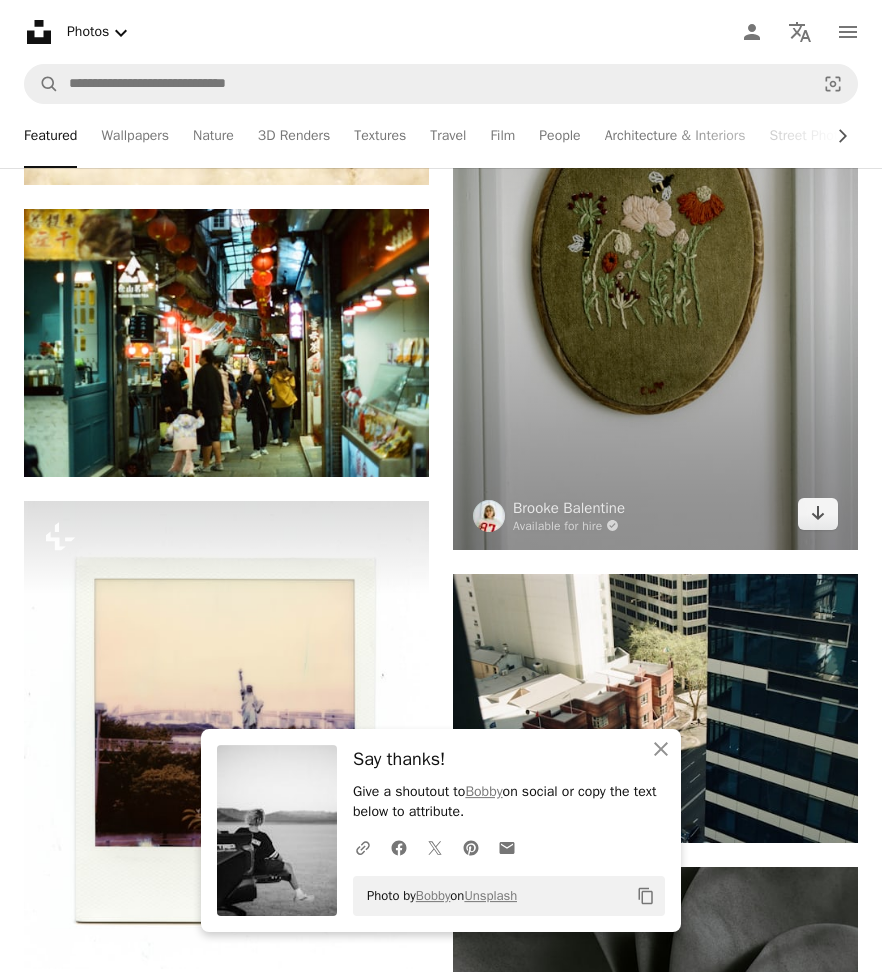scroll, scrollTop: 9378, scrollLeft: 0, axis: vertical 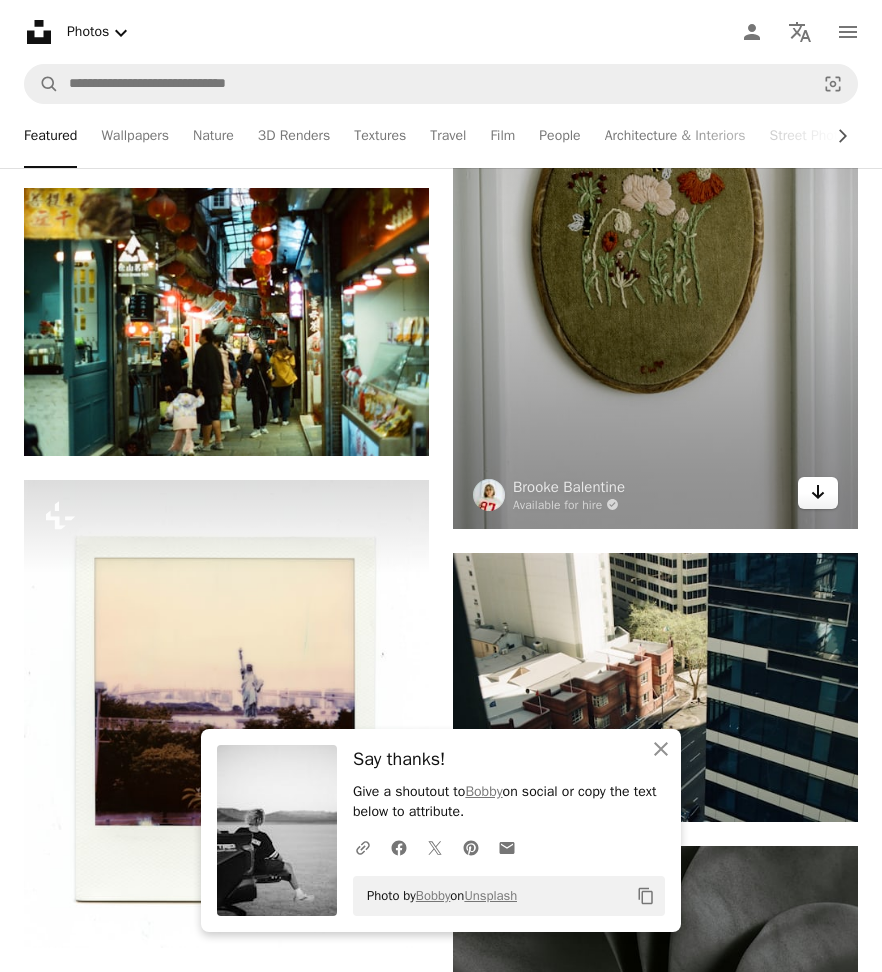 click on "Arrow pointing down" 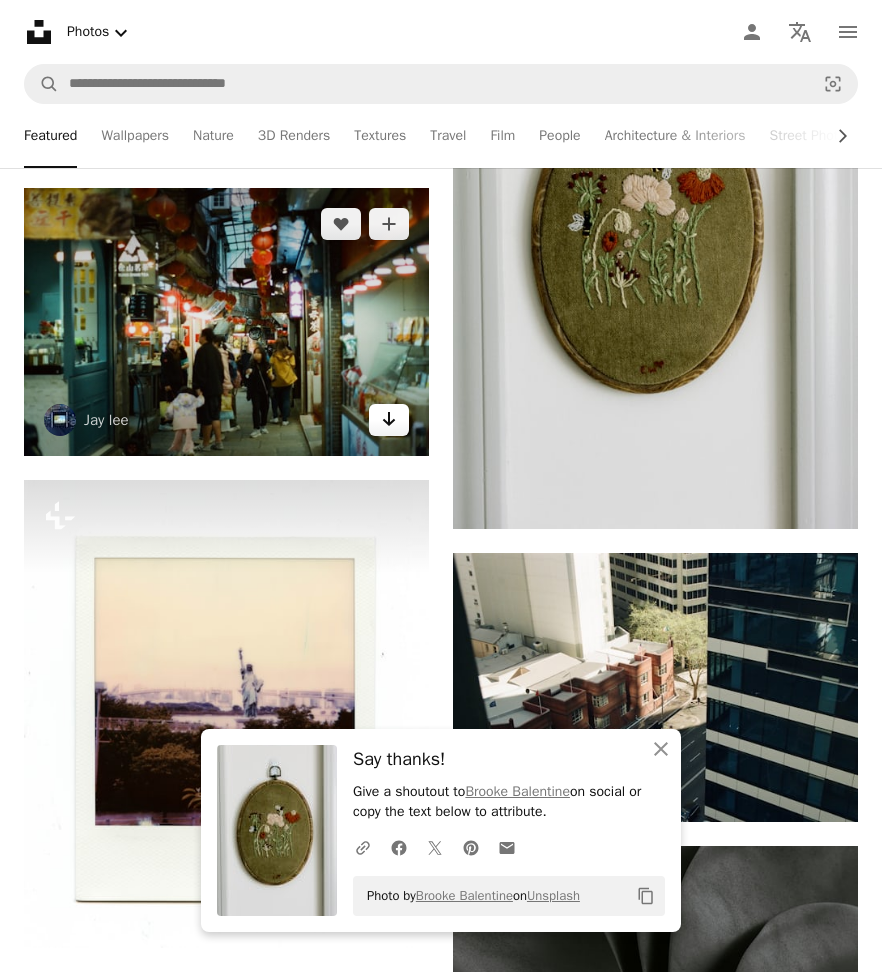 click on "Arrow pointing down" at bounding box center [389, 420] 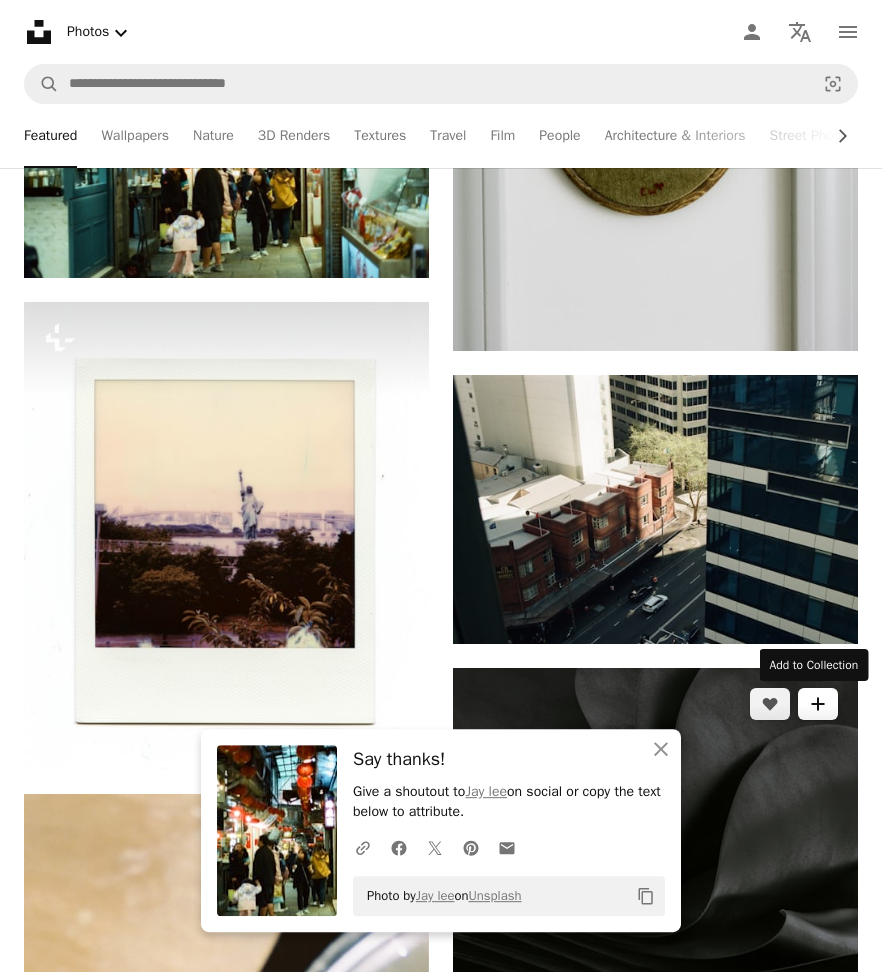 scroll, scrollTop: 9684, scrollLeft: 0, axis: vertical 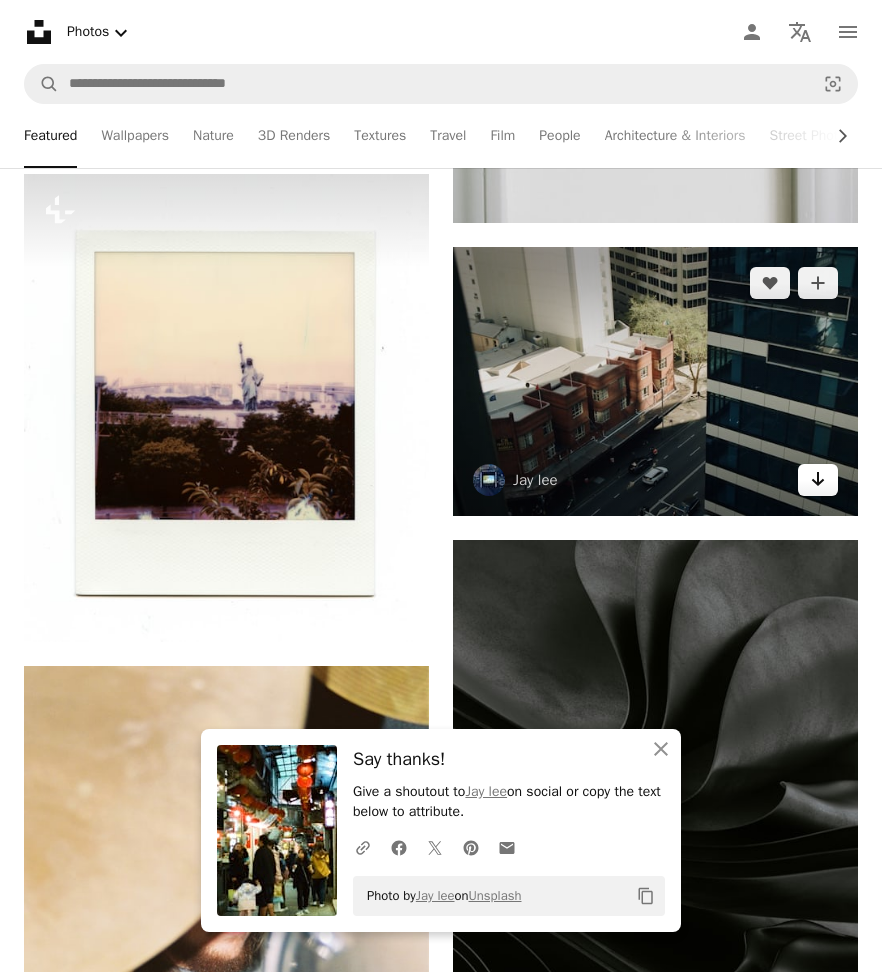 click on "Arrow pointing down" 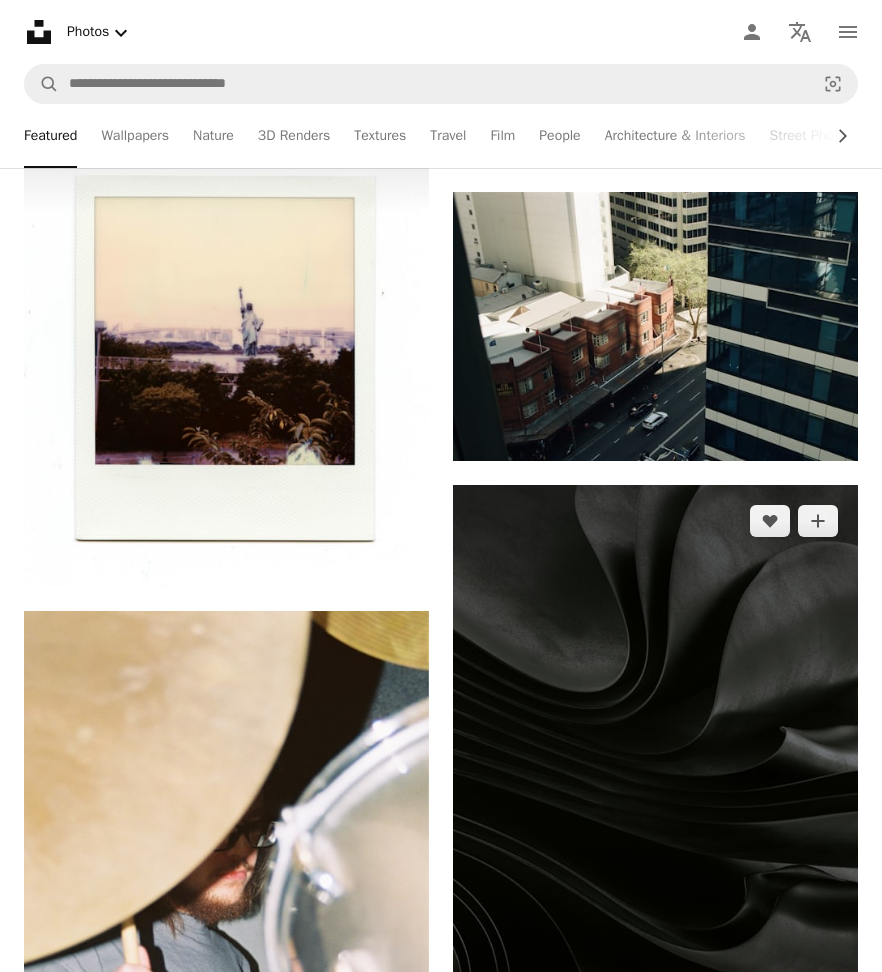 scroll, scrollTop: 9990, scrollLeft: 0, axis: vertical 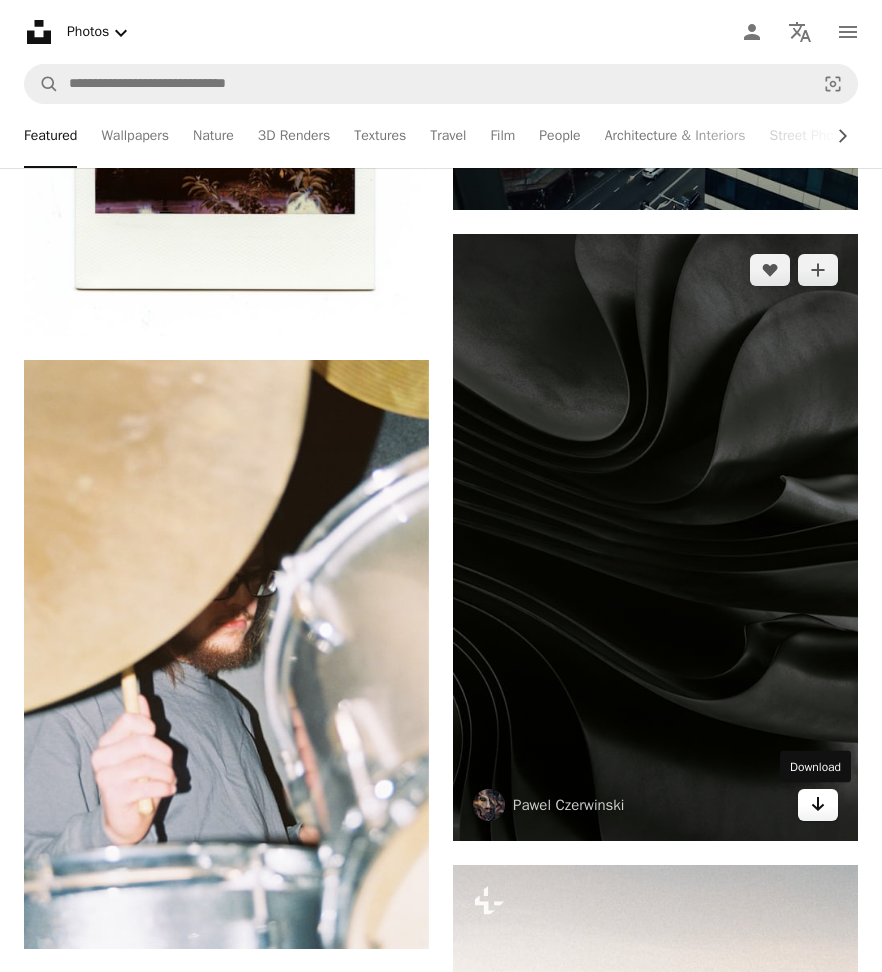click 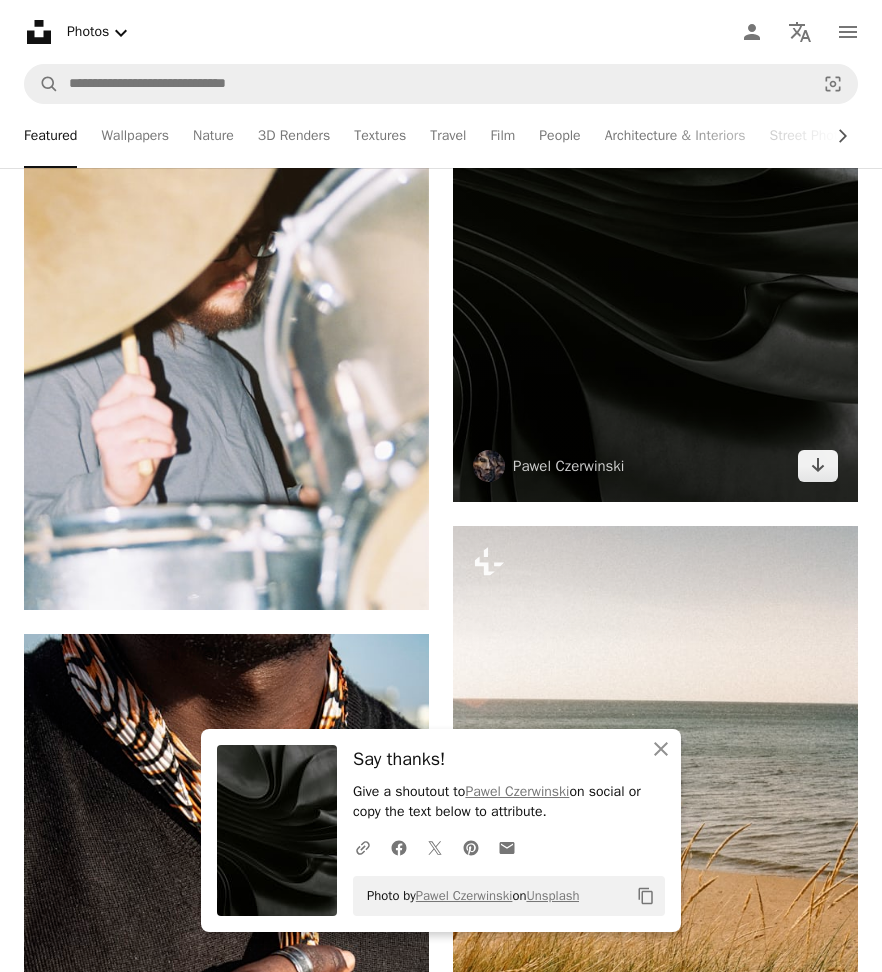 scroll, scrollTop: 10350, scrollLeft: 0, axis: vertical 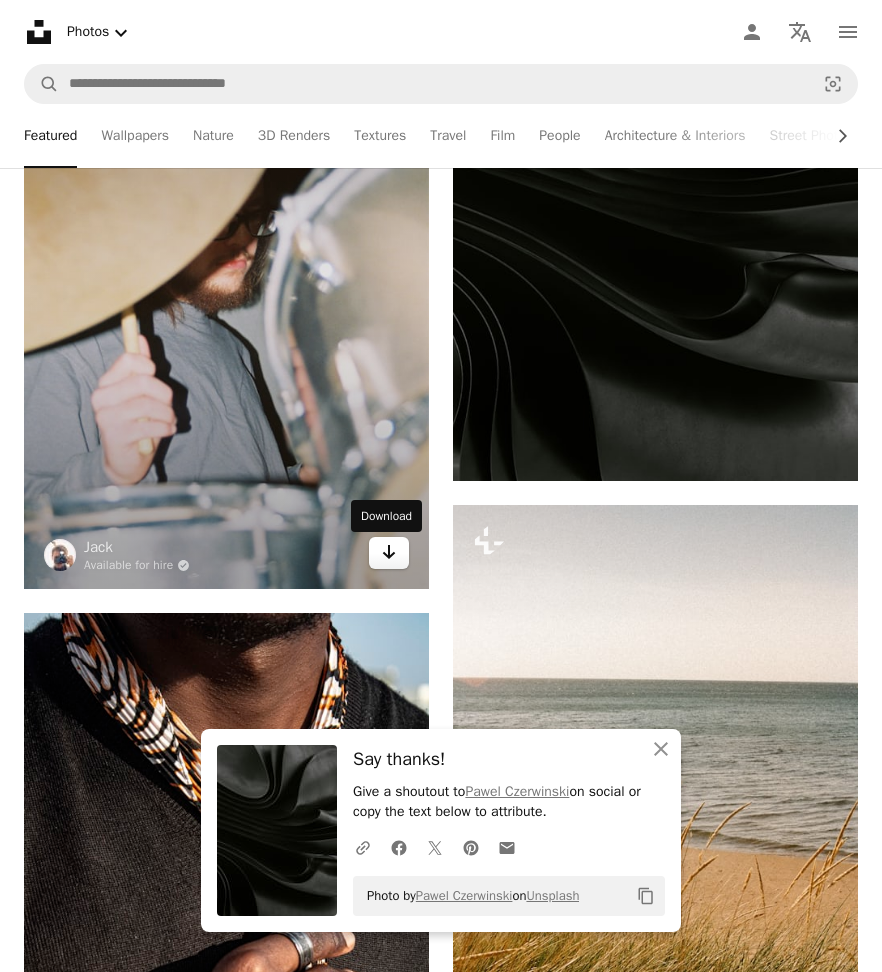 click 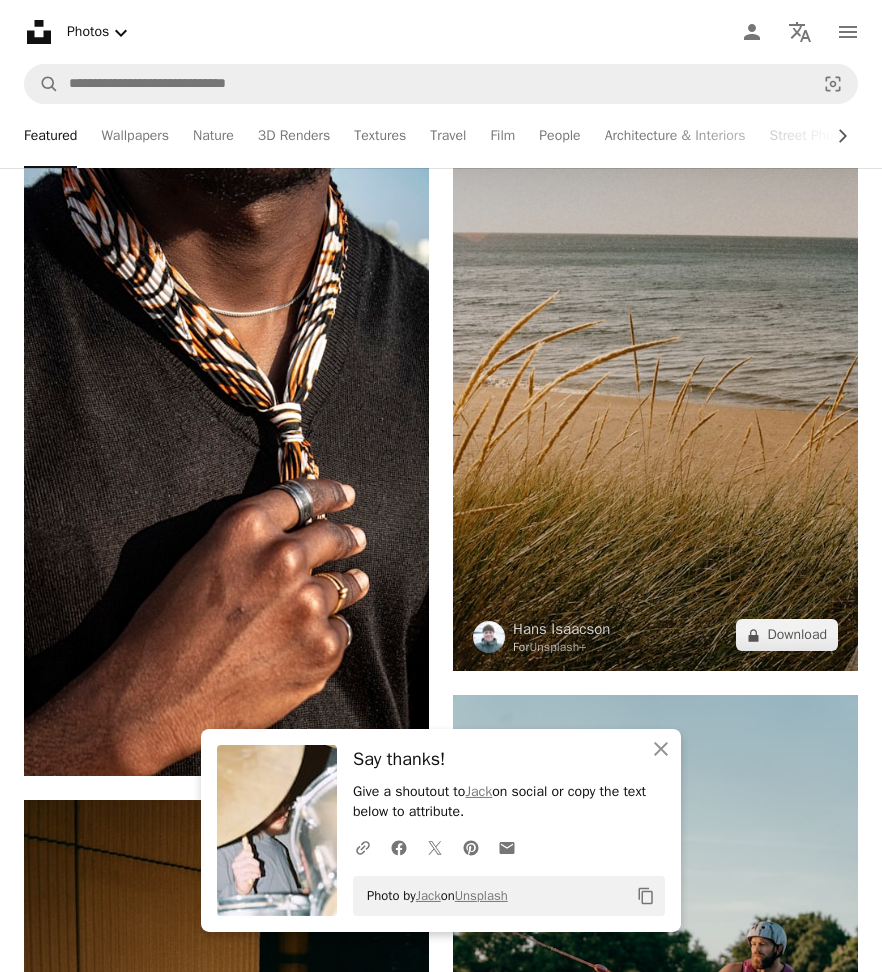 scroll, scrollTop: 10926, scrollLeft: 0, axis: vertical 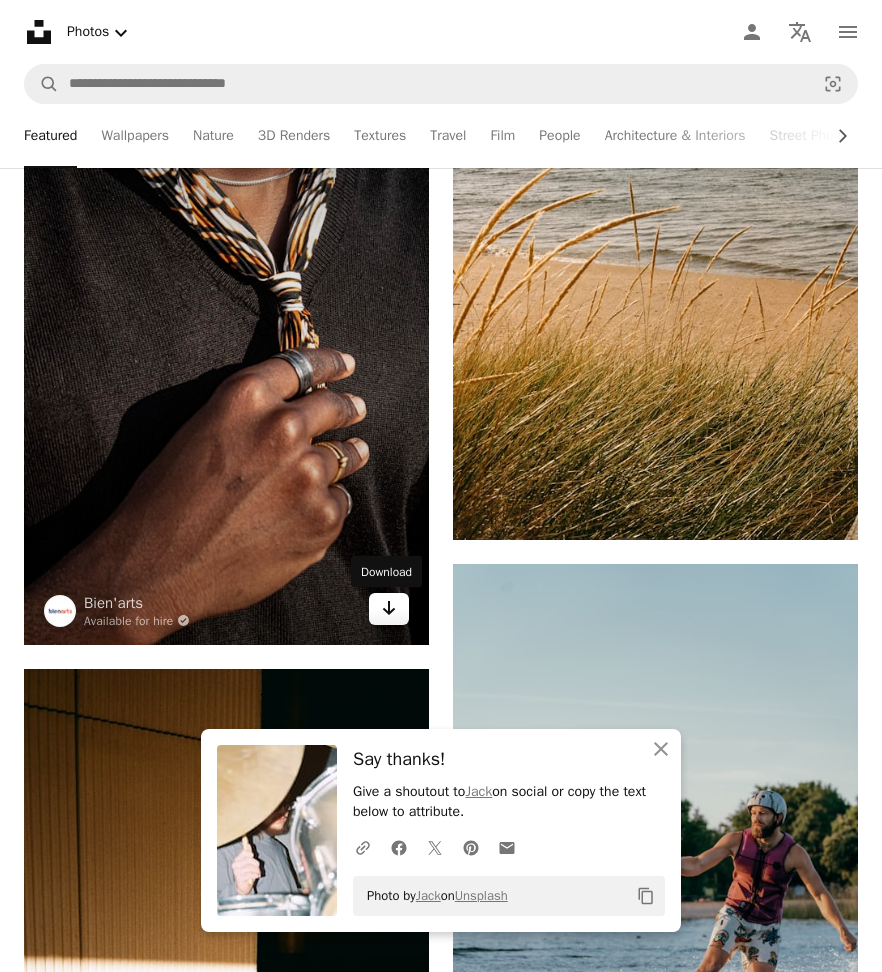 click on "Arrow pointing down" 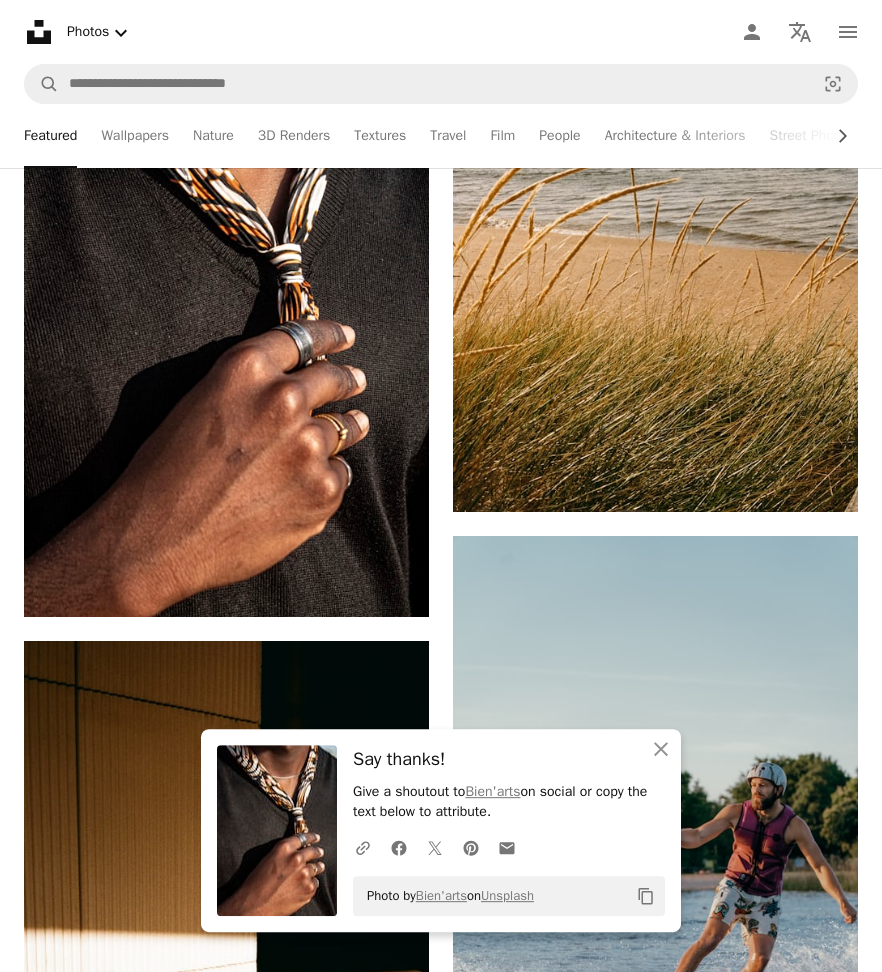 scroll, scrollTop: 11520, scrollLeft: 0, axis: vertical 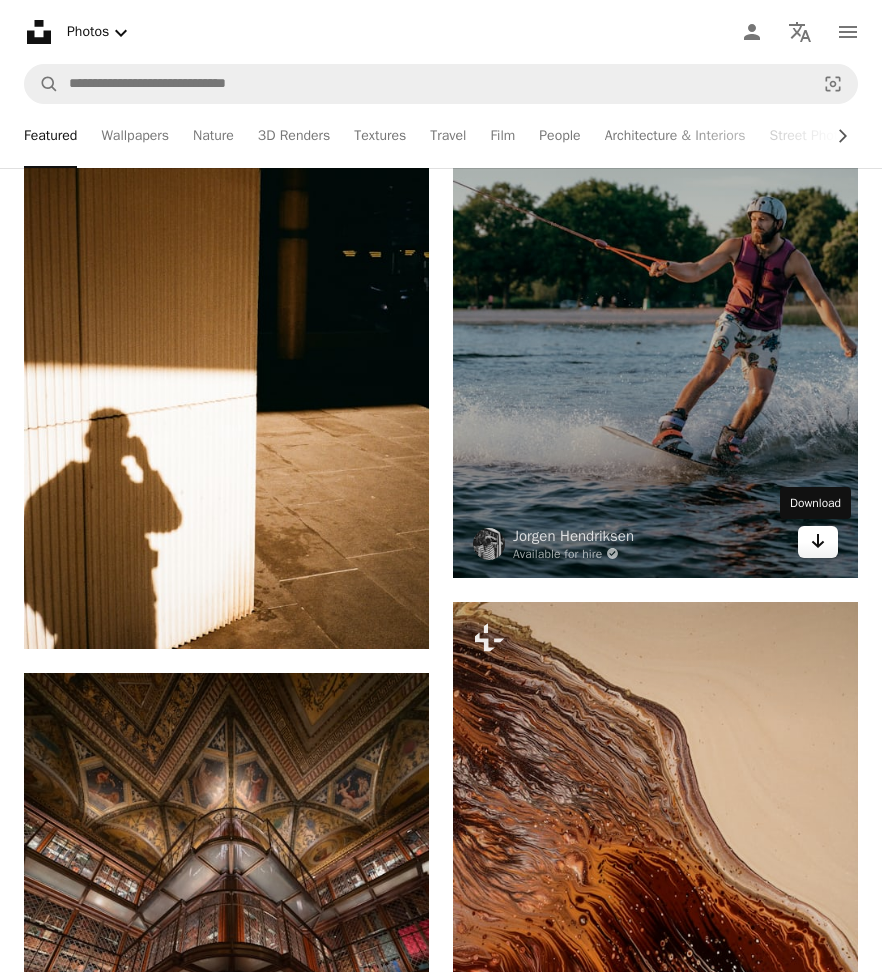 click 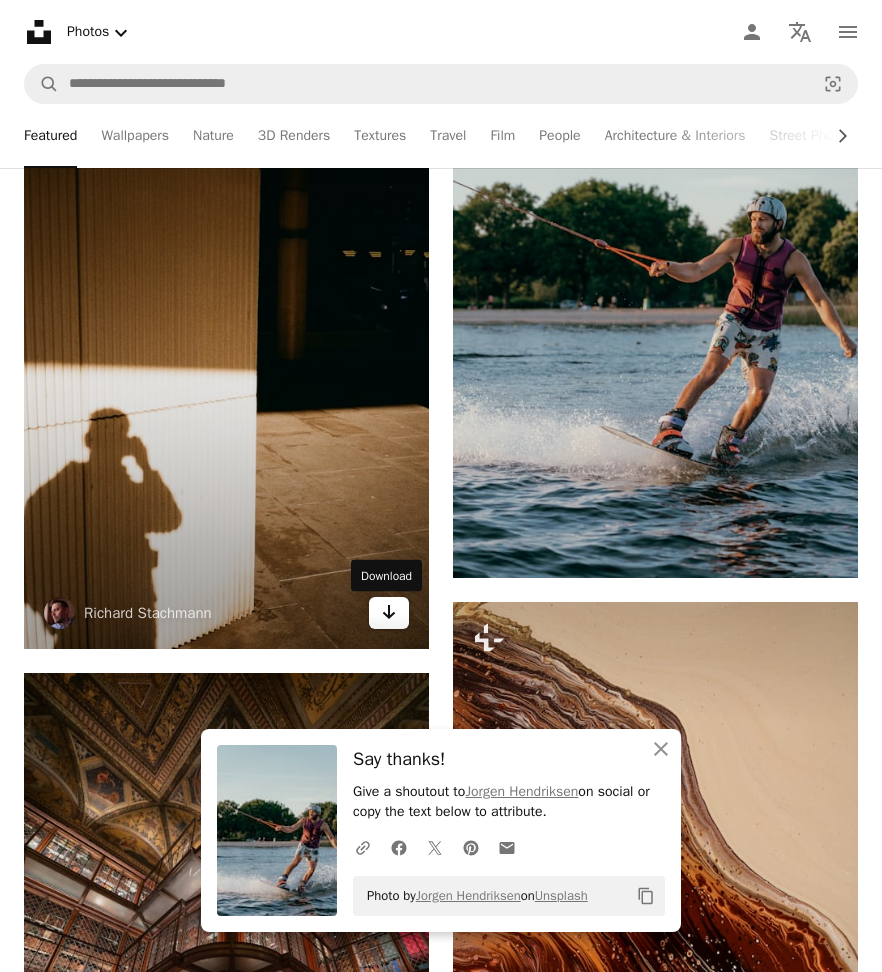 click on "Arrow pointing down" 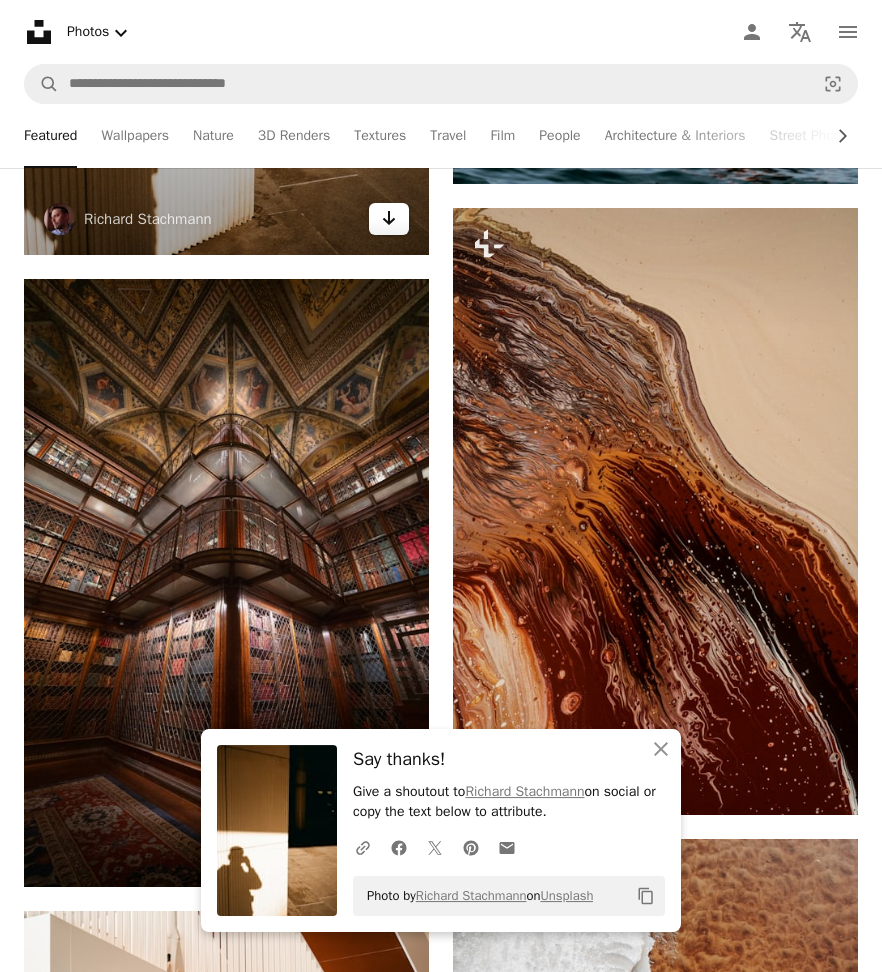 scroll, scrollTop: 12150, scrollLeft: 0, axis: vertical 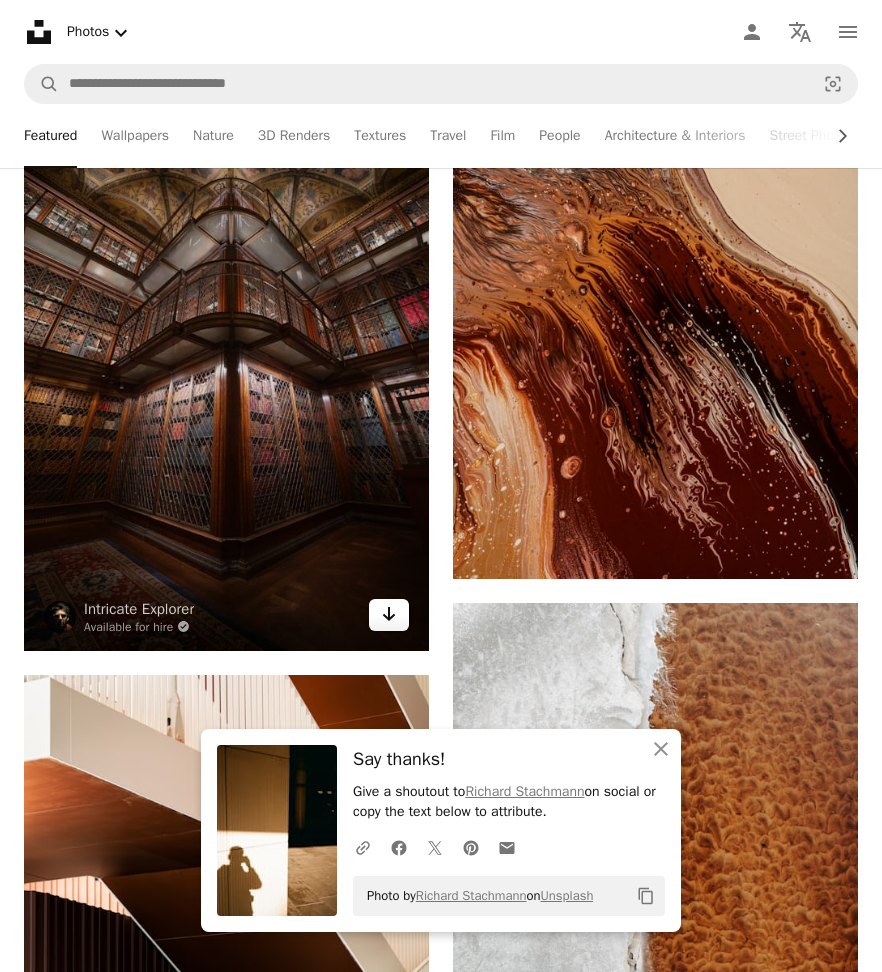 click 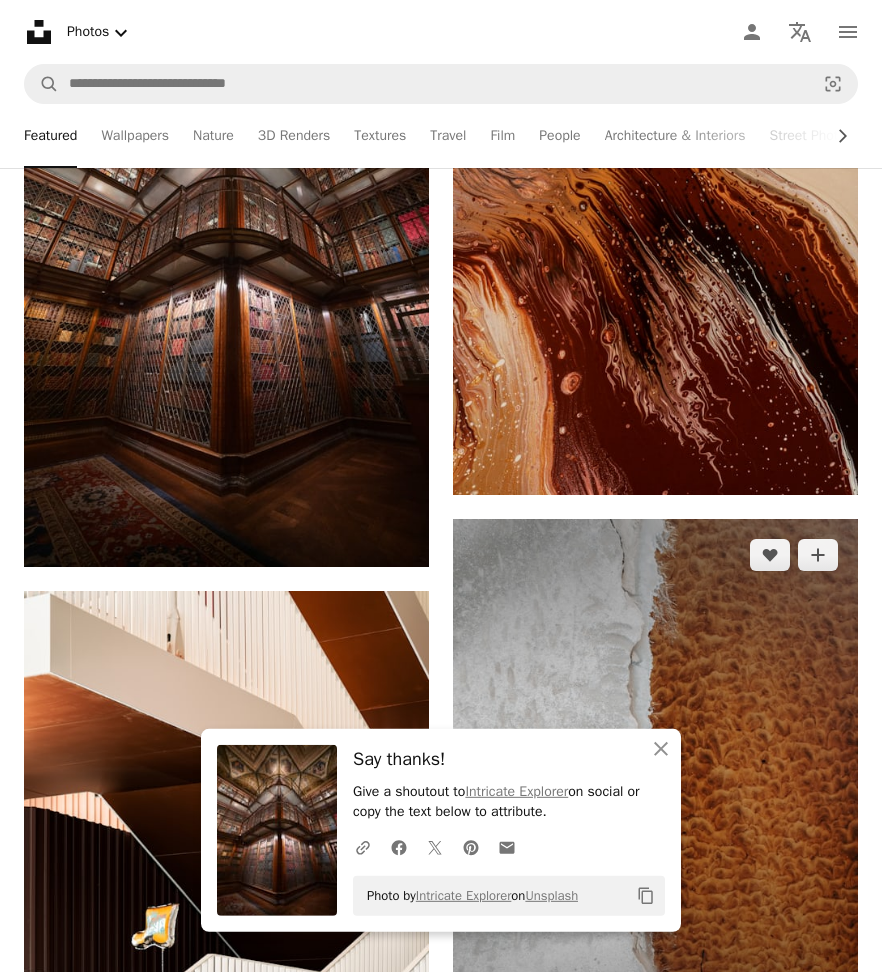 scroll, scrollTop: 12528, scrollLeft: 0, axis: vertical 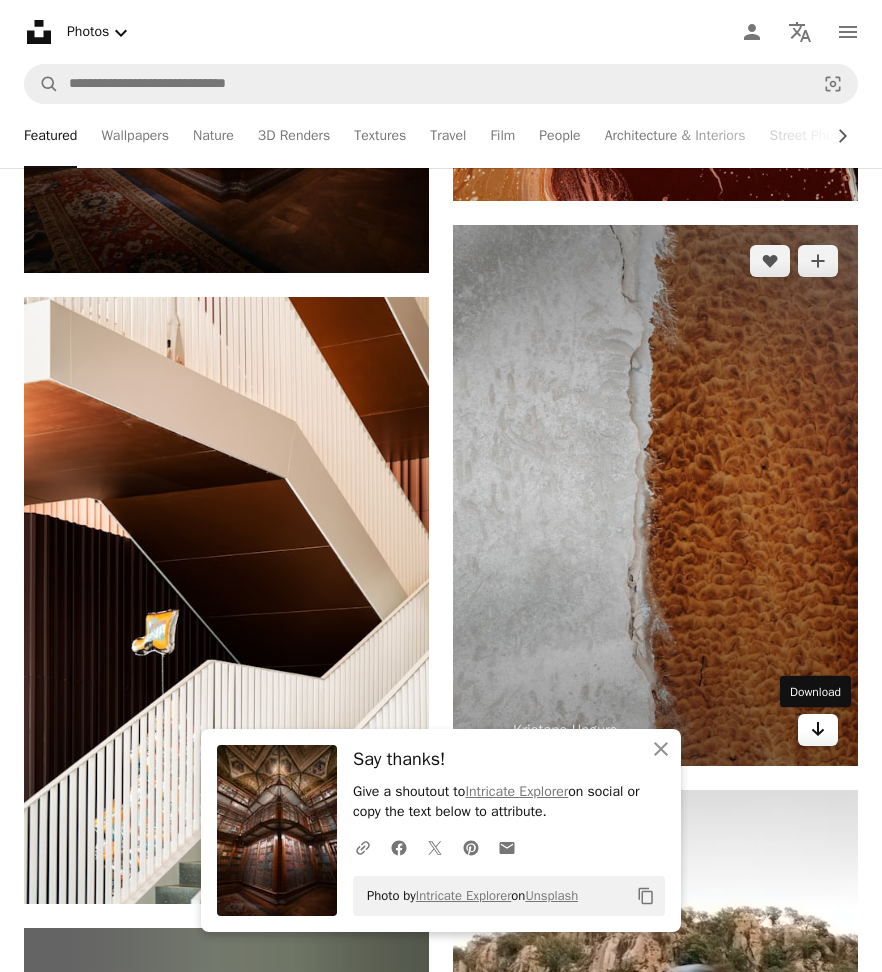 click 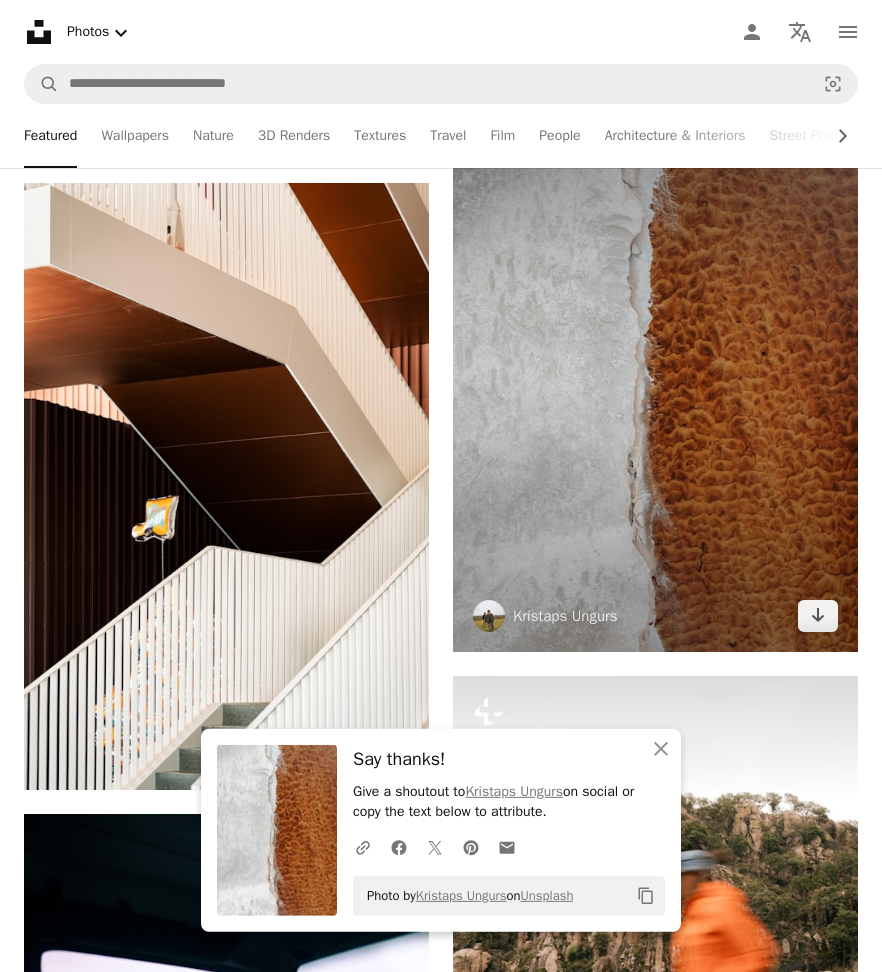 scroll, scrollTop: 12924, scrollLeft: 0, axis: vertical 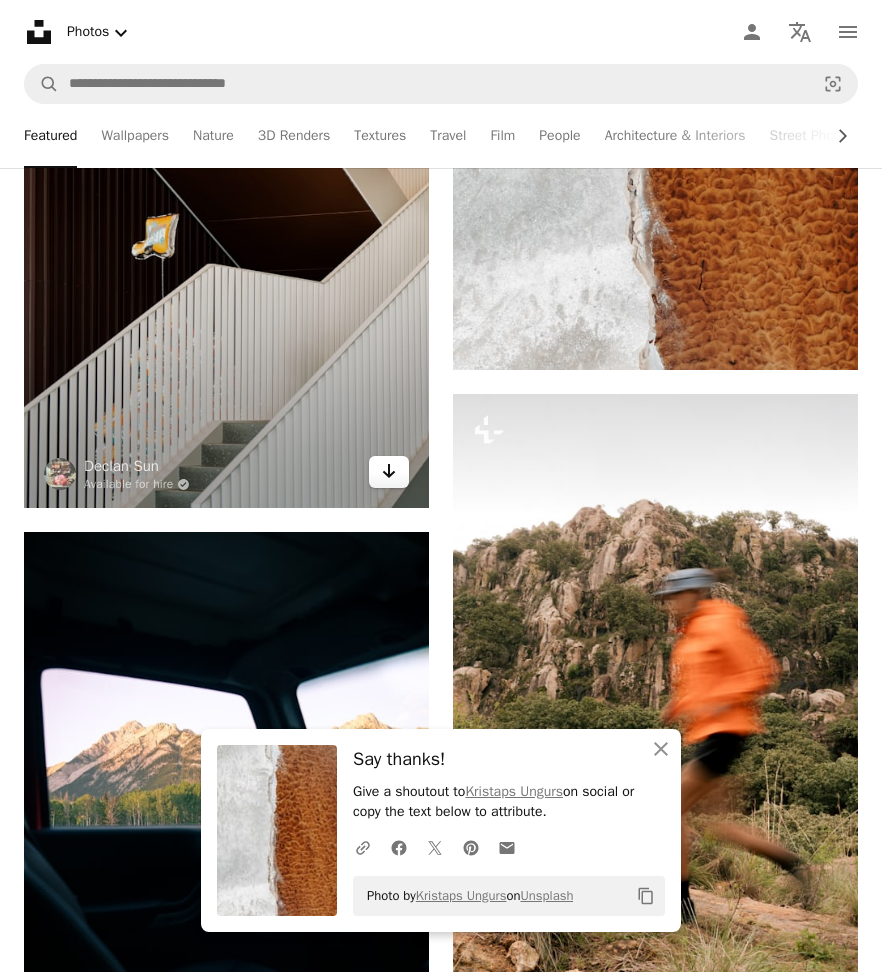click 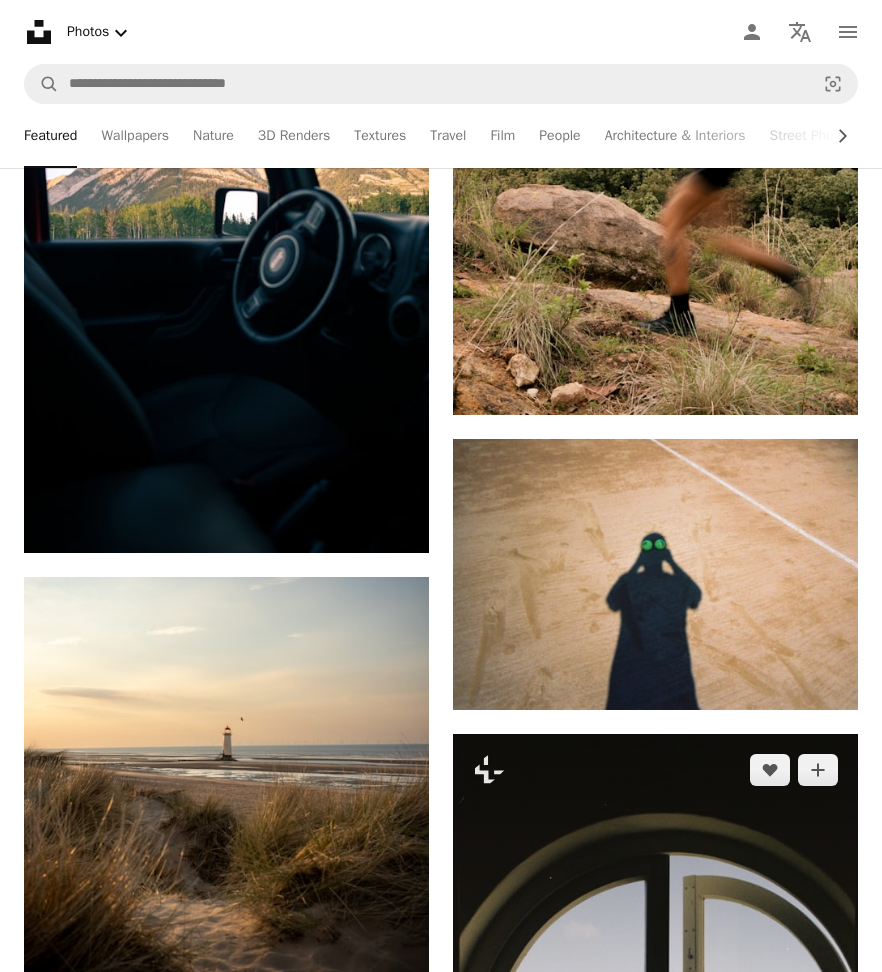 scroll, scrollTop: 13644, scrollLeft: 0, axis: vertical 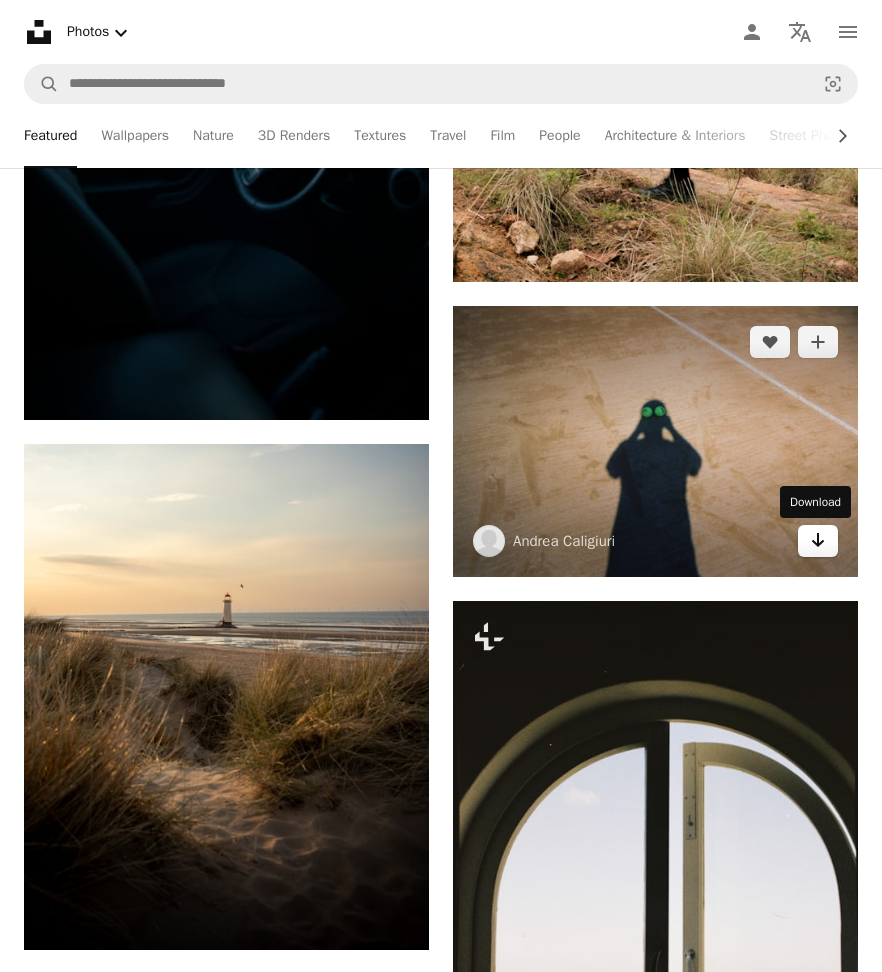 click 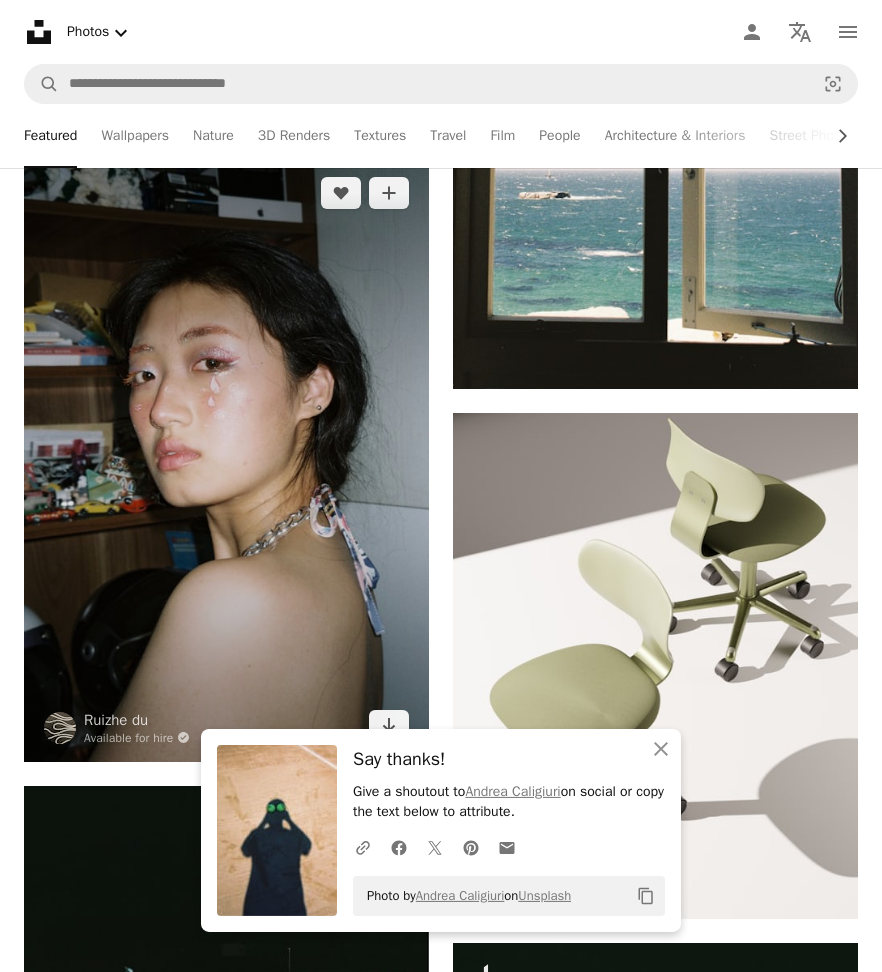 scroll, scrollTop: 14706, scrollLeft: 0, axis: vertical 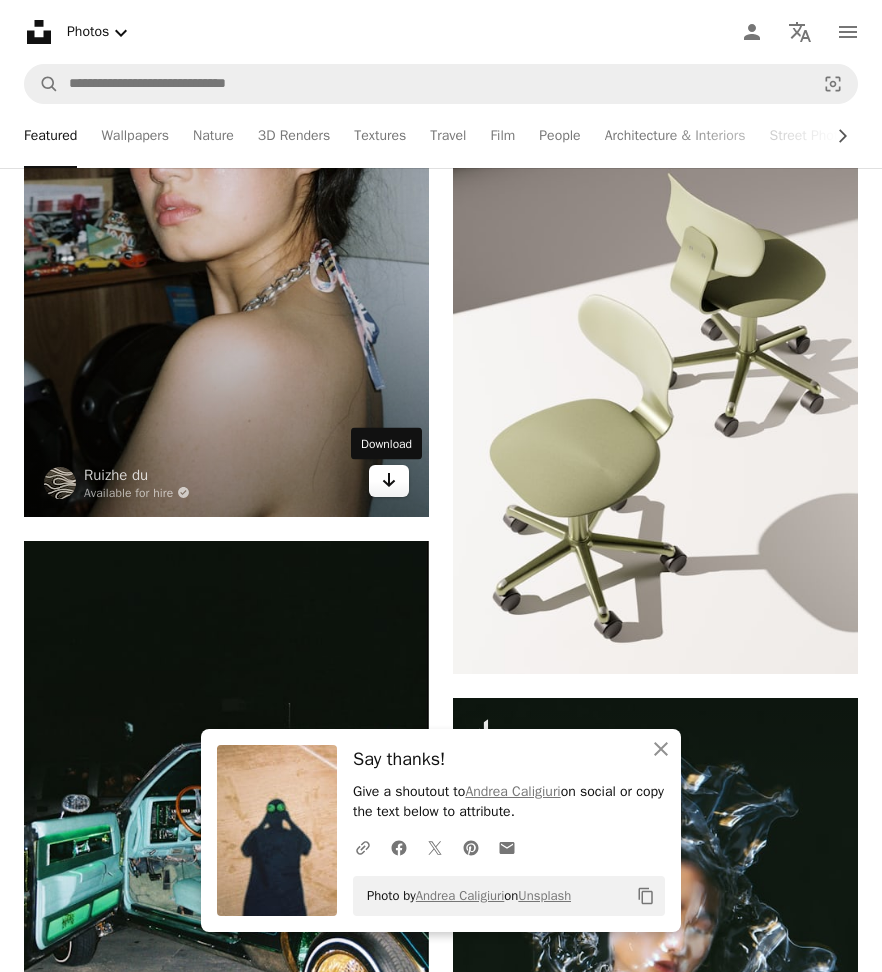 click 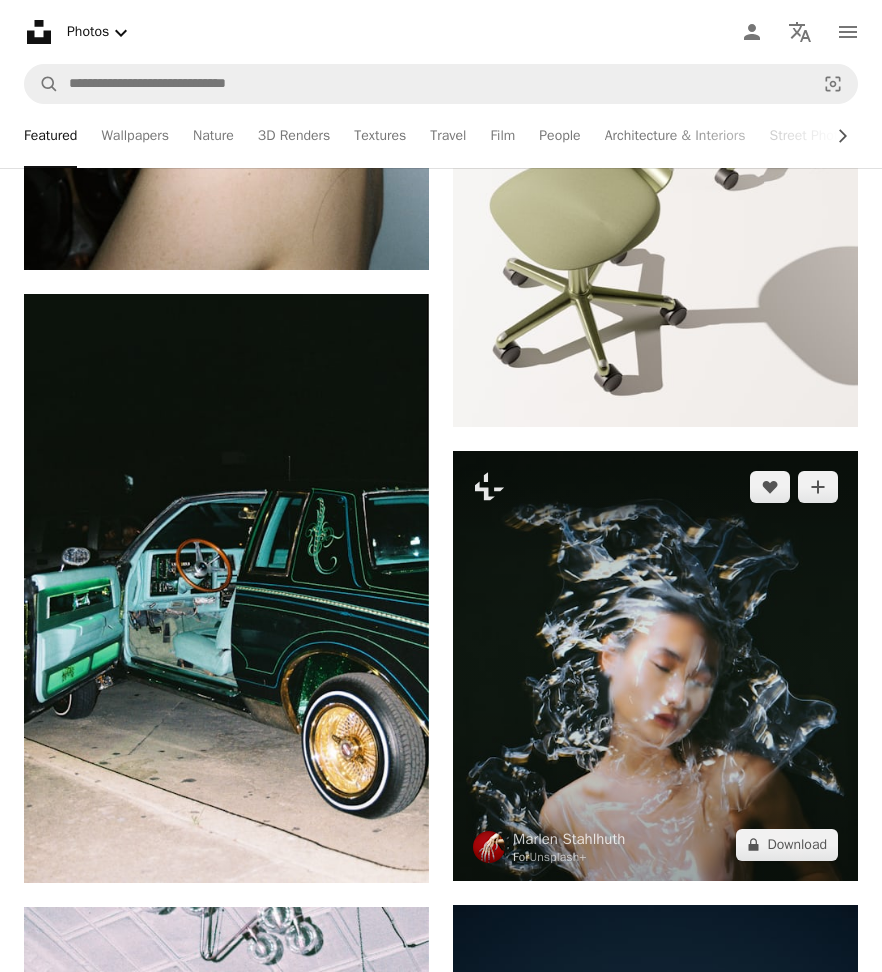 scroll, scrollTop: 15246, scrollLeft: 0, axis: vertical 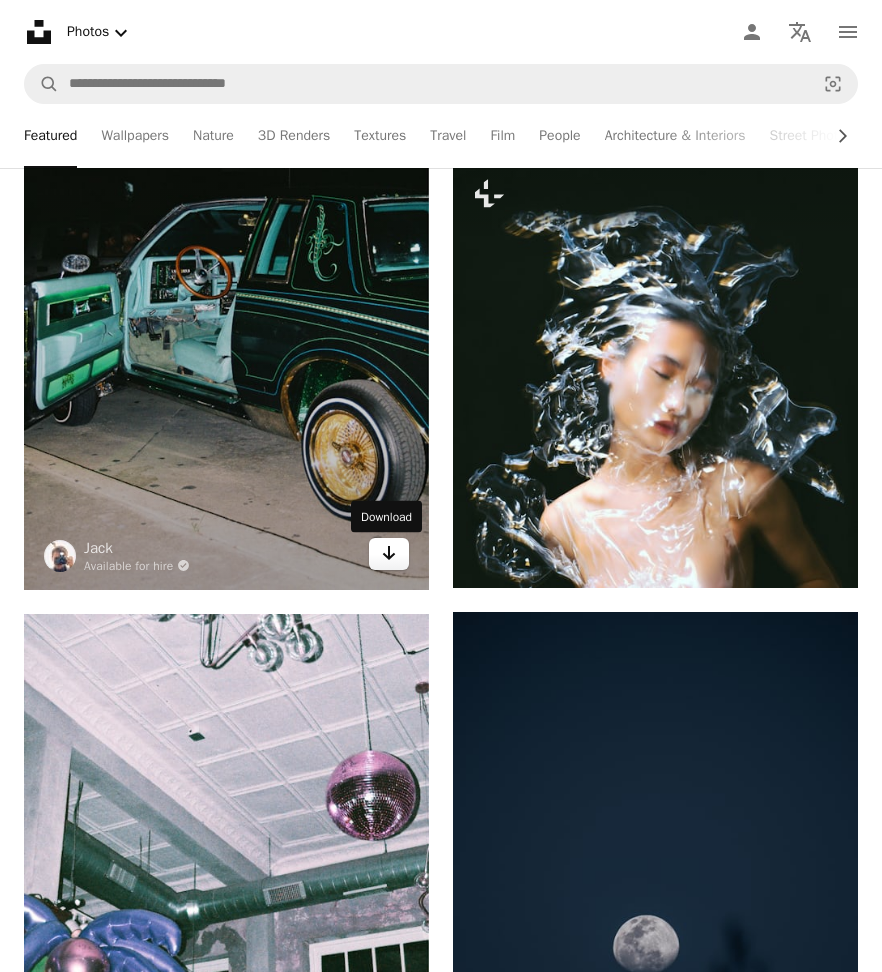 click on "Arrow pointing down" 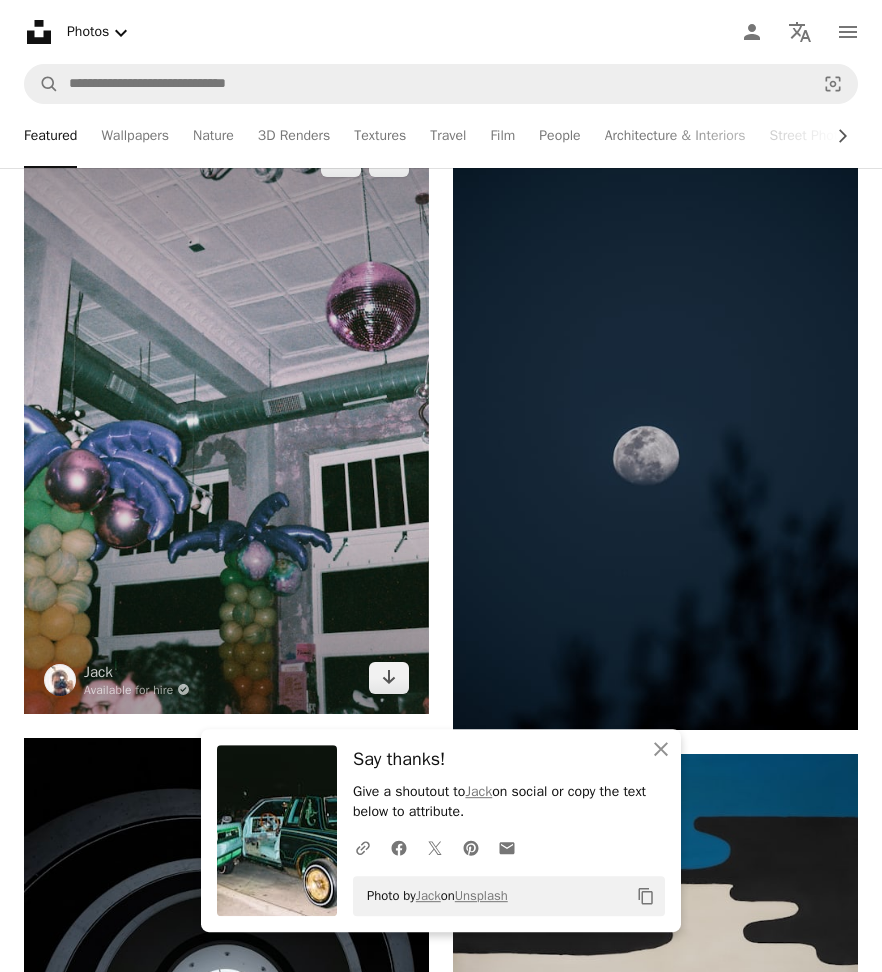 scroll, scrollTop: 15858, scrollLeft: 0, axis: vertical 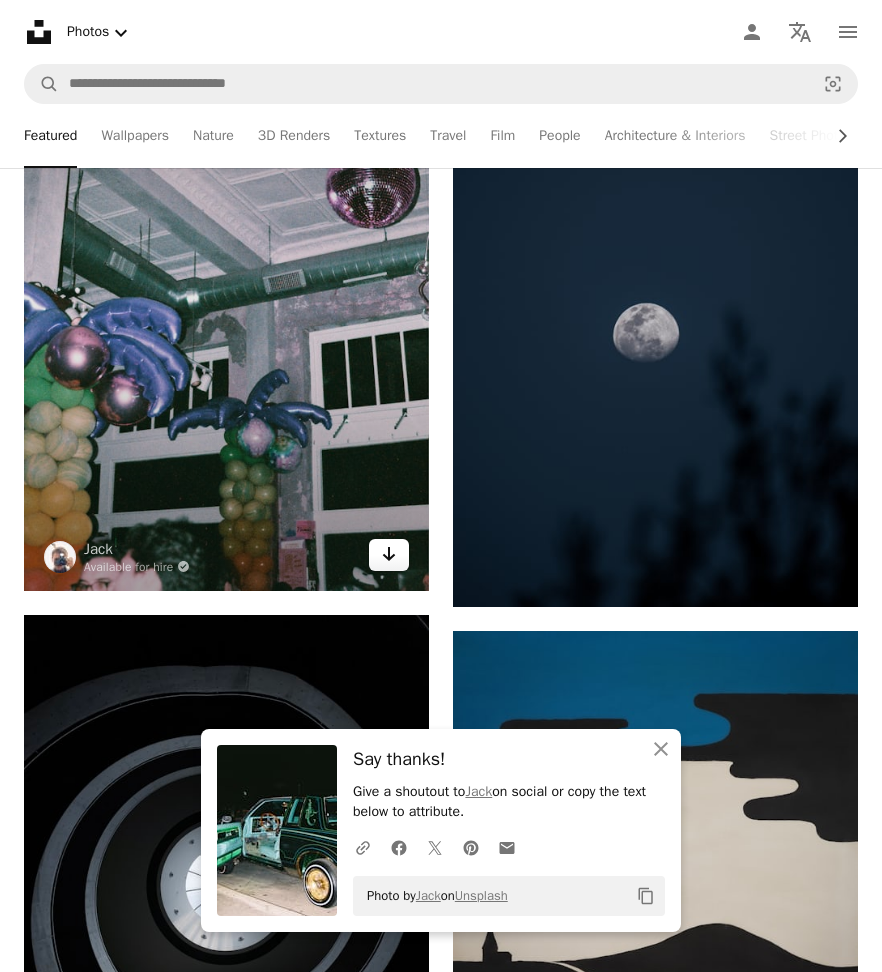 click 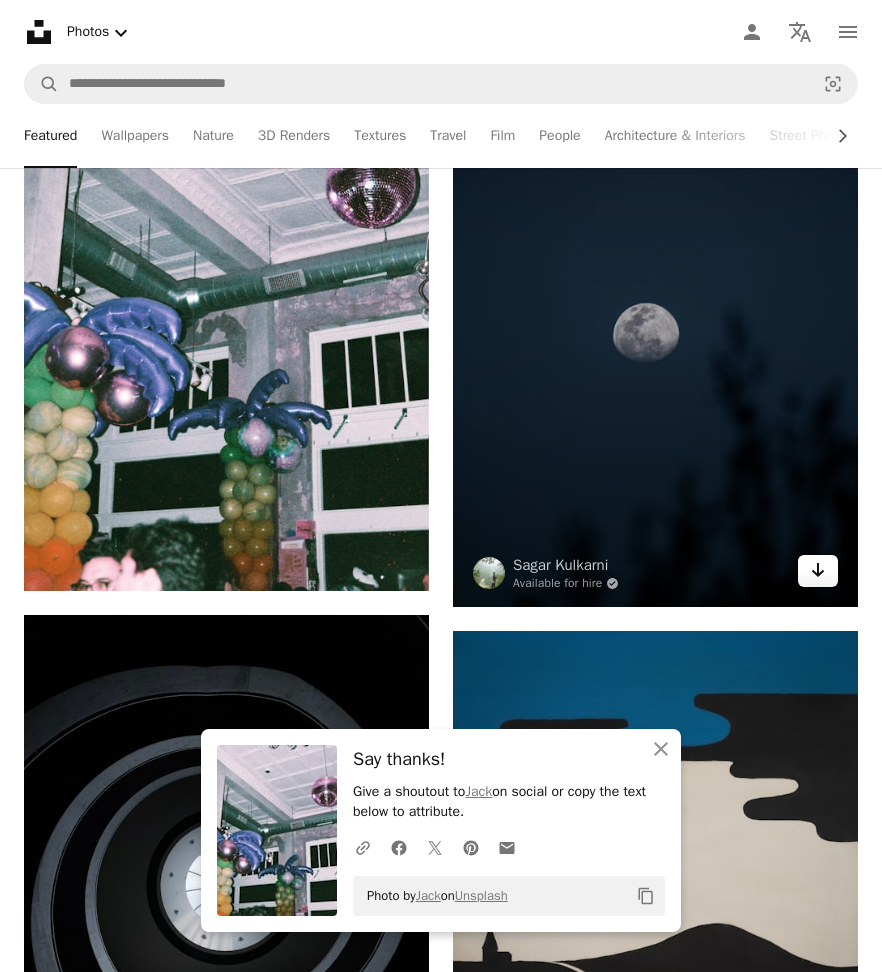 click 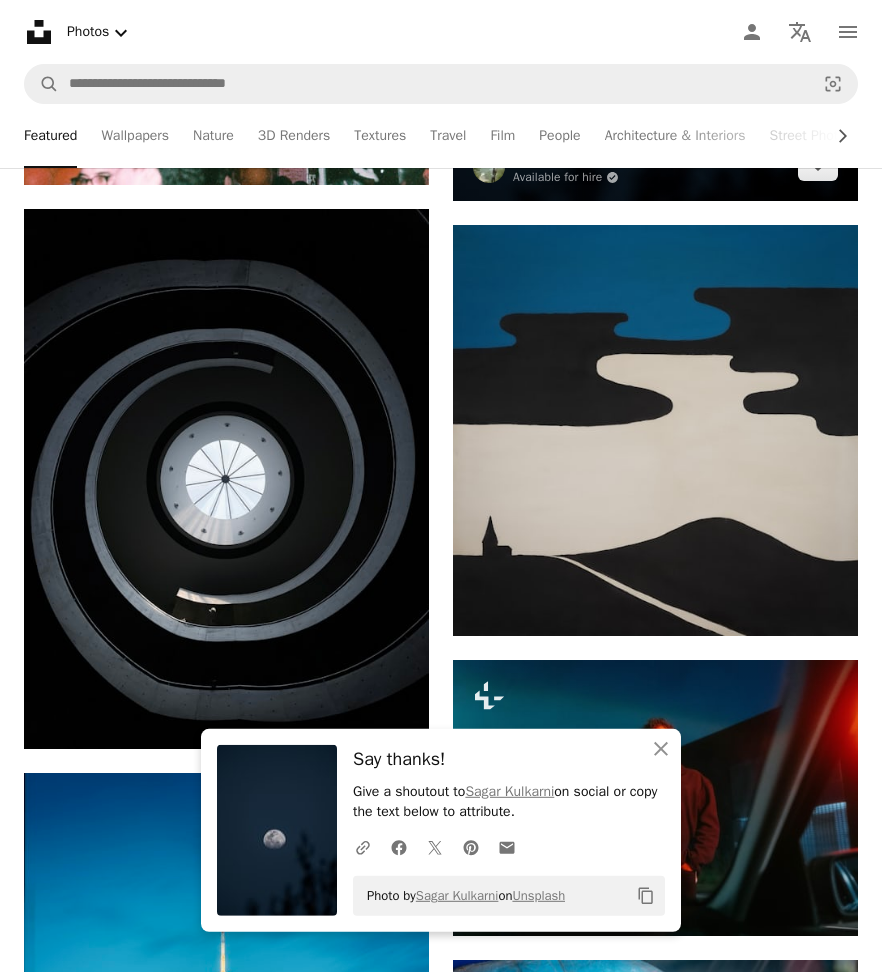 scroll, scrollTop: 16578, scrollLeft: 0, axis: vertical 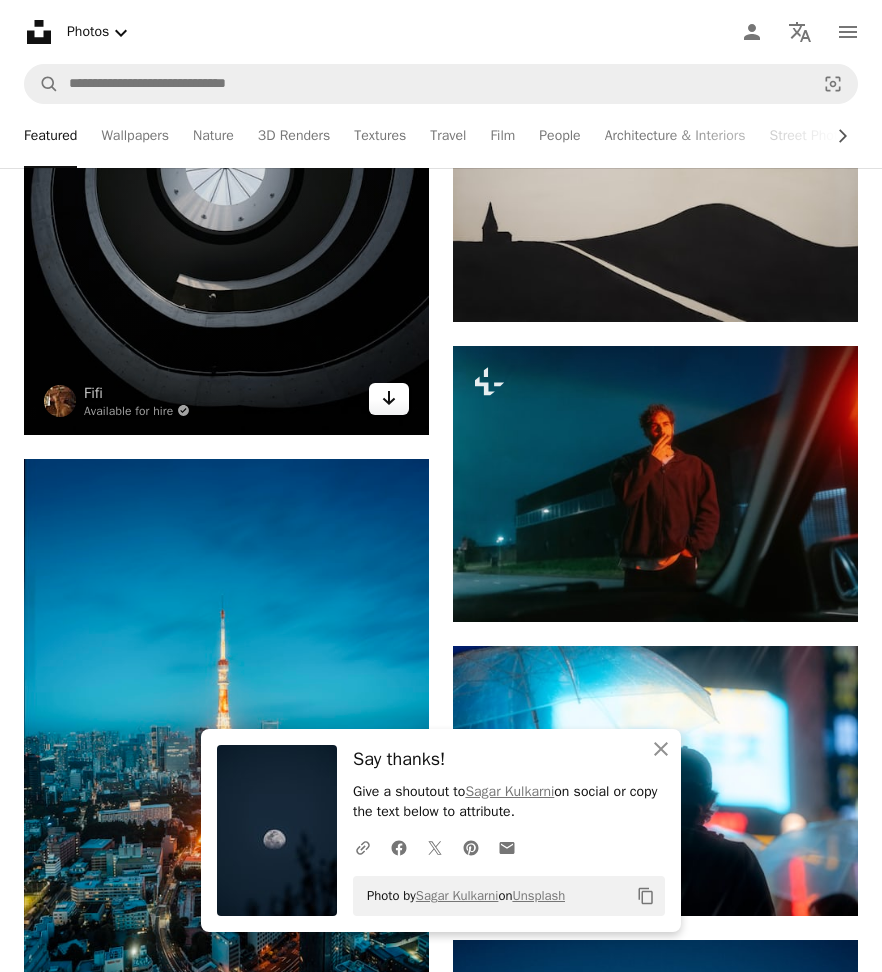 click 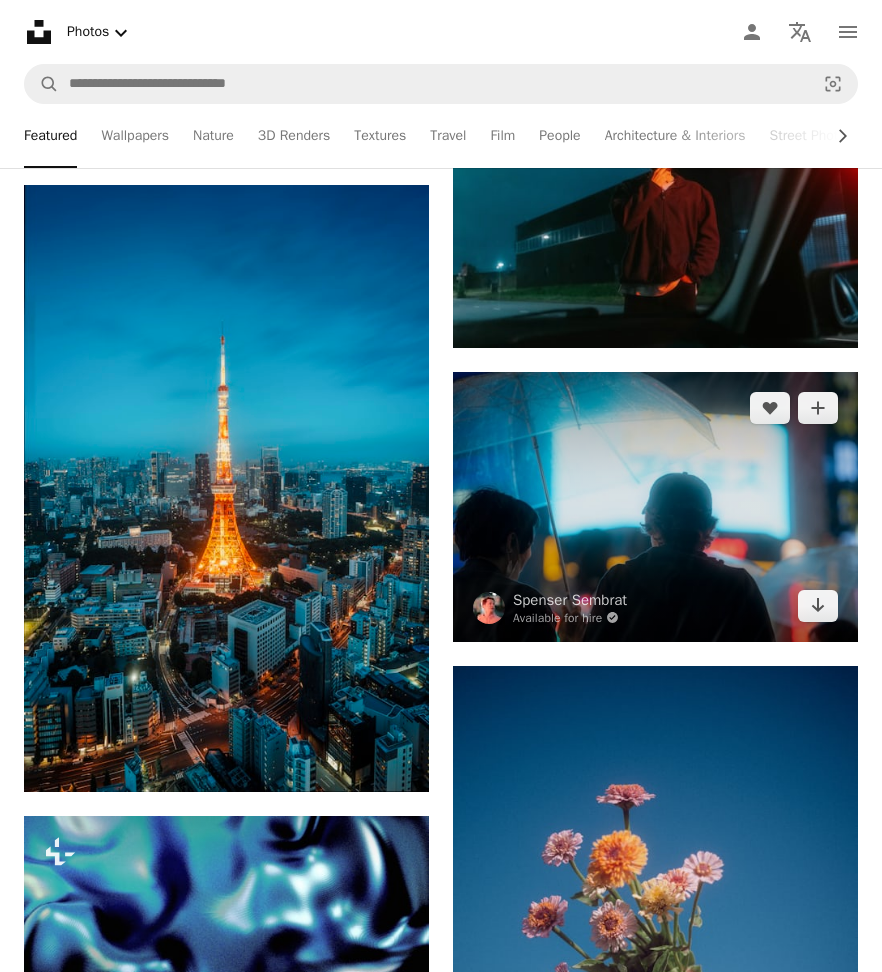 scroll, scrollTop: 16938, scrollLeft: 0, axis: vertical 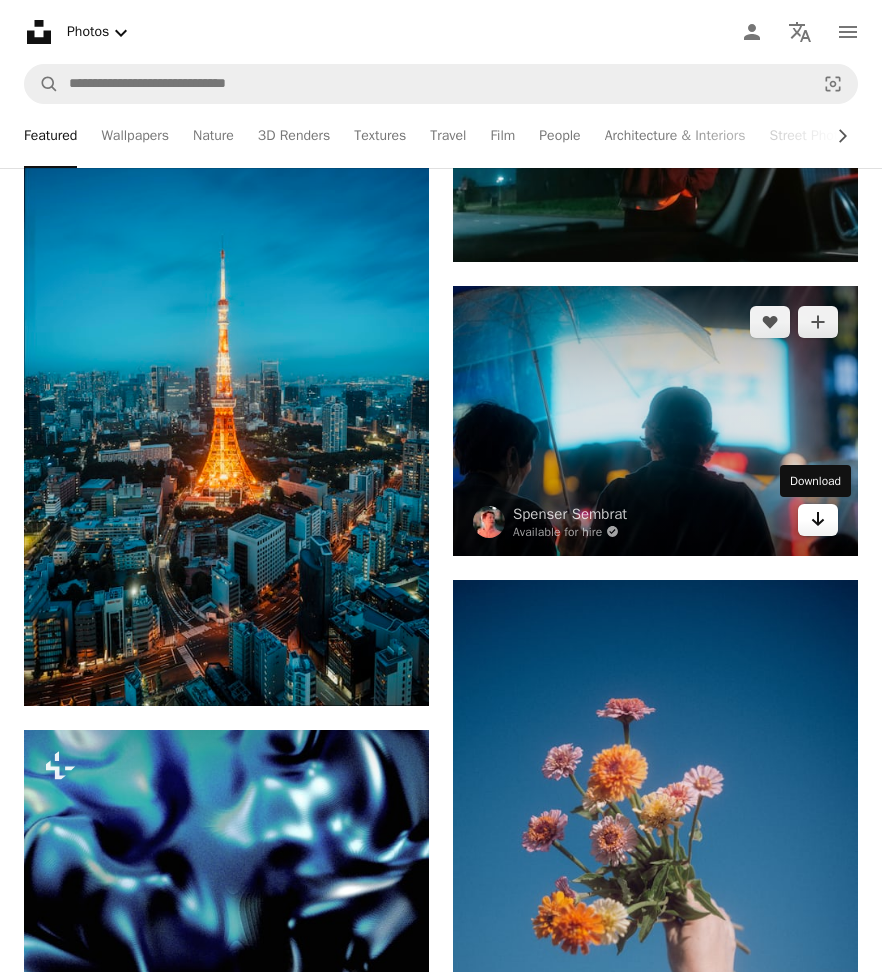 click on "Arrow pointing down" 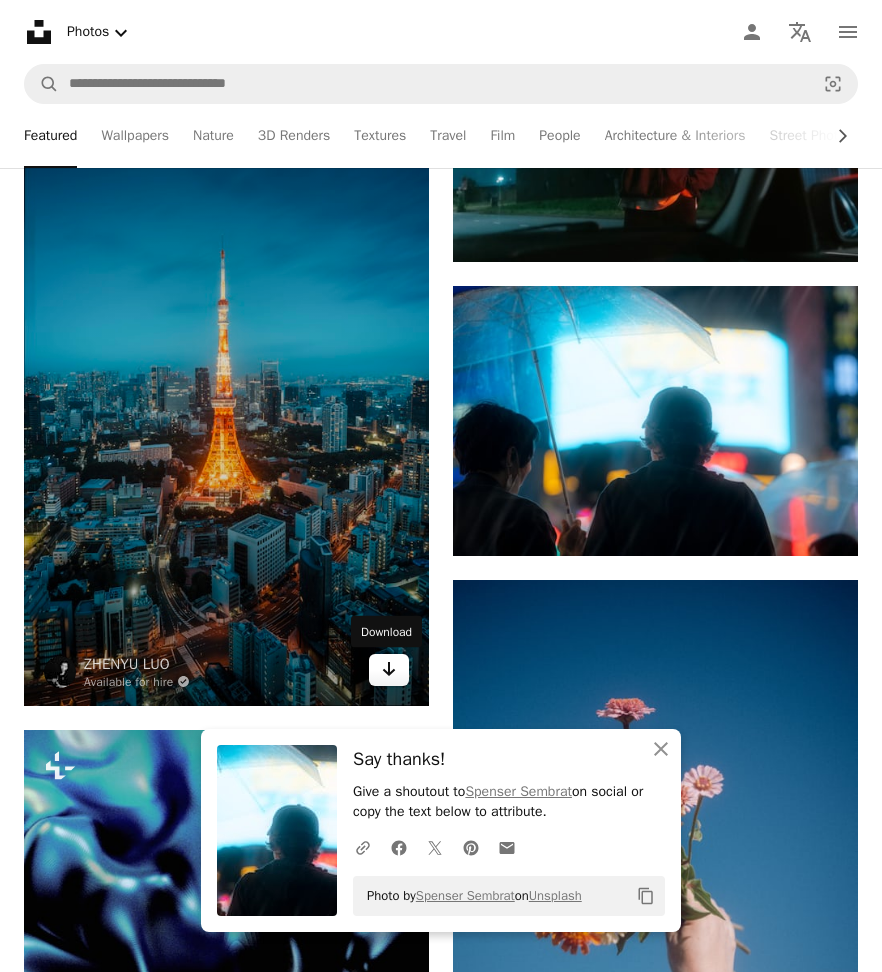 click on "Arrow pointing down" 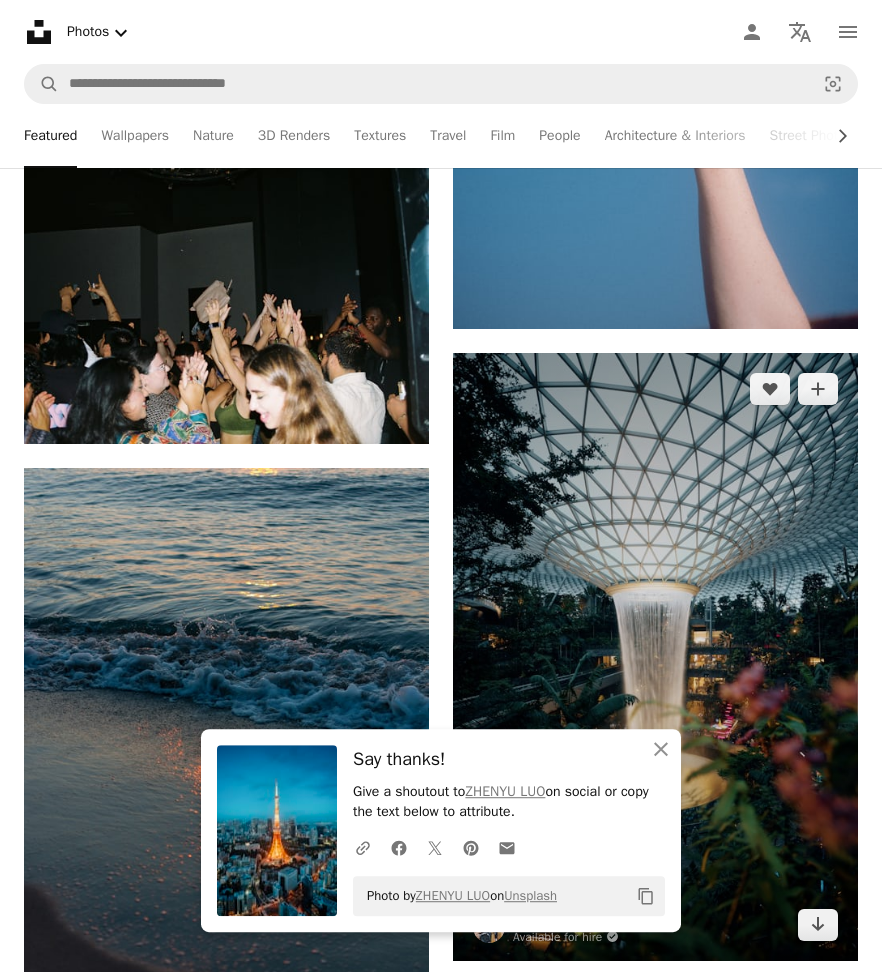 scroll, scrollTop: 17928, scrollLeft: 0, axis: vertical 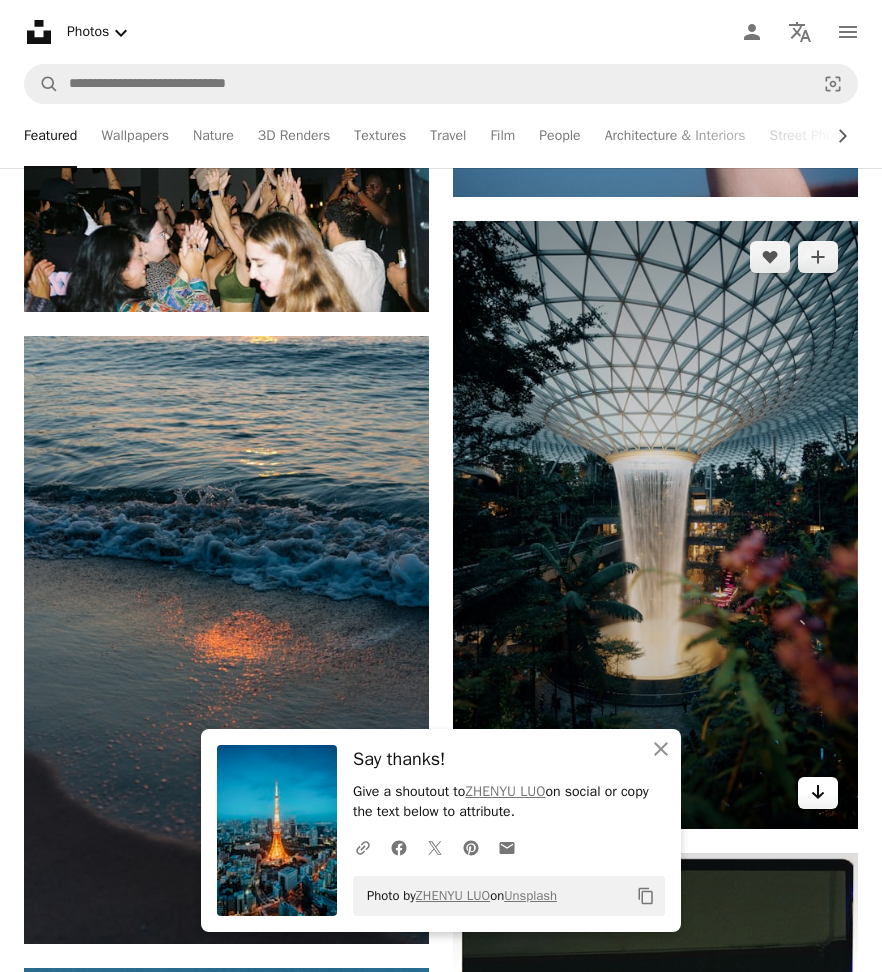 click on "Arrow pointing down" at bounding box center [818, 793] 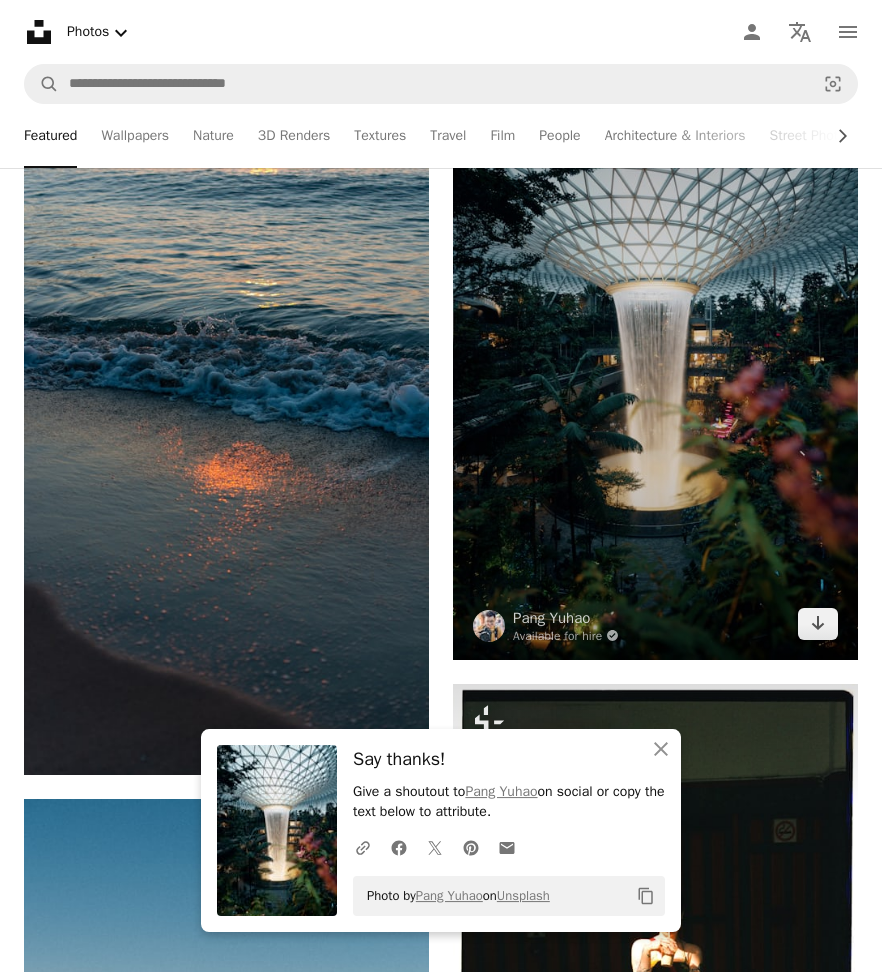 scroll, scrollTop: 18342, scrollLeft: 0, axis: vertical 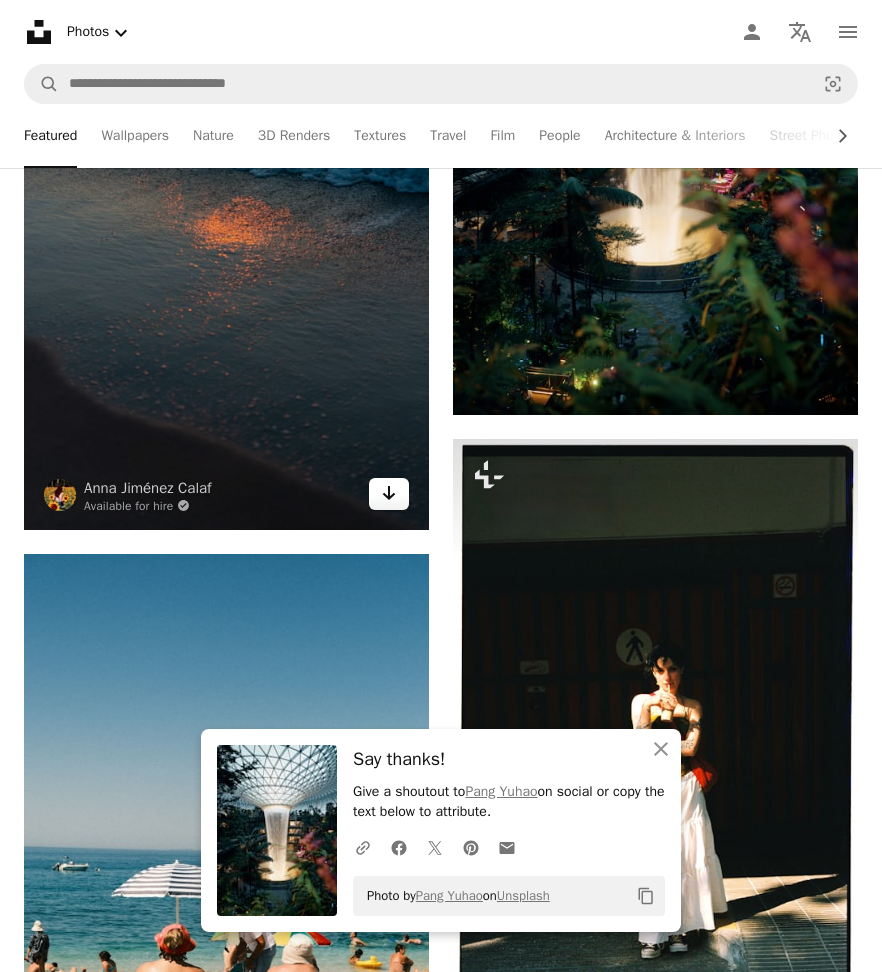 click on "Arrow pointing down" 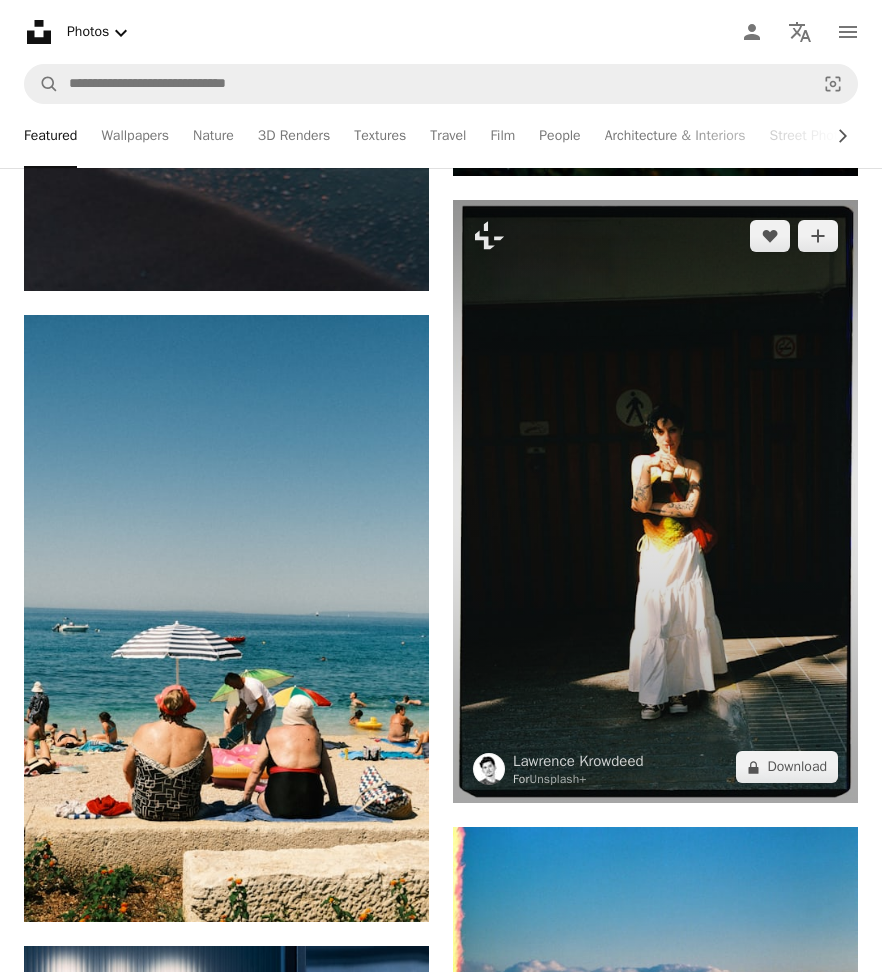 scroll, scrollTop: 18720, scrollLeft: 0, axis: vertical 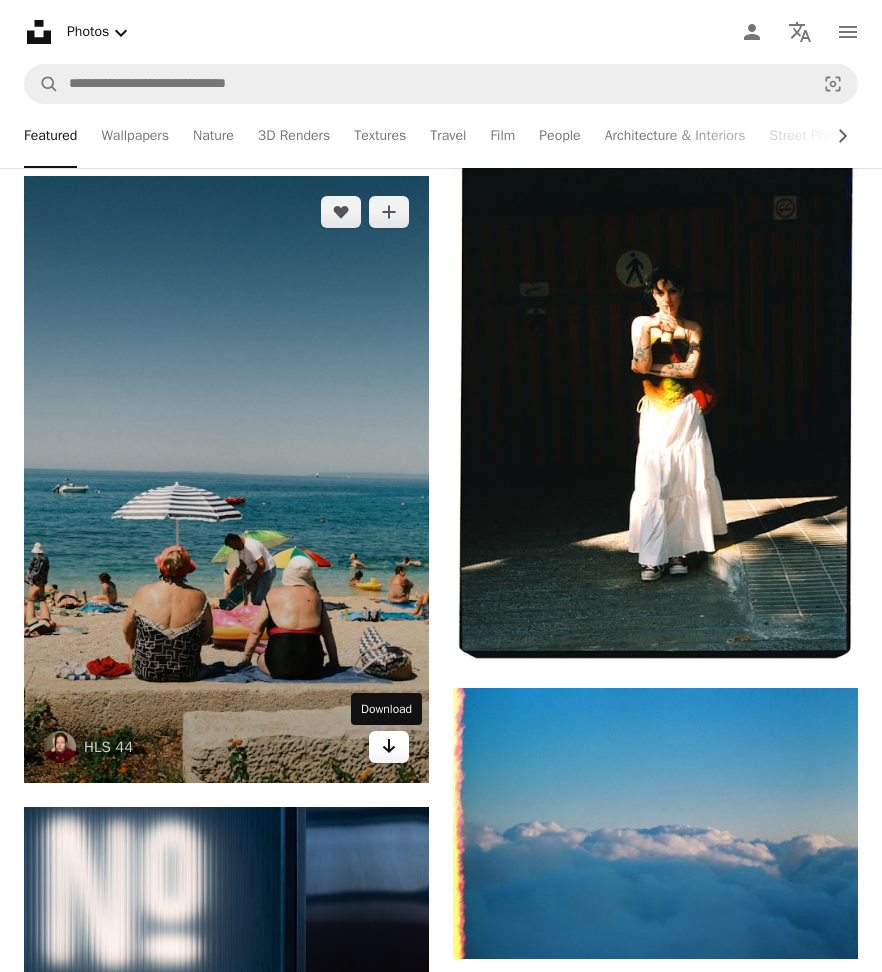 click on "Arrow pointing down" 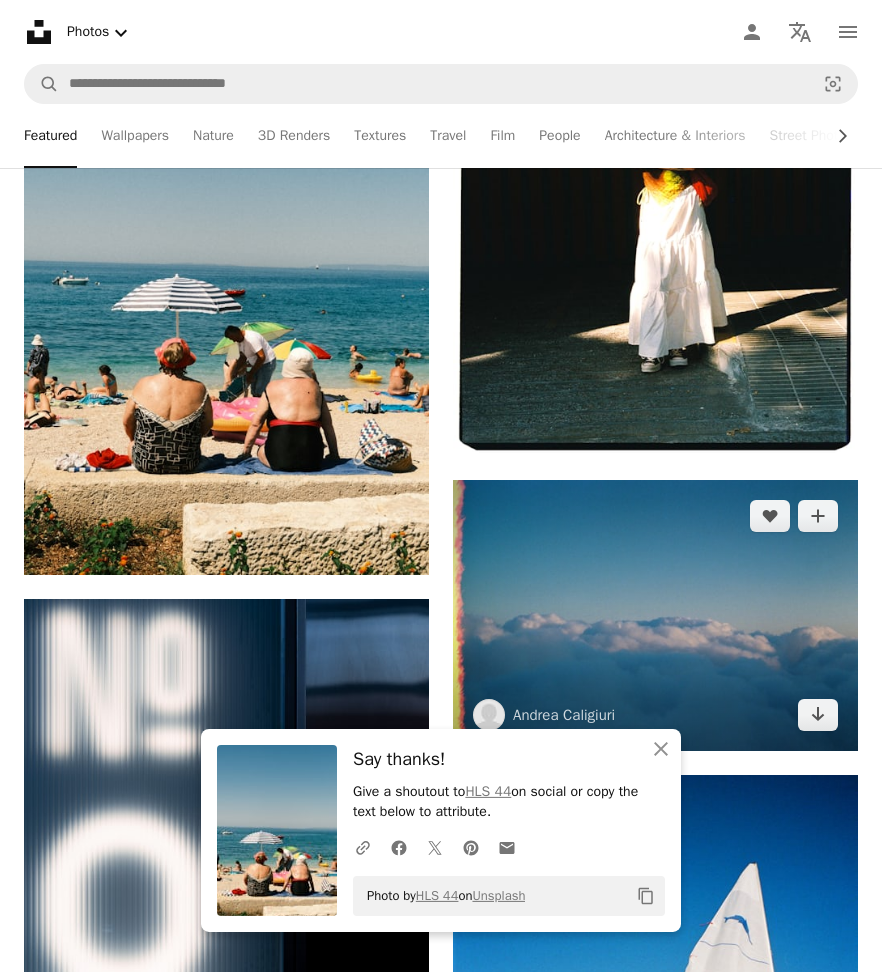 scroll, scrollTop: 19044, scrollLeft: 0, axis: vertical 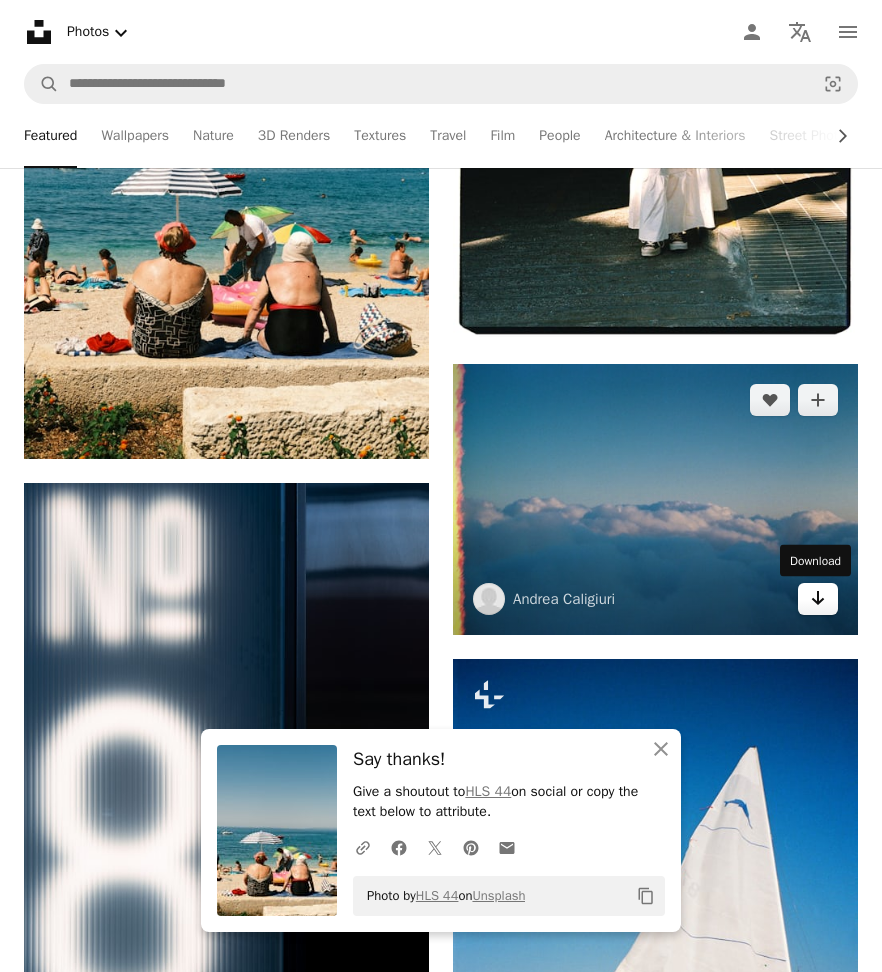 click 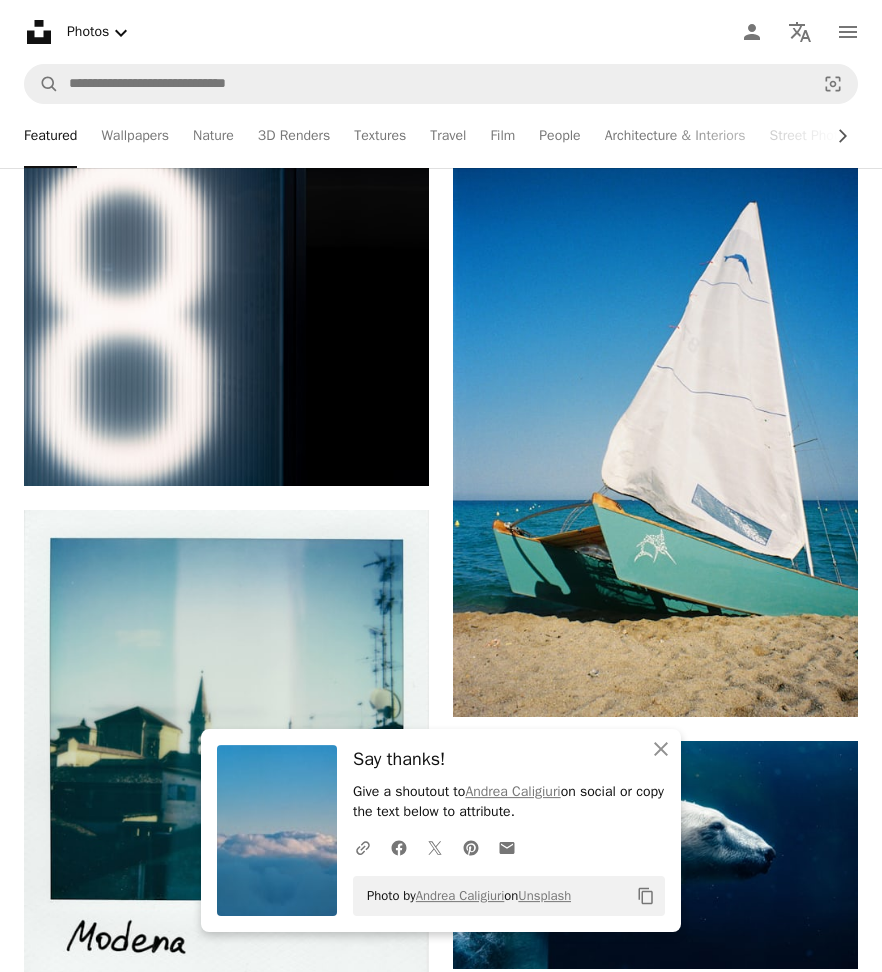 scroll, scrollTop: 19638, scrollLeft: 0, axis: vertical 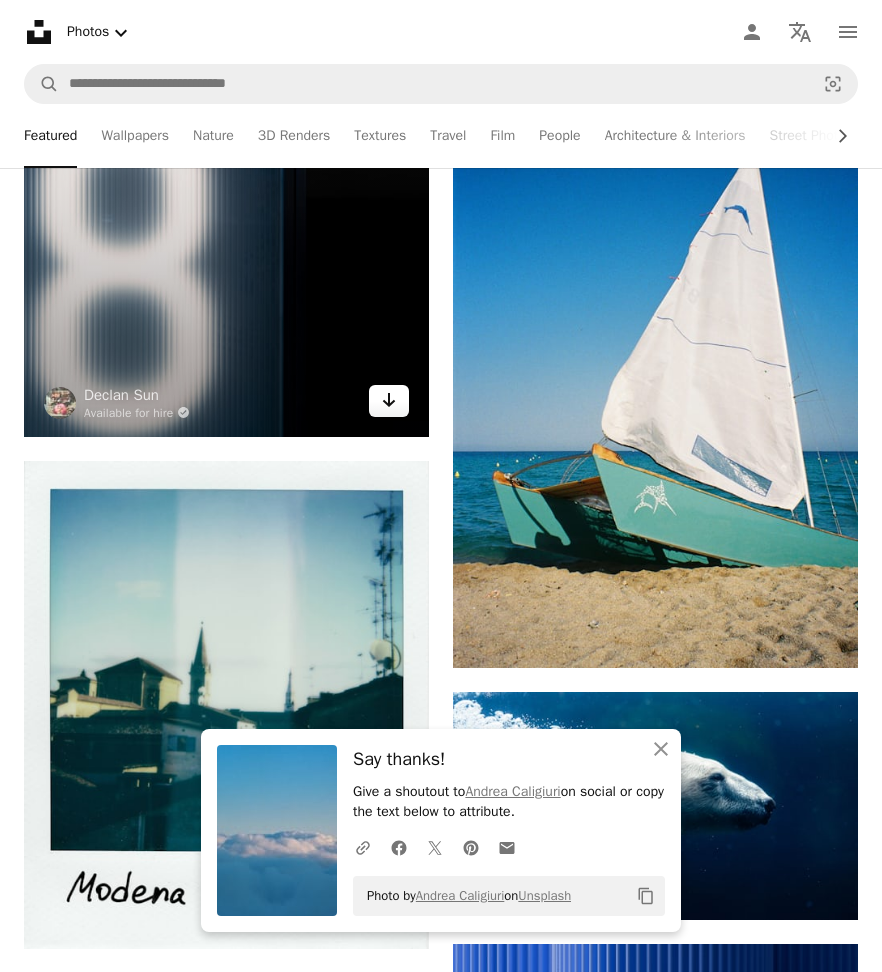 click on "Arrow pointing down" 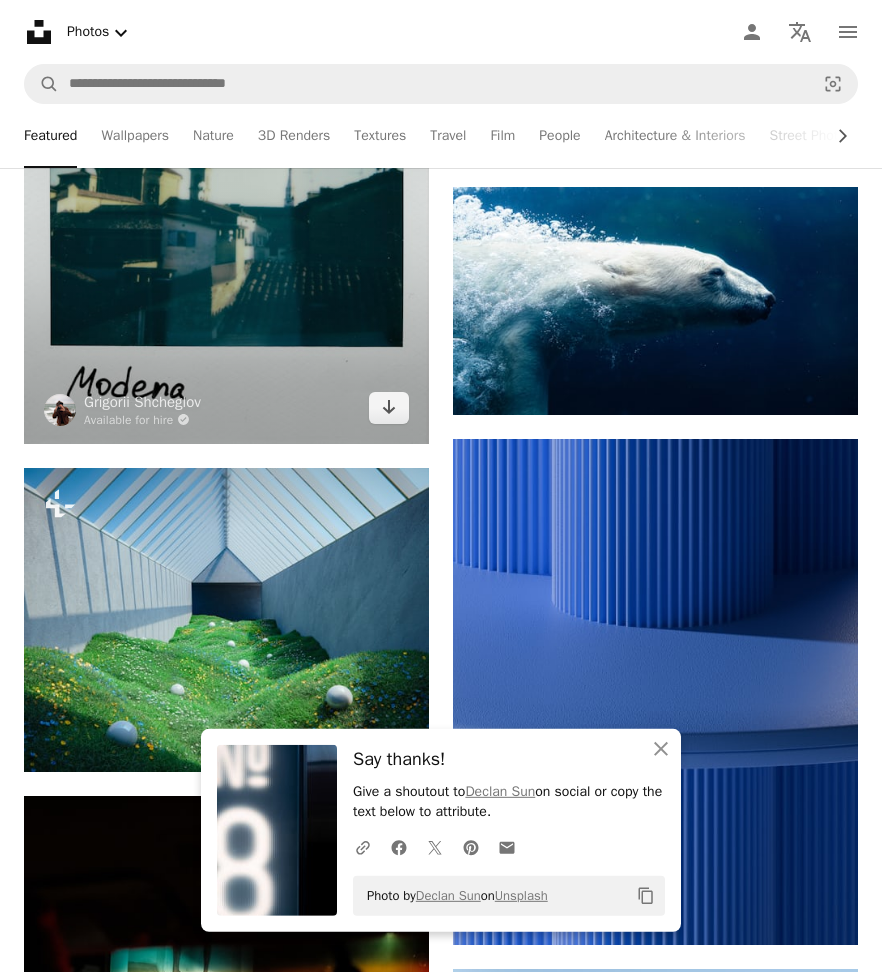 scroll, scrollTop: 20178, scrollLeft: 0, axis: vertical 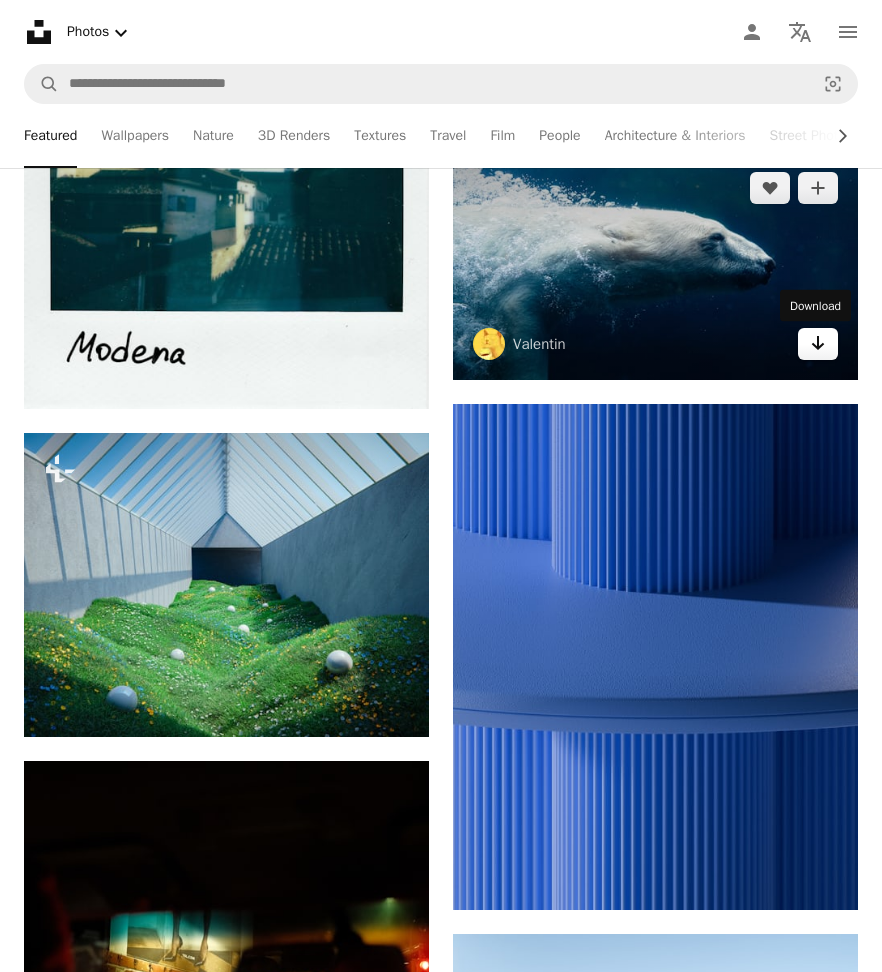 click on "Arrow pointing down" 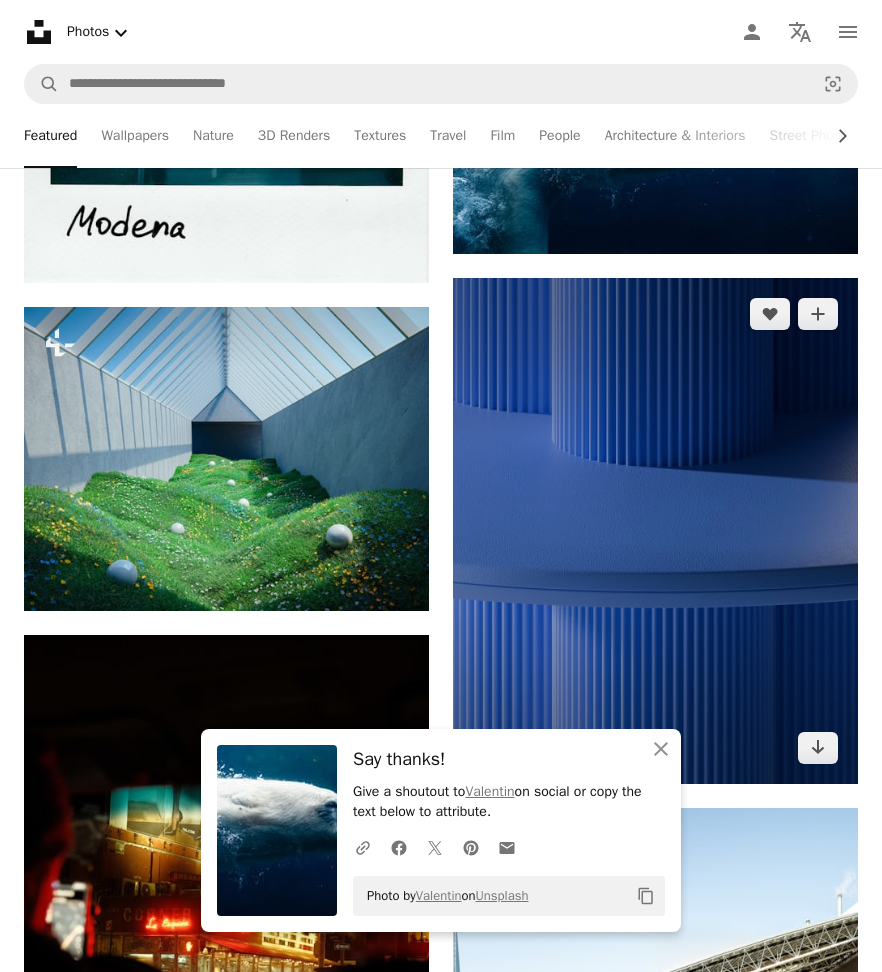 scroll, scrollTop: 20376, scrollLeft: 0, axis: vertical 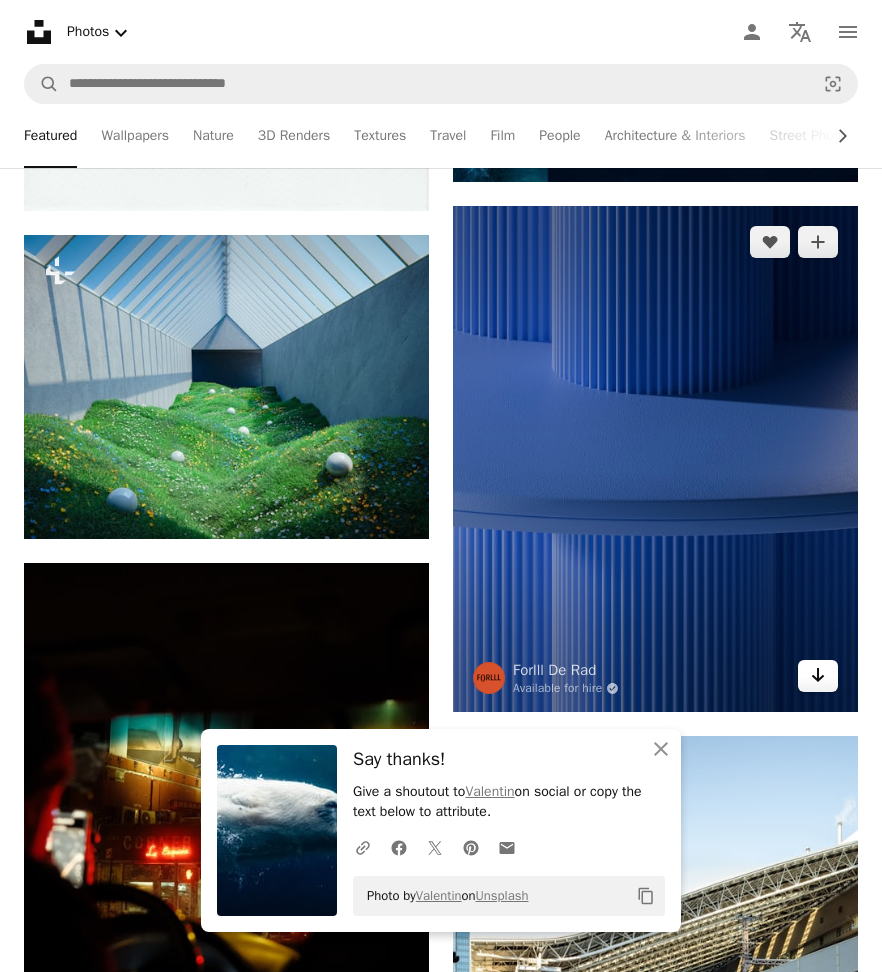 click on "Arrow pointing down" 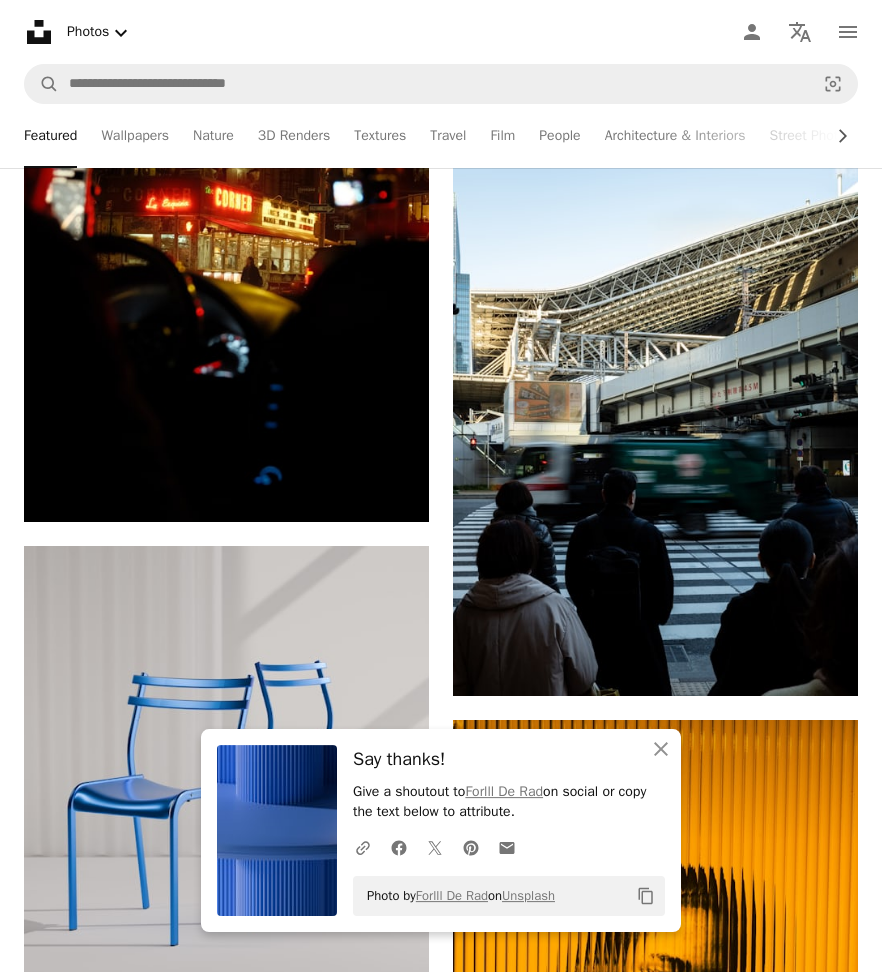 scroll, scrollTop: 21114, scrollLeft: 0, axis: vertical 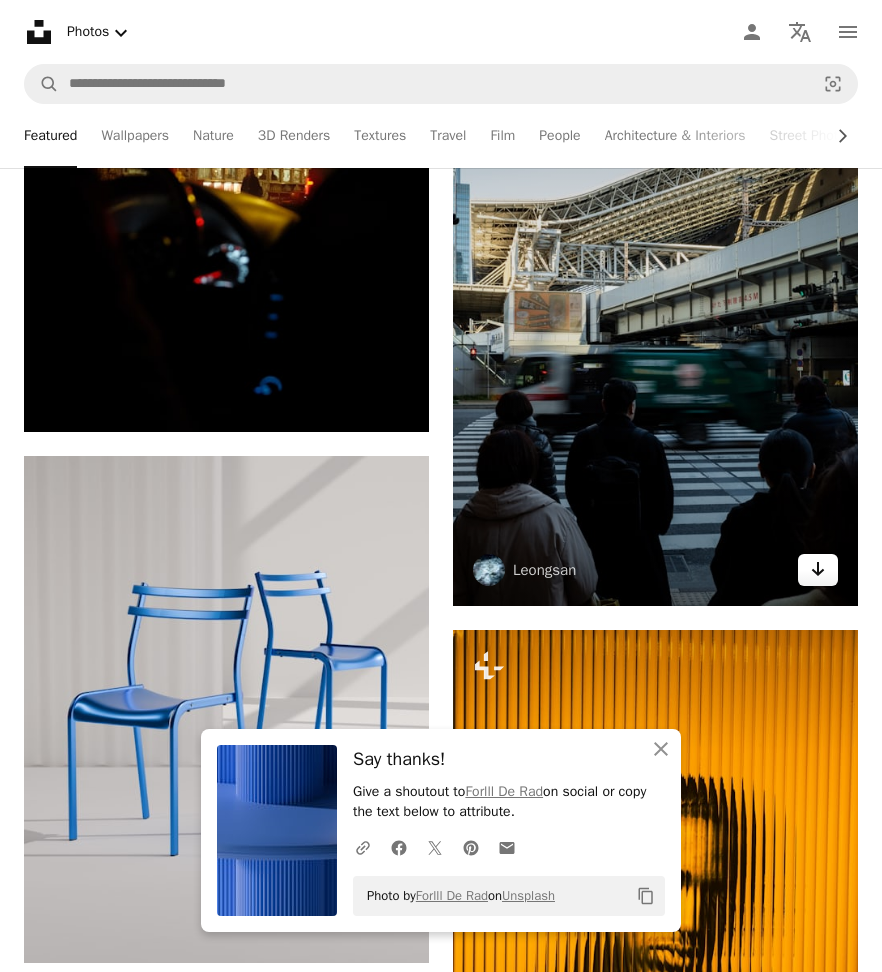 click on "Arrow pointing down" 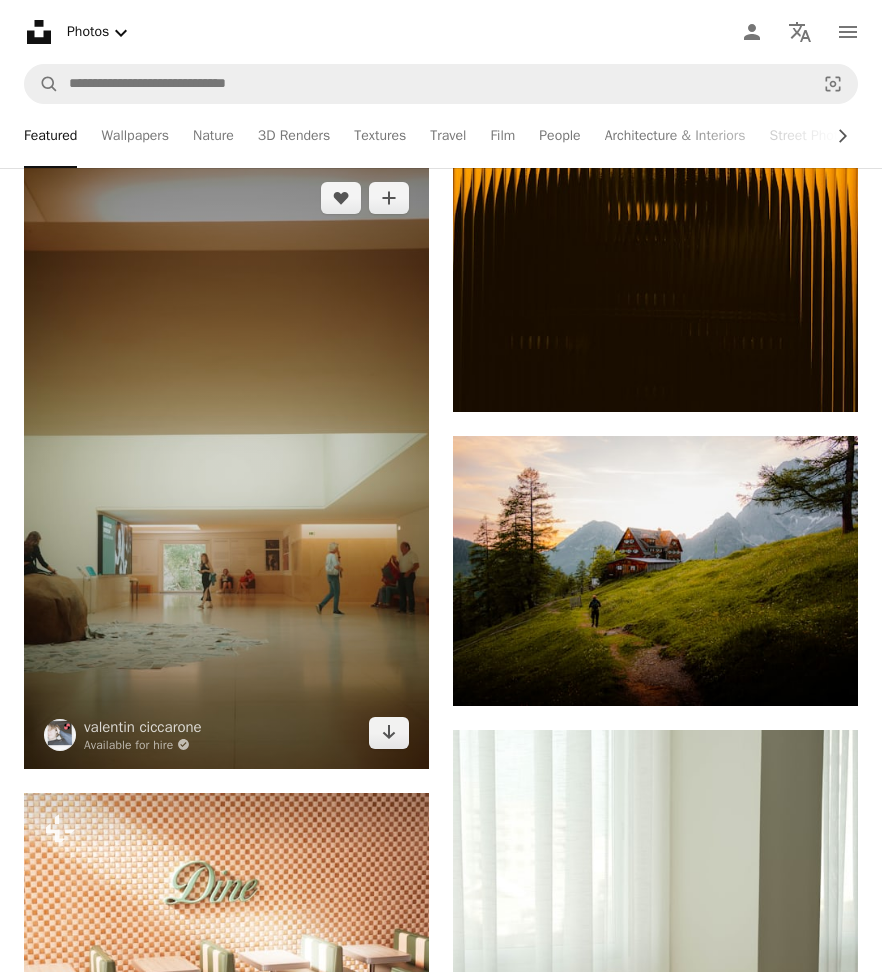 scroll, scrollTop: 21960, scrollLeft: 0, axis: vertical 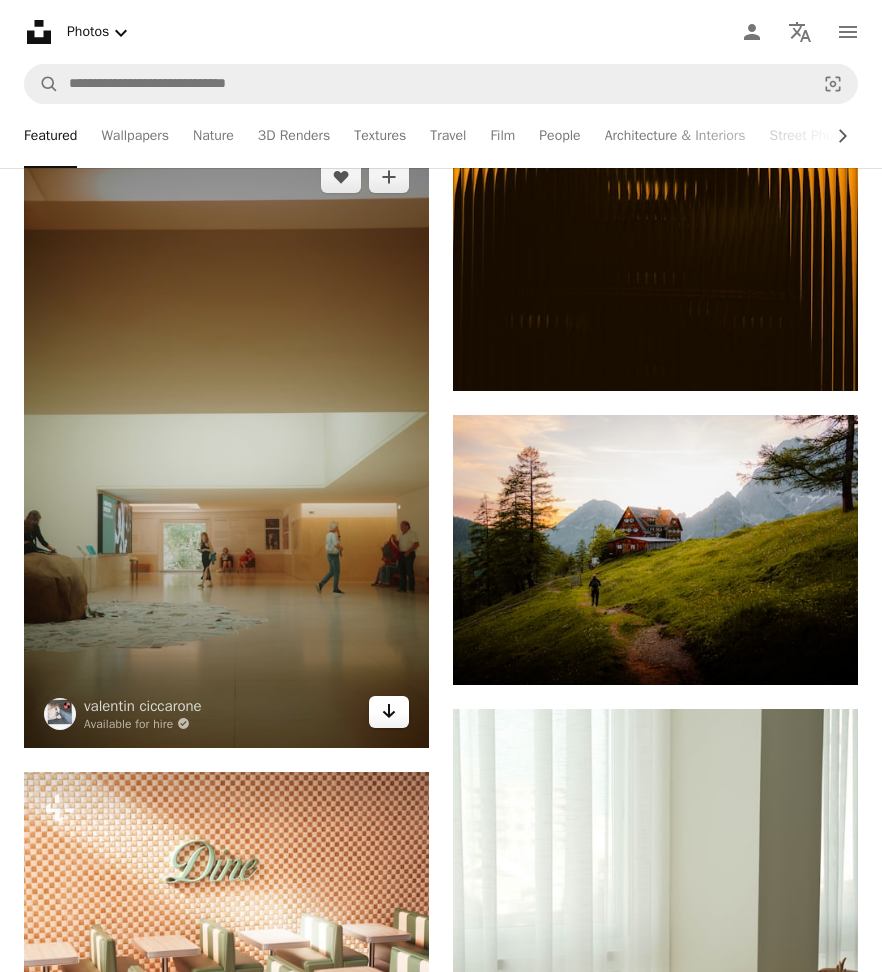 click on "Arrow pointing down" 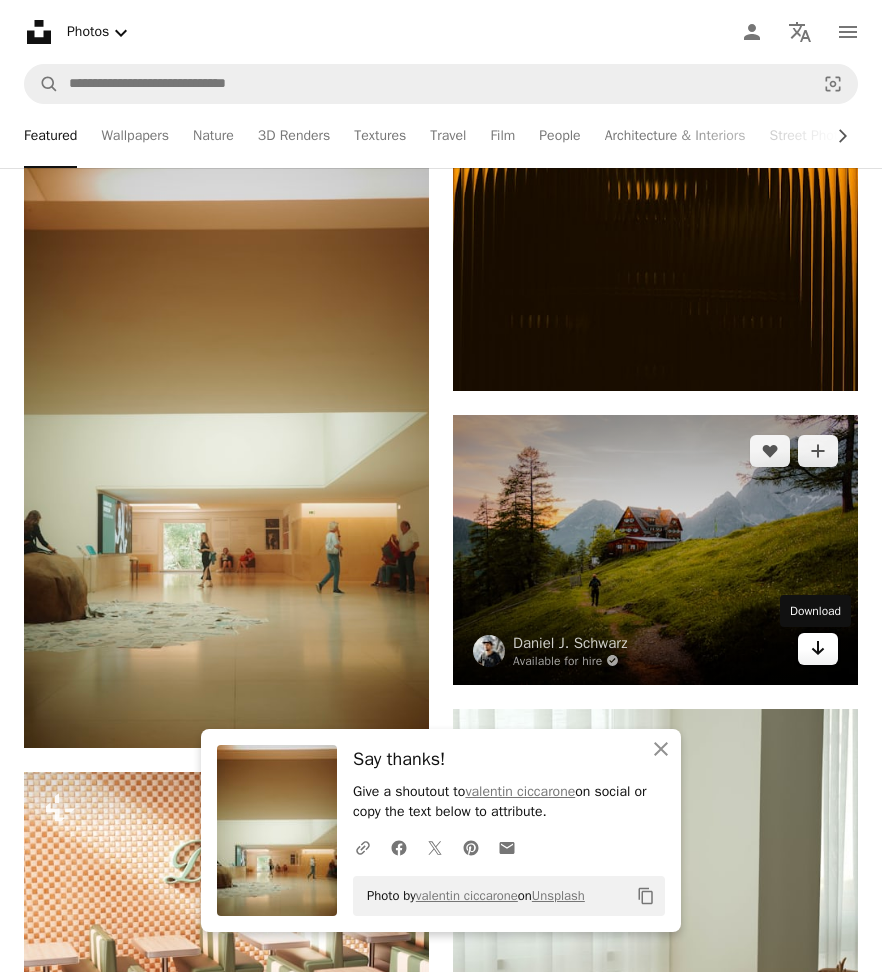 click 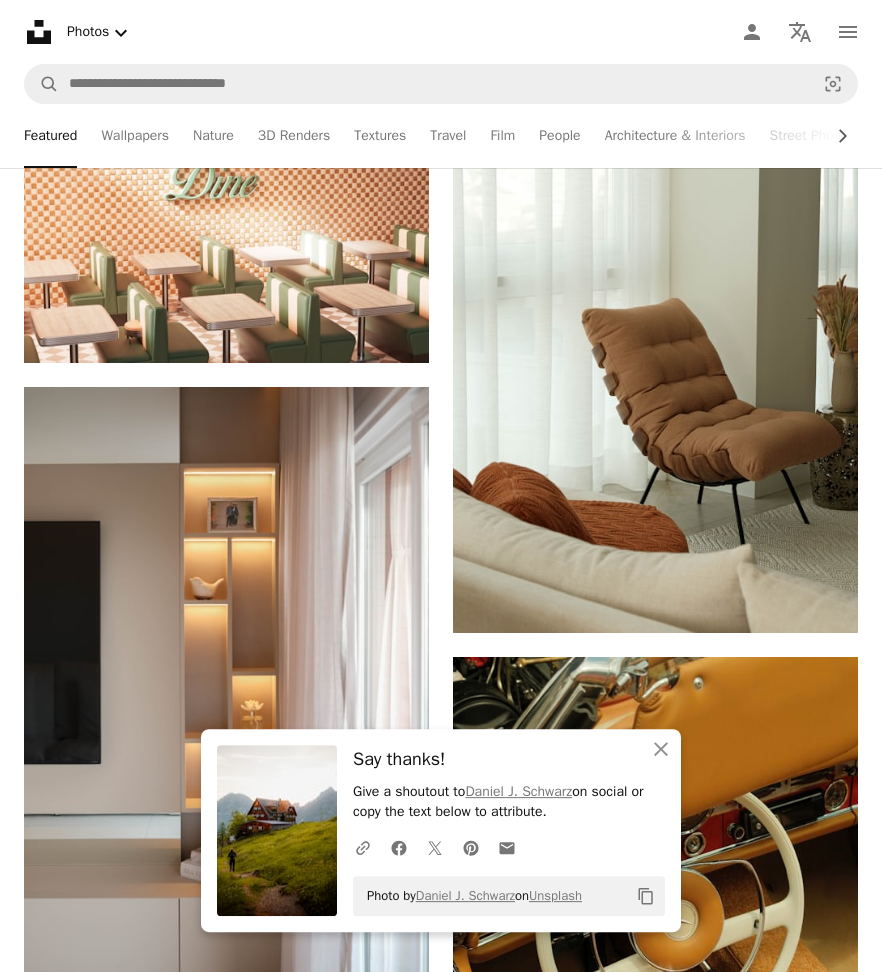 scroll, scrollTop: 22644, scrollLeft: 0, axis: vertical 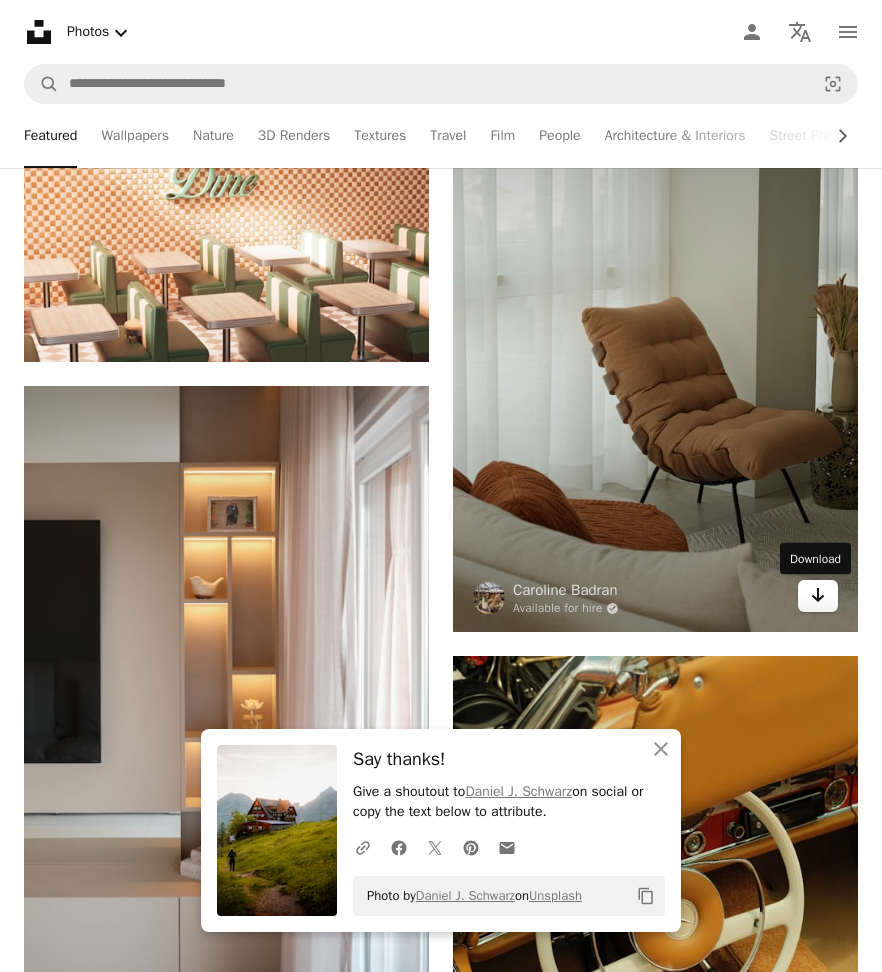 click 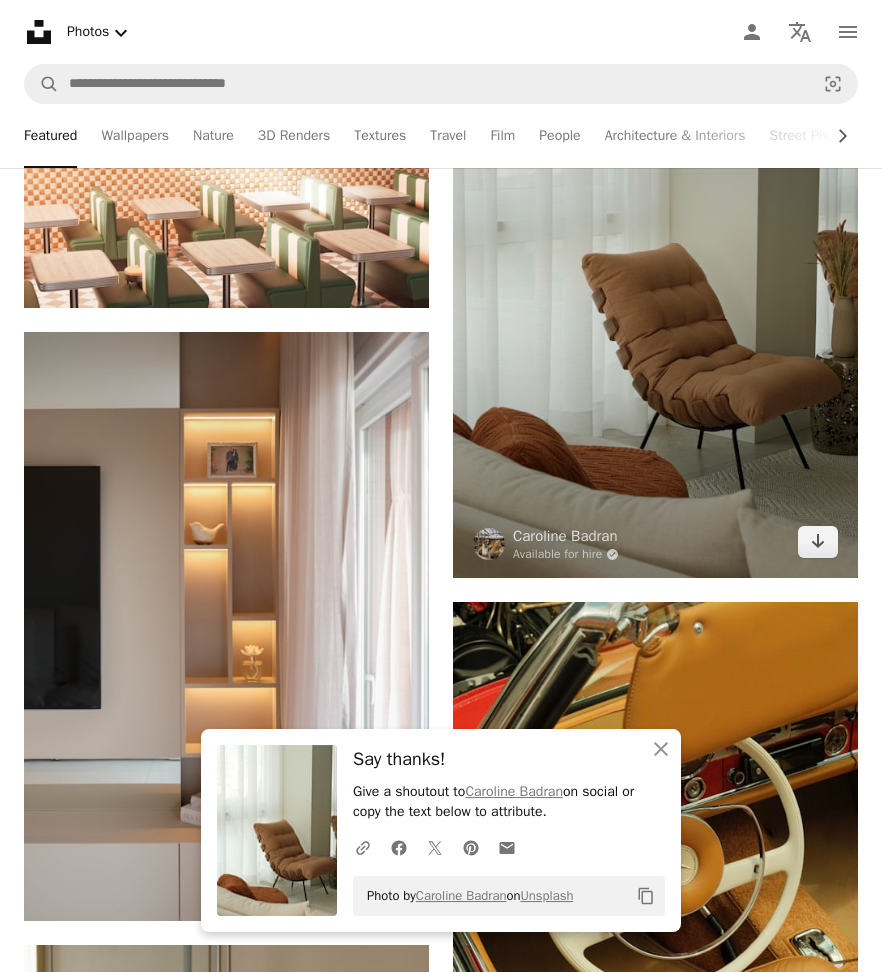 scroll, scrollTop: 23040, scrollLeft: 0, axis: vertical 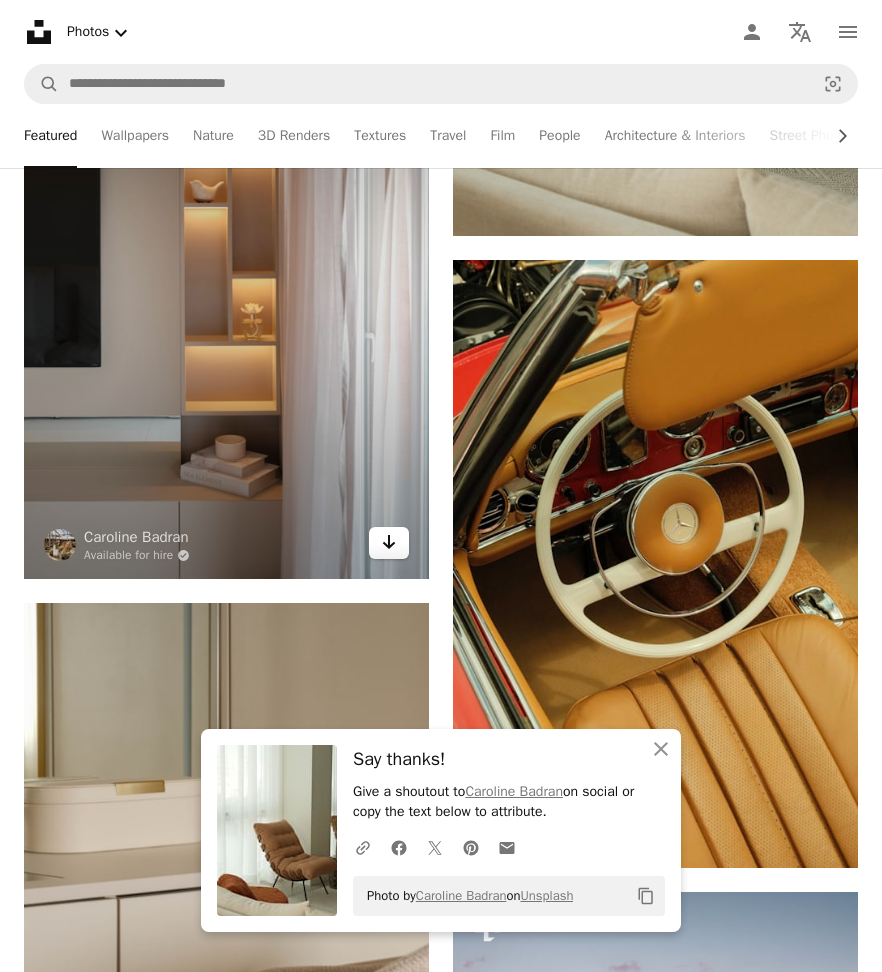 click on "Arrow pointing down" 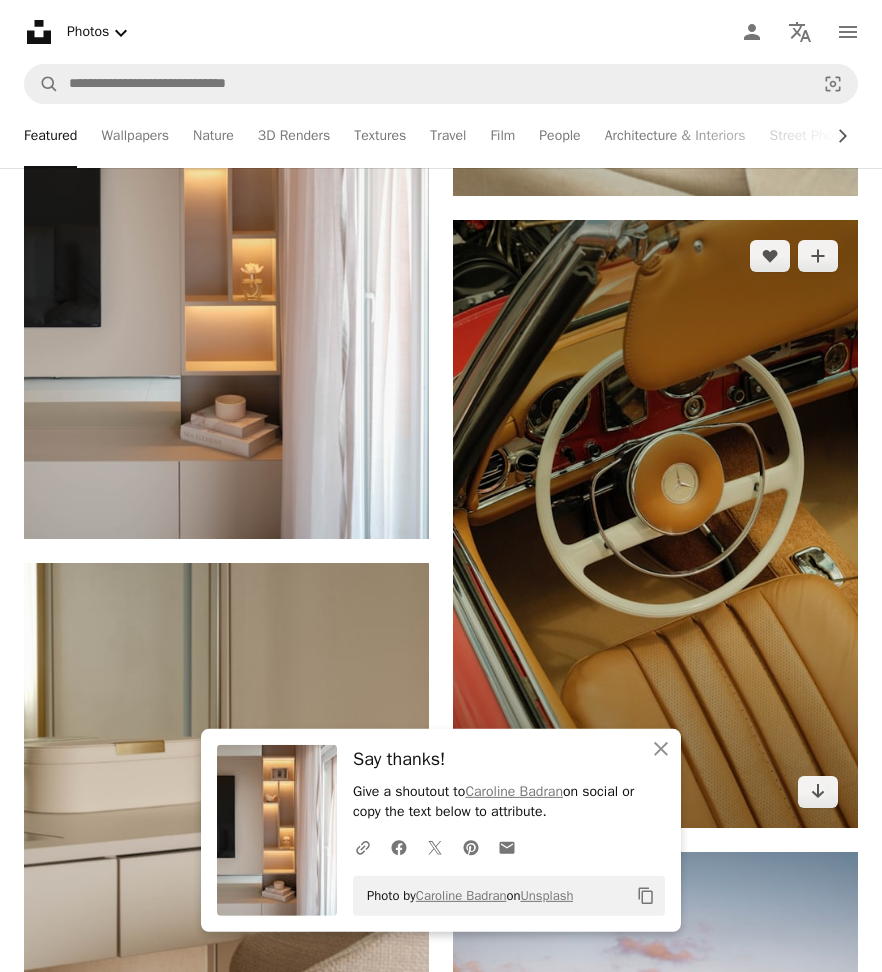 scroll, scrollTop: 23220, scrollLeft: 0, axis: vertical 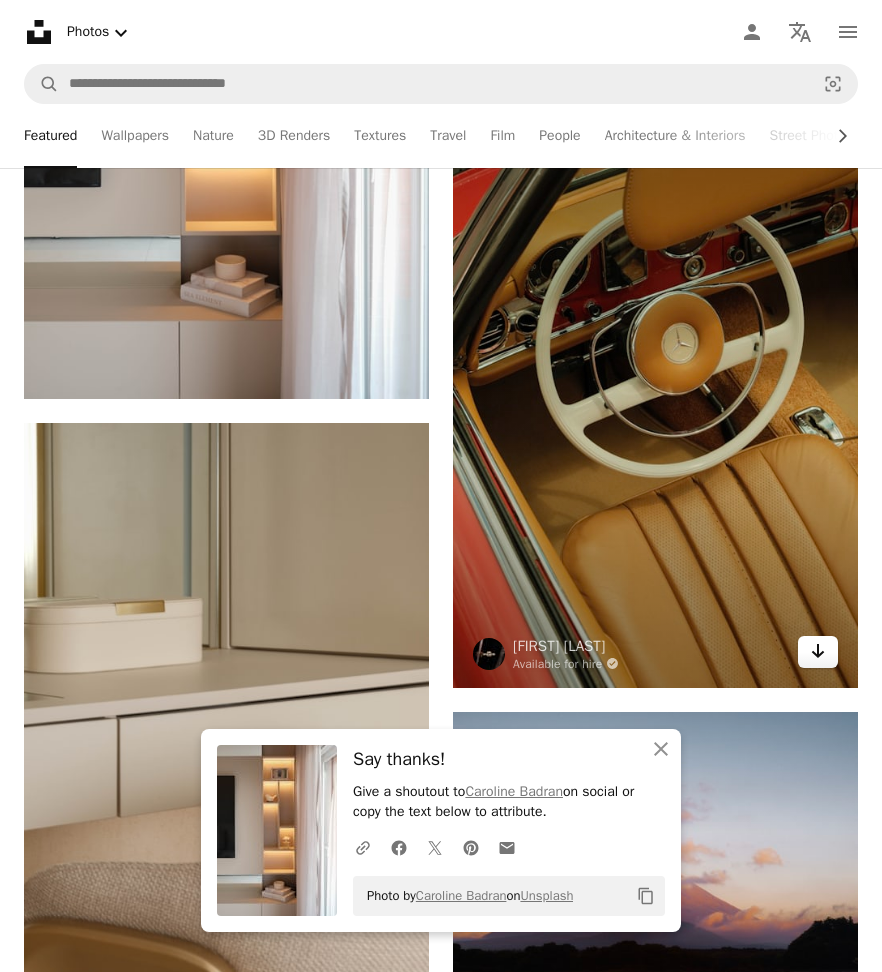 click on "Arrow pointing down" 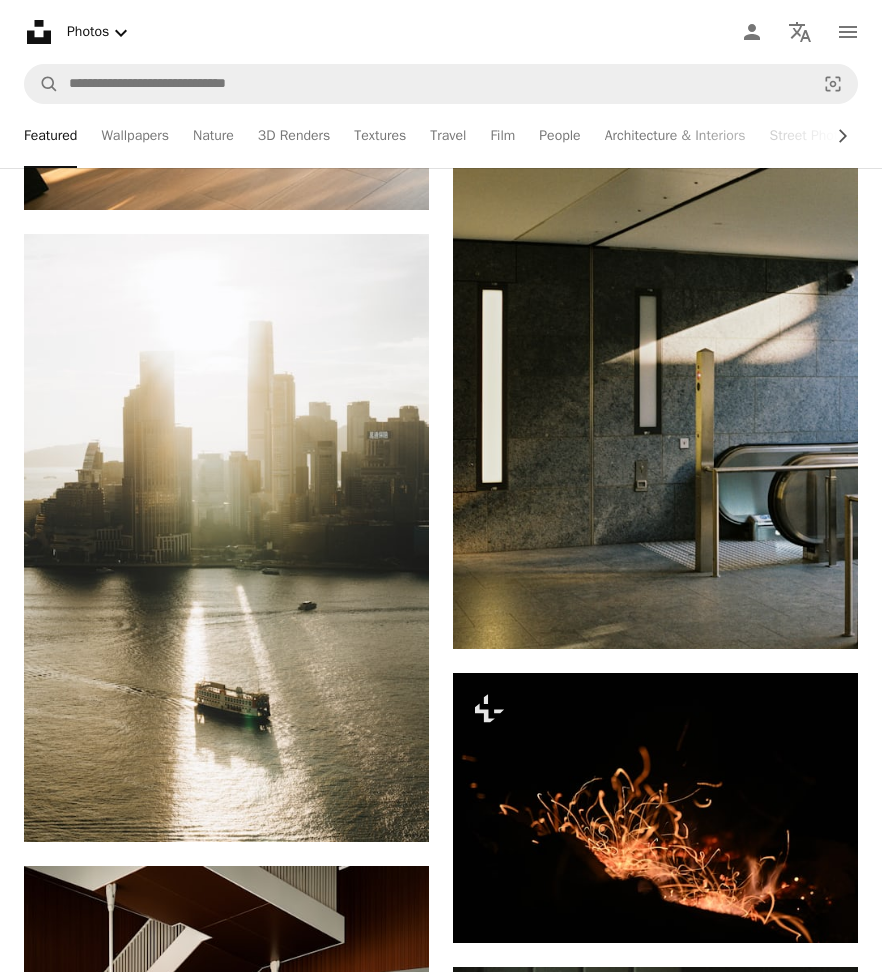 scroll, scrollTop: 24696, scrollLeft: 0, axis: vertical 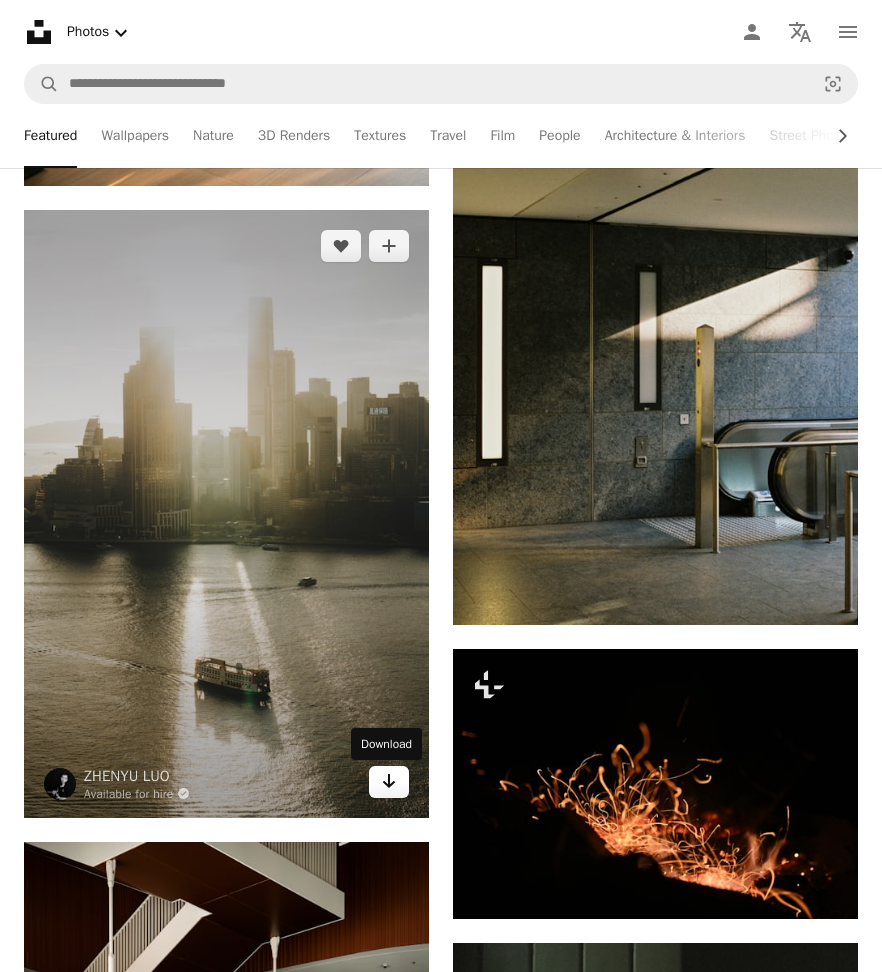 click 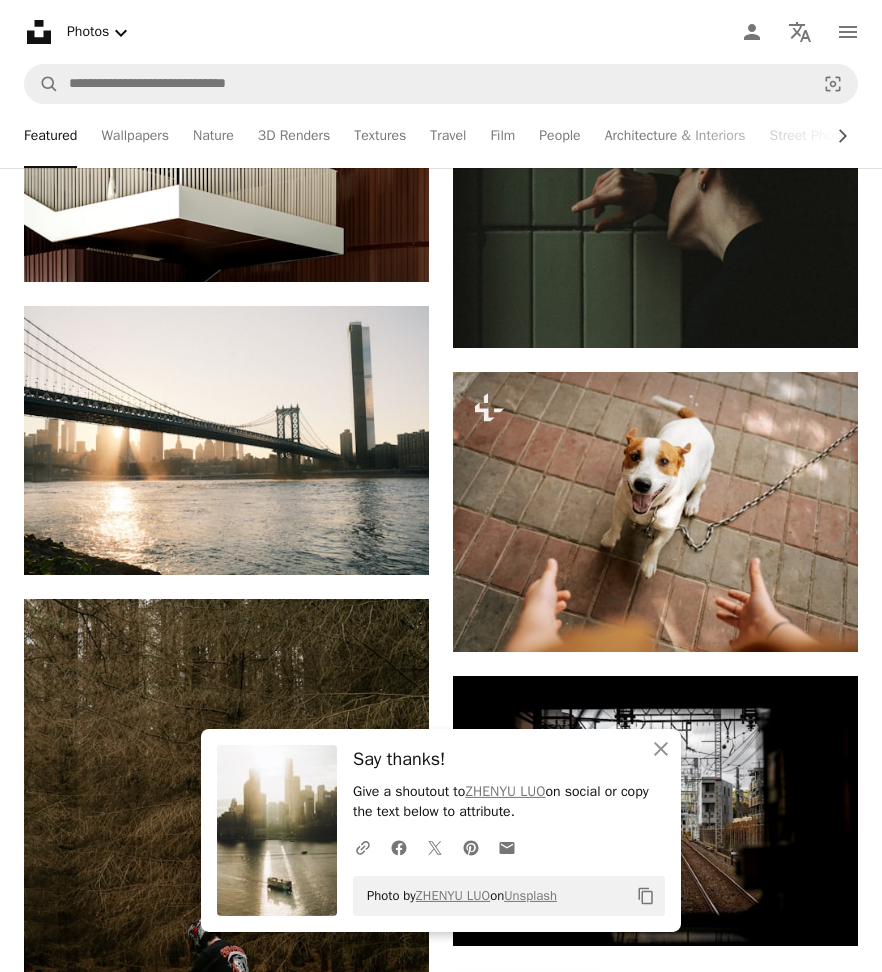 scroll, scrollTop: 25596, scrollLeft: 0, axis: vertical 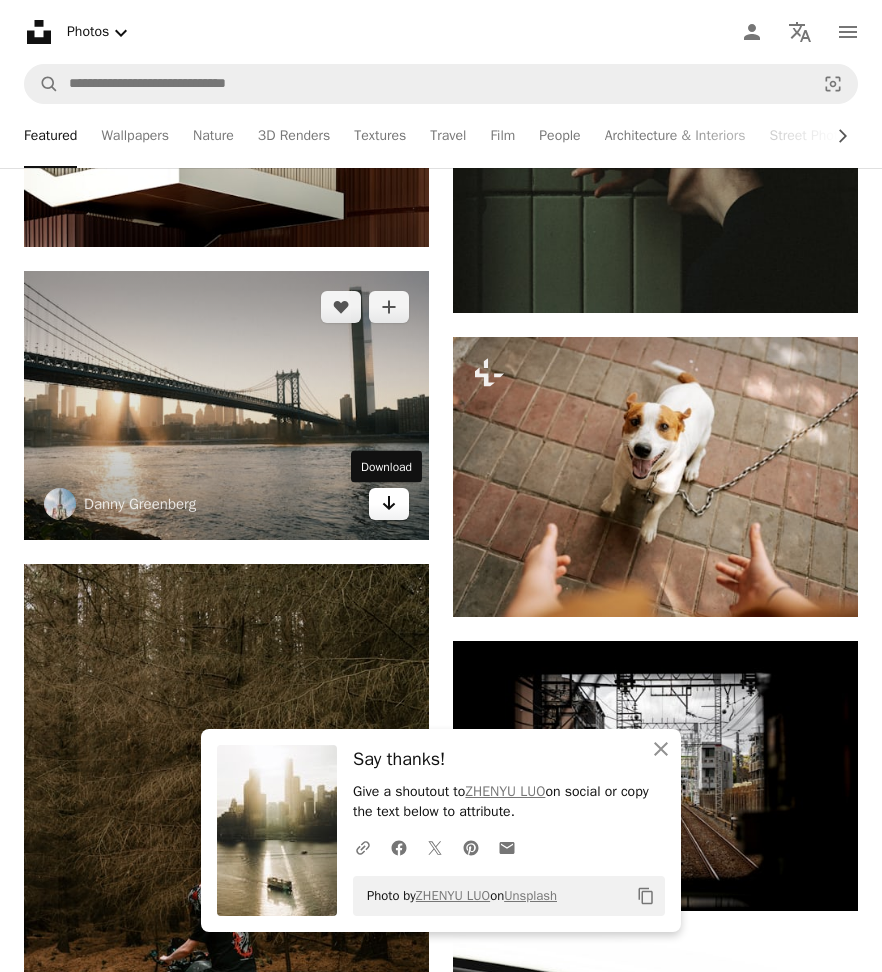 click on "Arrow pointing down" 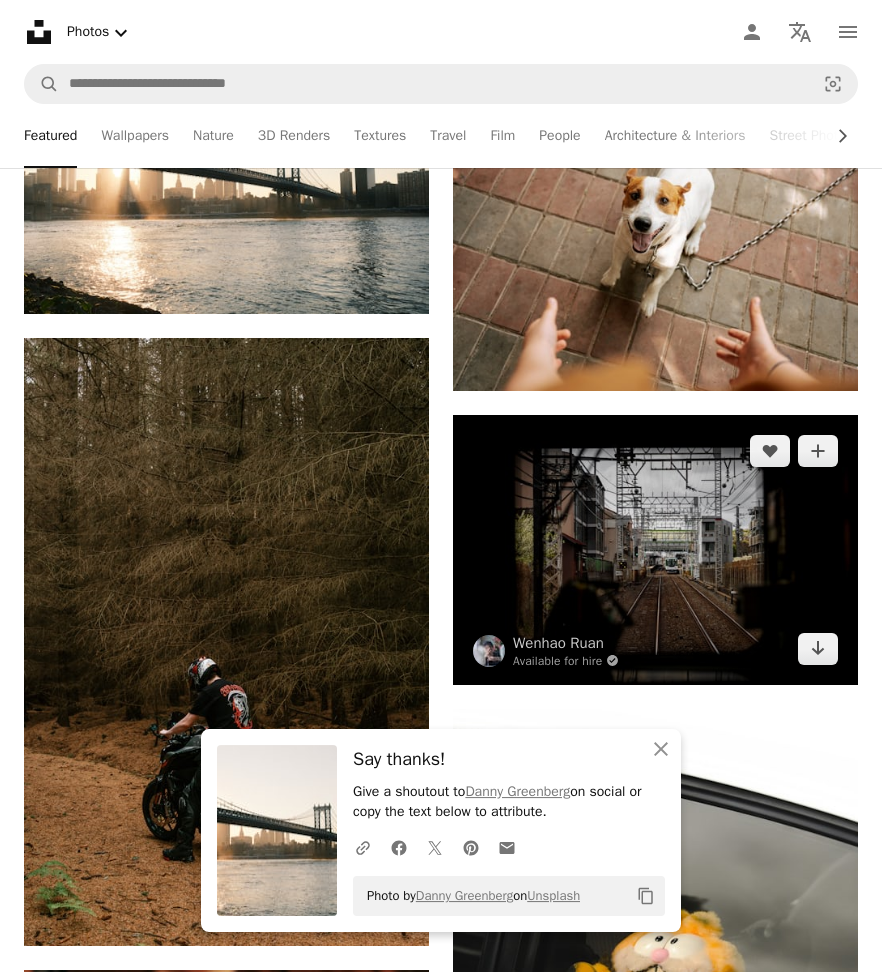 scroll, scrollTop: 25938, scrollLeft: 0, axis: vertical 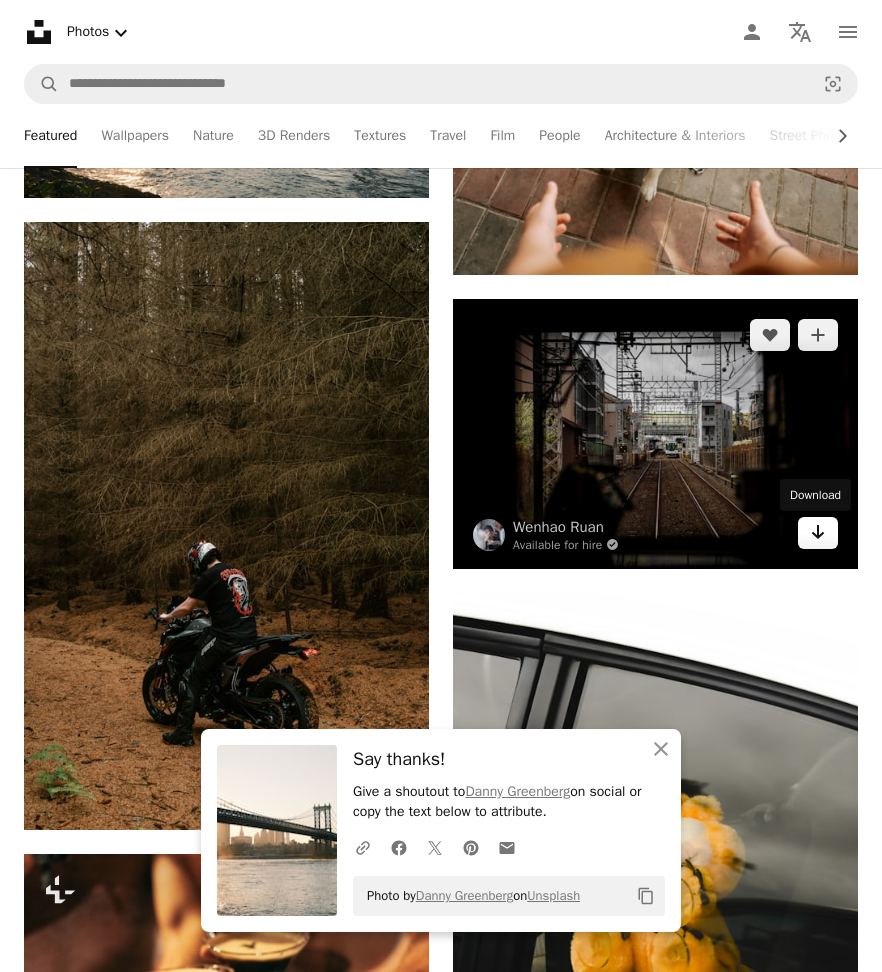 click 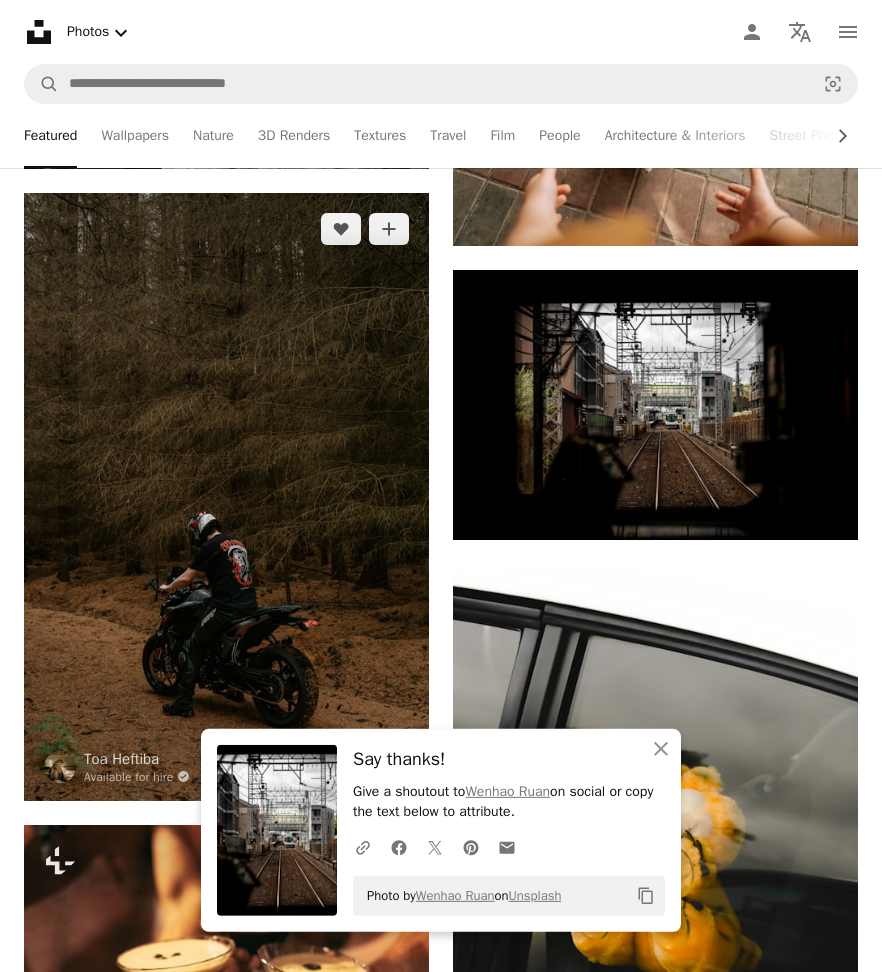 scroll, scrollTop: 26118, scrollLeft: 0, axis: vertical 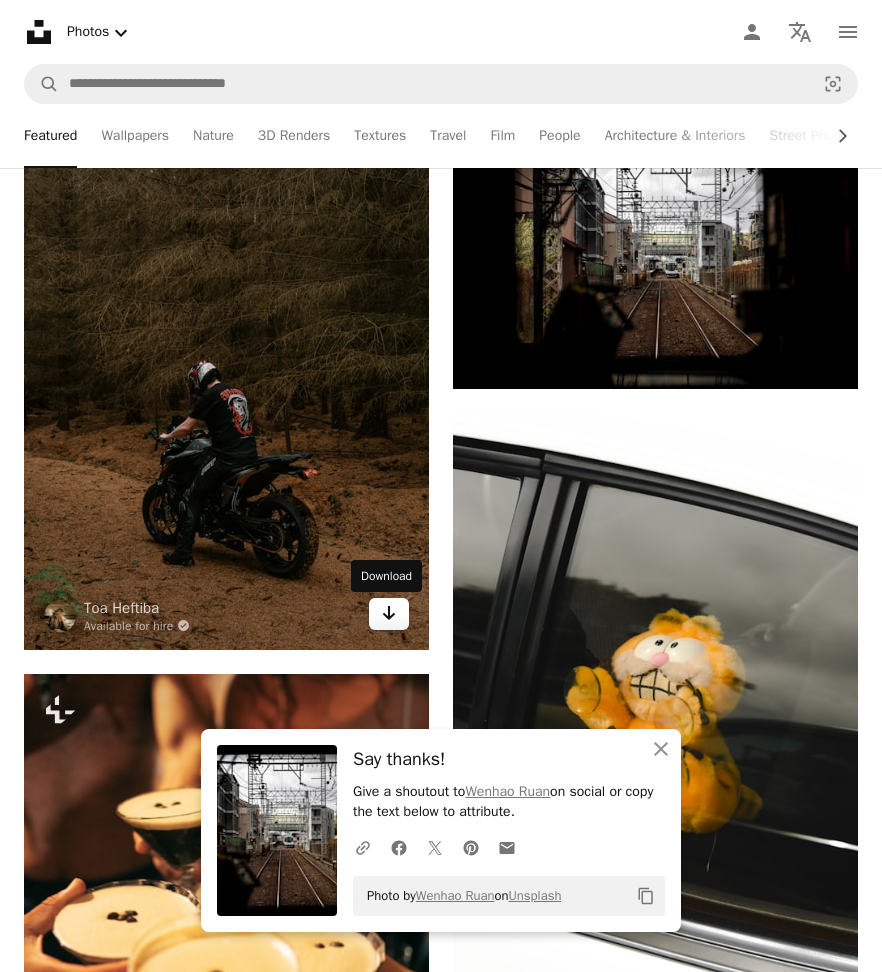 click on "Arrow pointing down" 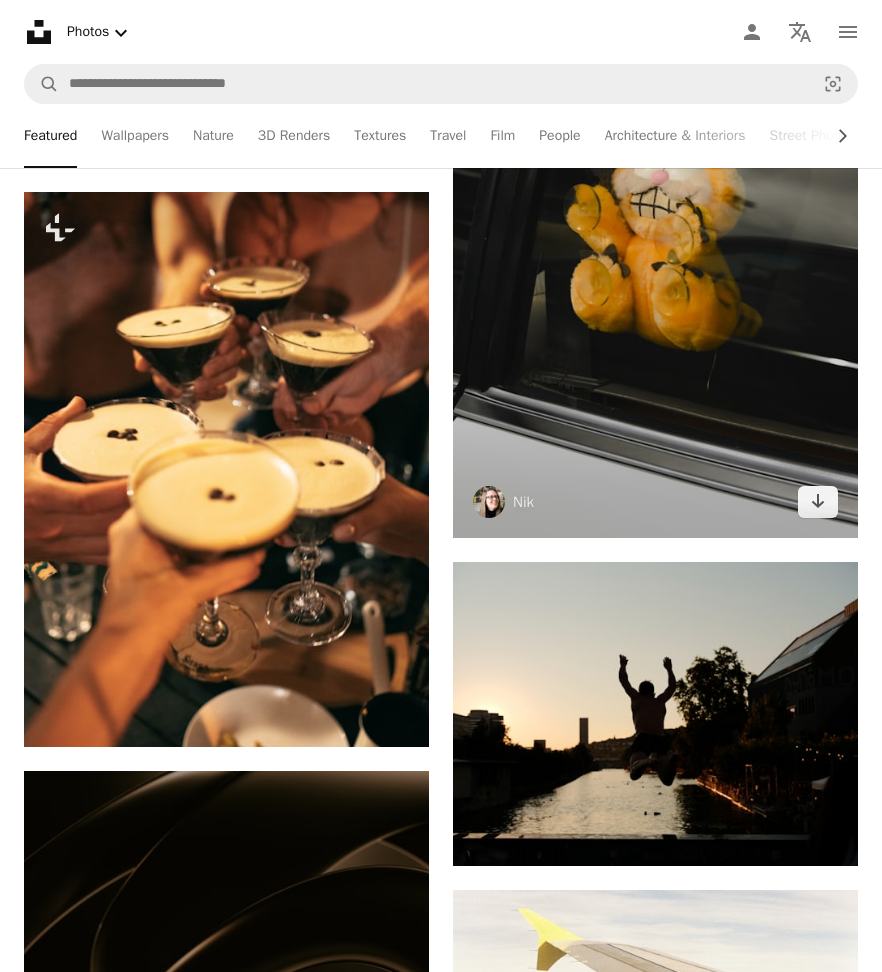 scroll, scrollTop: 26766, scrollLeft: 0, axis: vertical 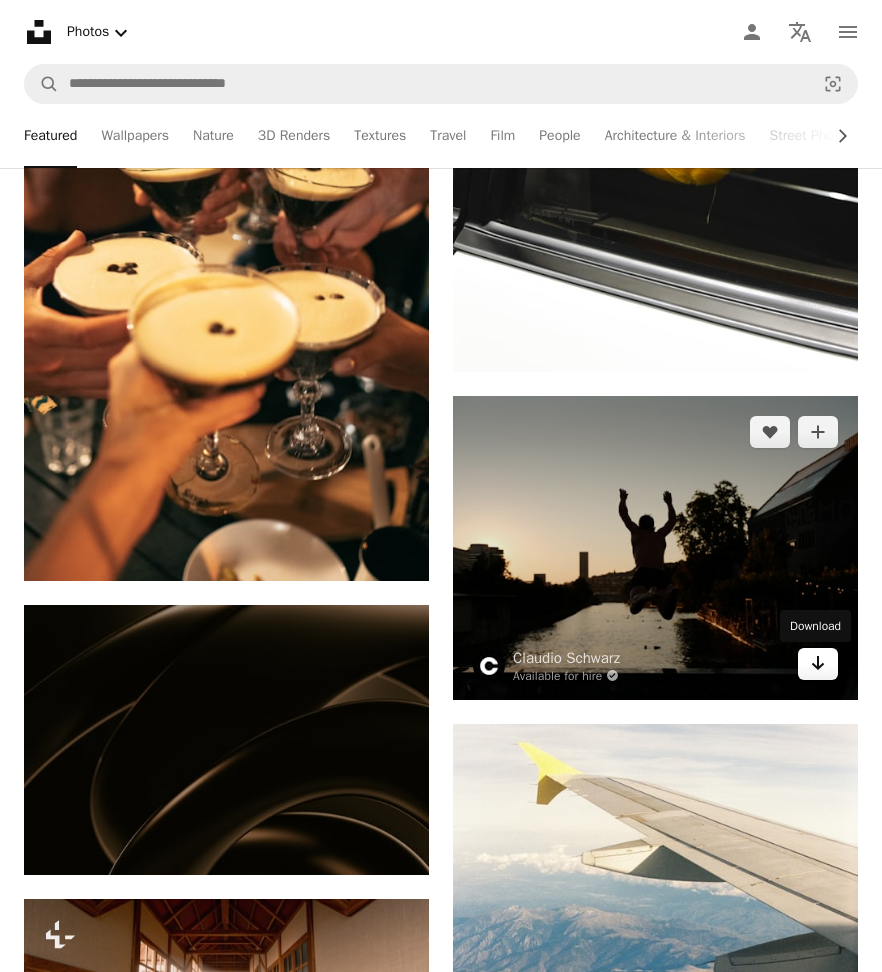 click 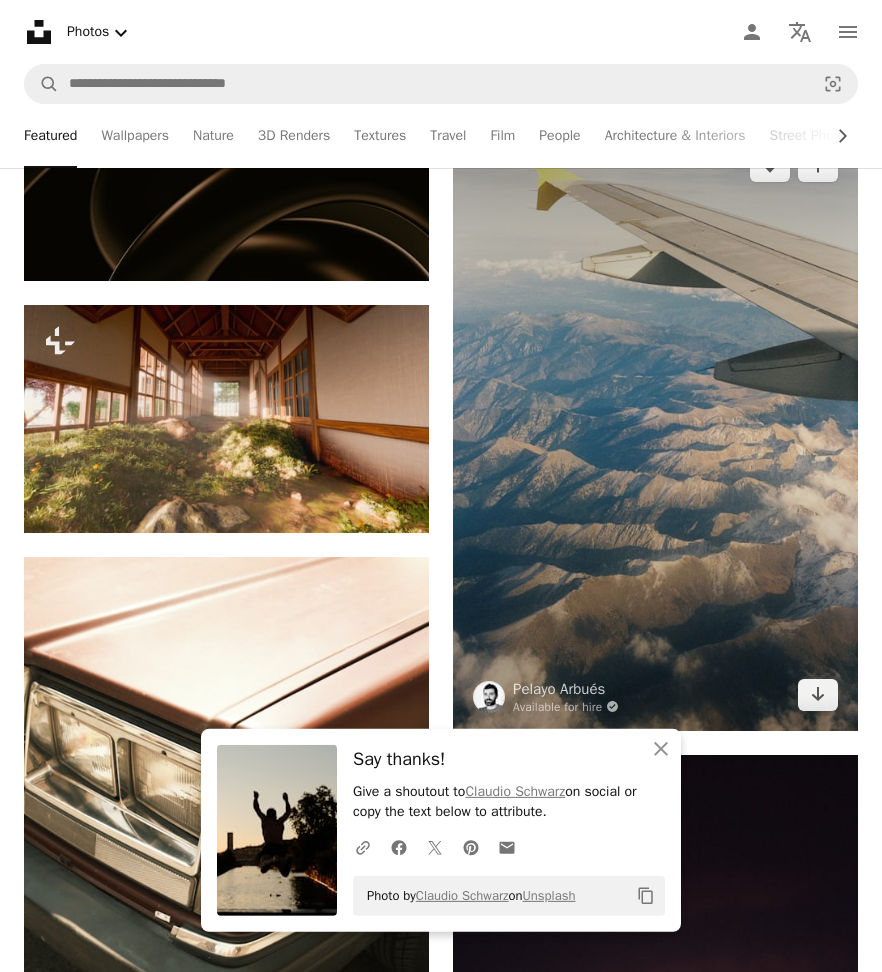 scroll, scrollTop: 27396, scrollLeft: 0, axis: vertical 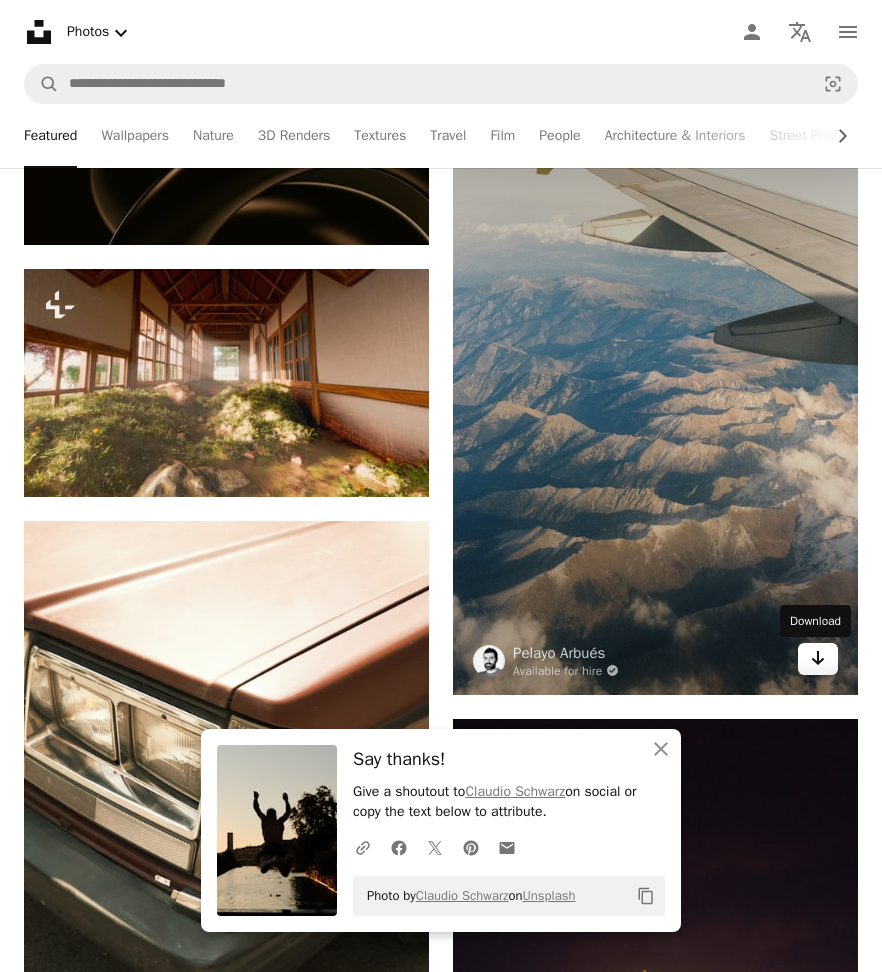 click on "Arrow pointing down" 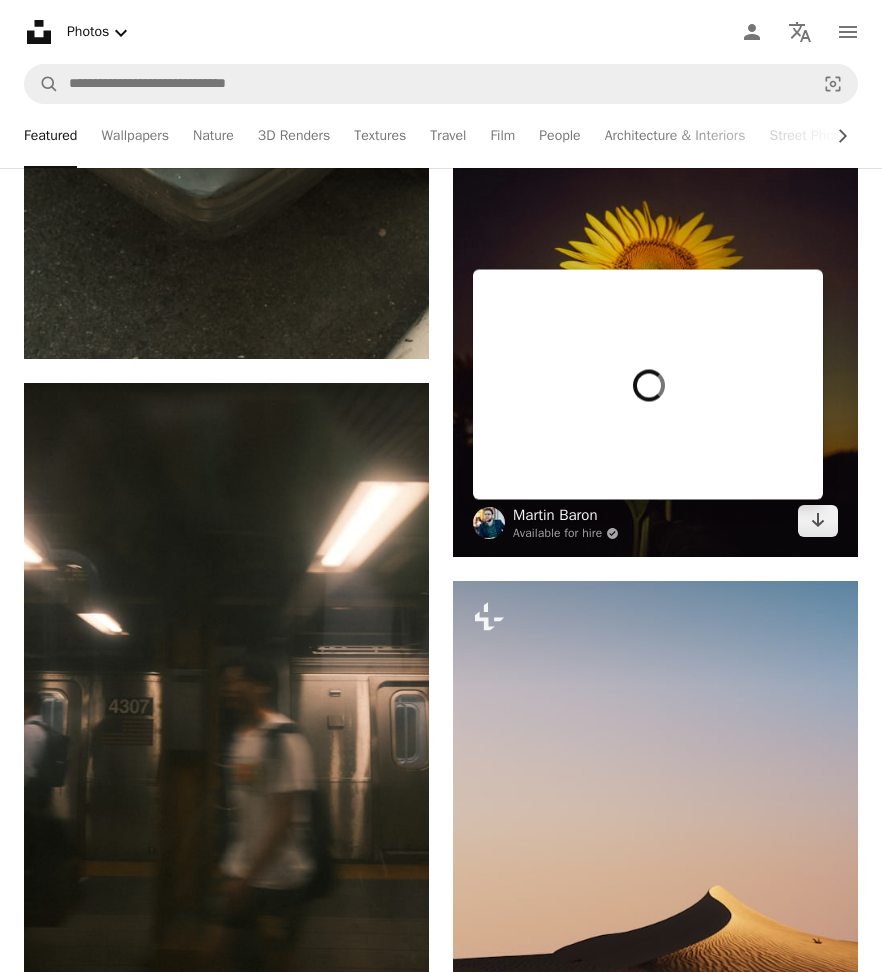 scroll, scrollTop: 28296, scrollLeft: 0, axis: vertical 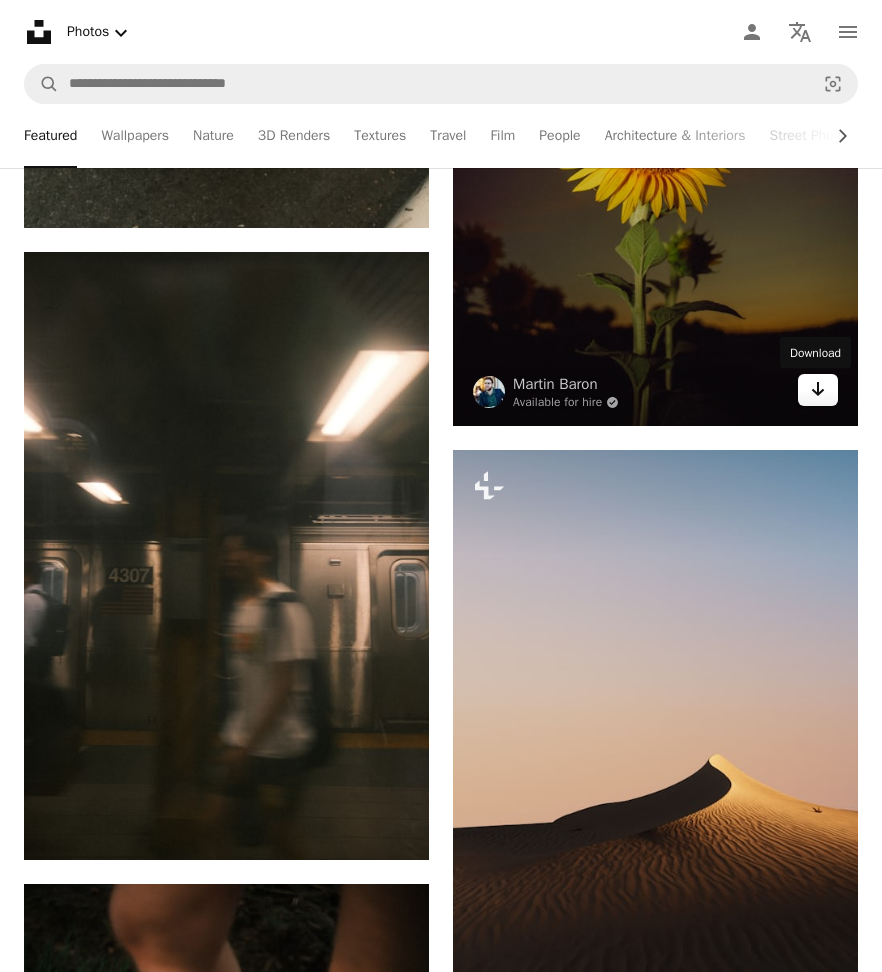 click on "Arrow pointing down" 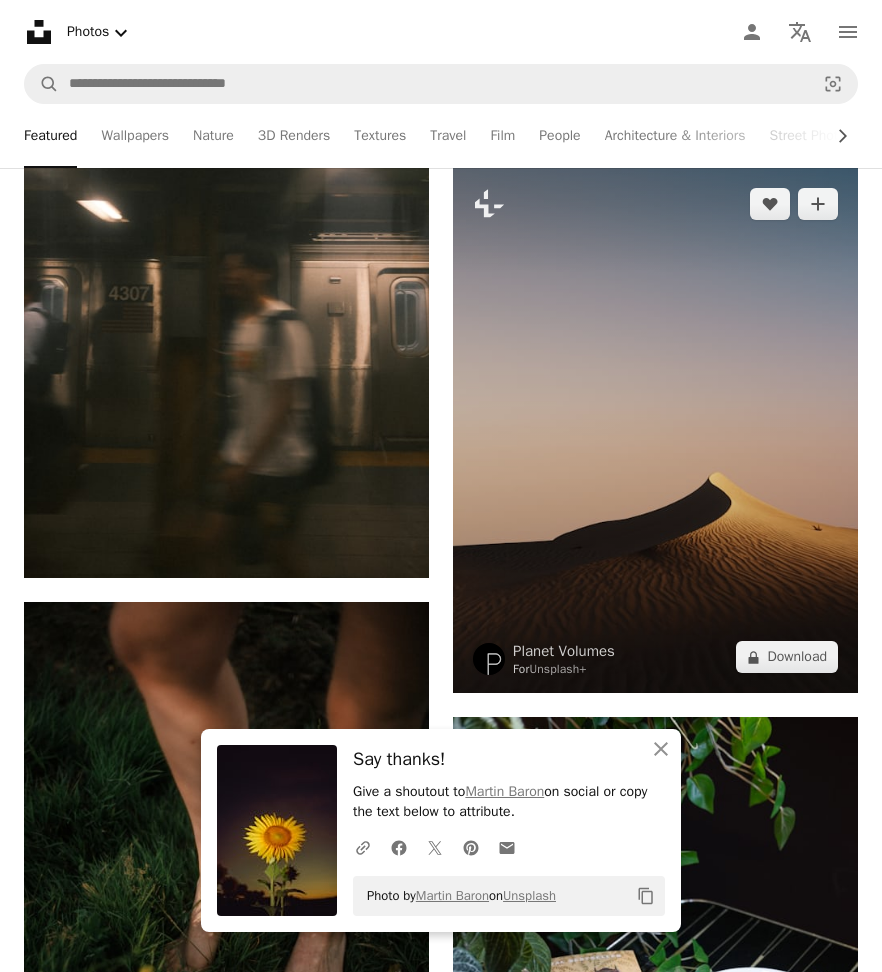 scroll, scrollTop: 28620, scrollLeft: 0, axis: vertical 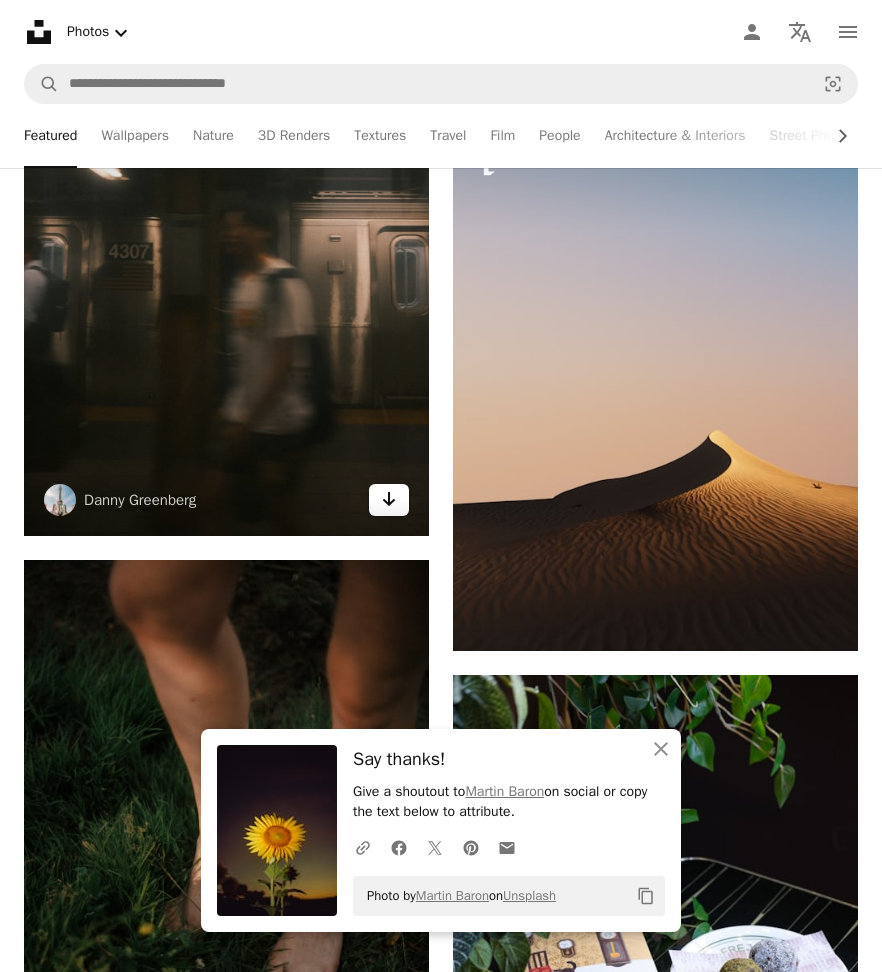 click on "Arrow pointing down" 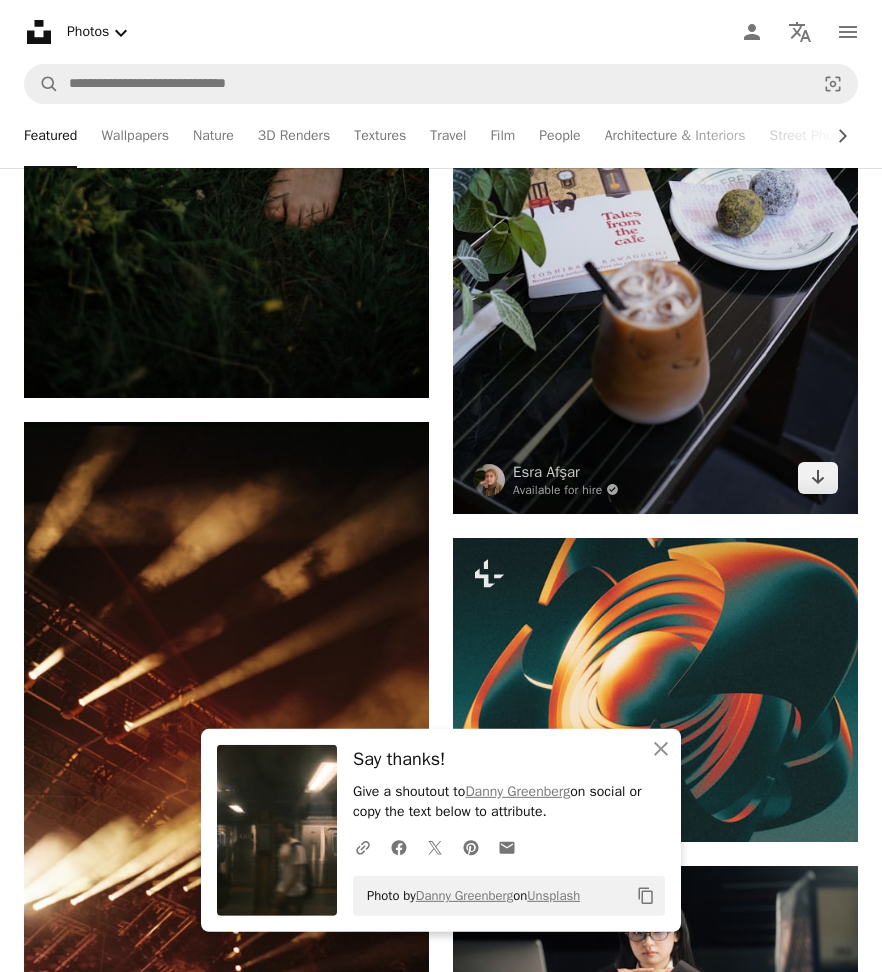 scroll, scrollTop: 29394, scrollLeft: 0, axis: vertical 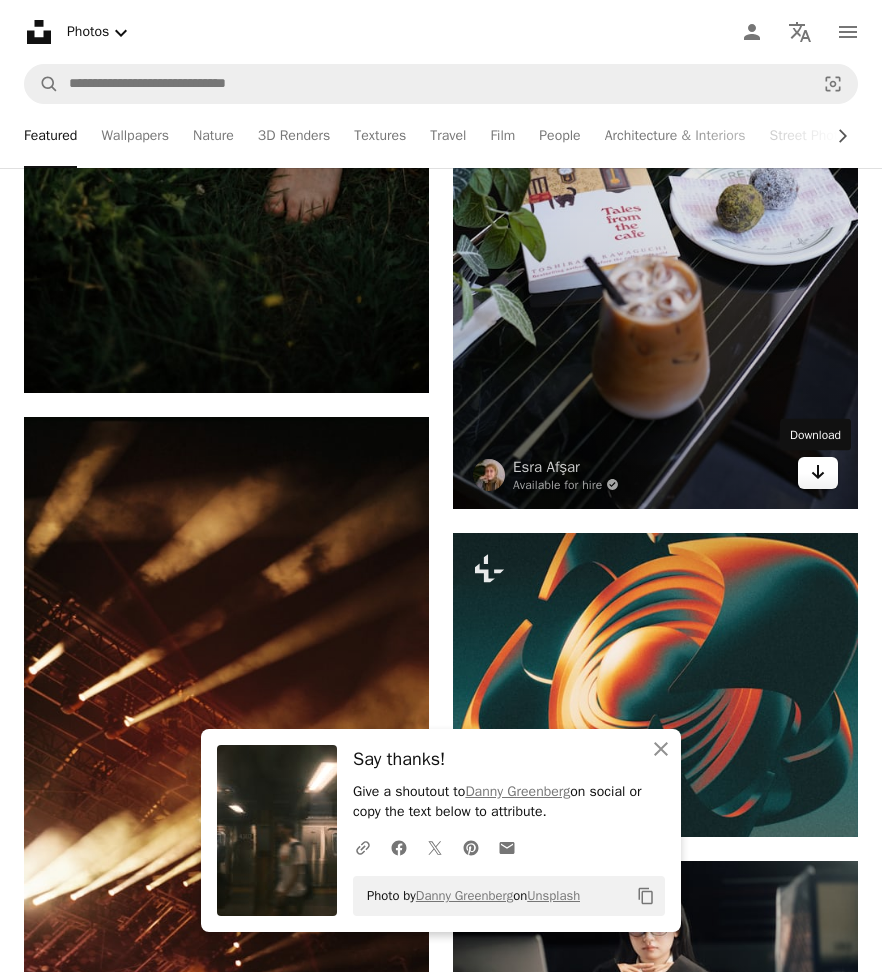 click 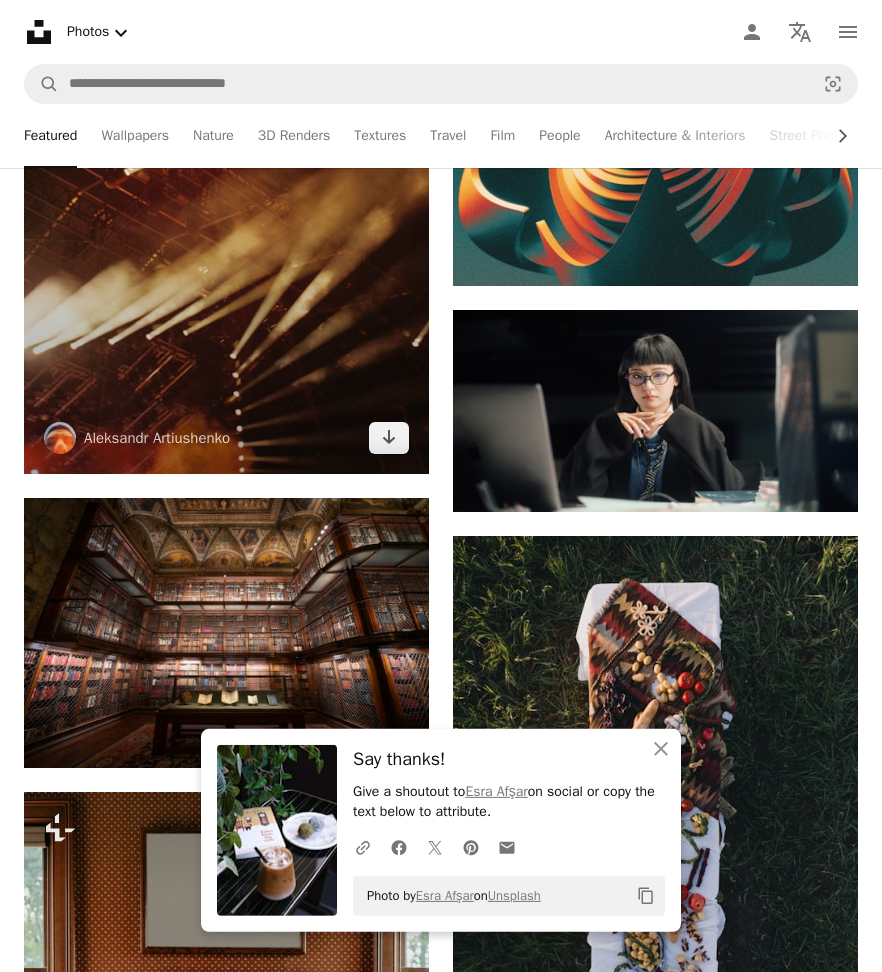 scroll, scrollTop: 29952, scrollLeft: 0, axis: vertical 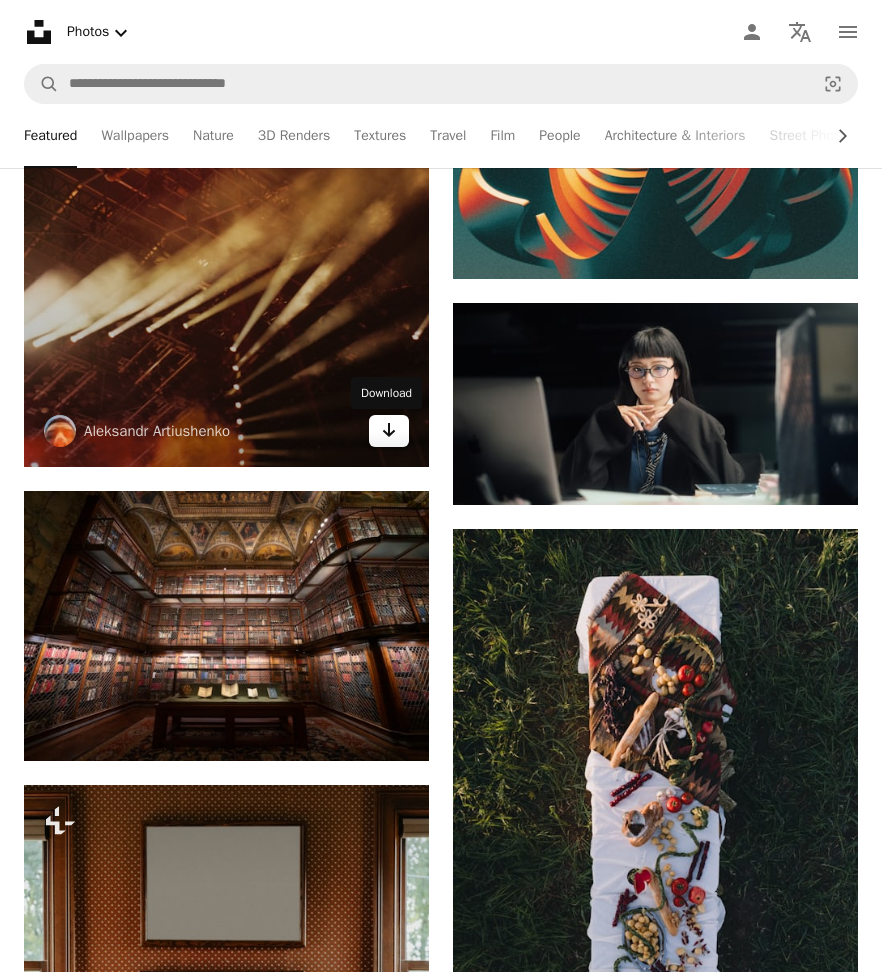 click on "Arrow pointing down" 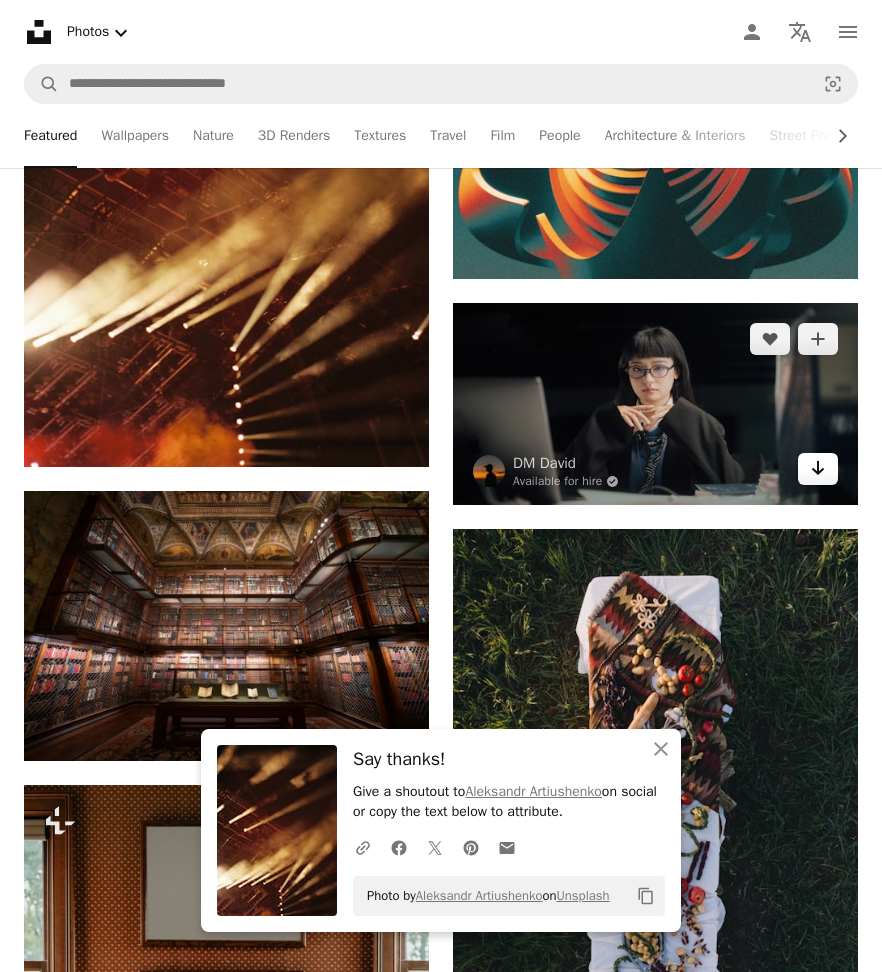 click 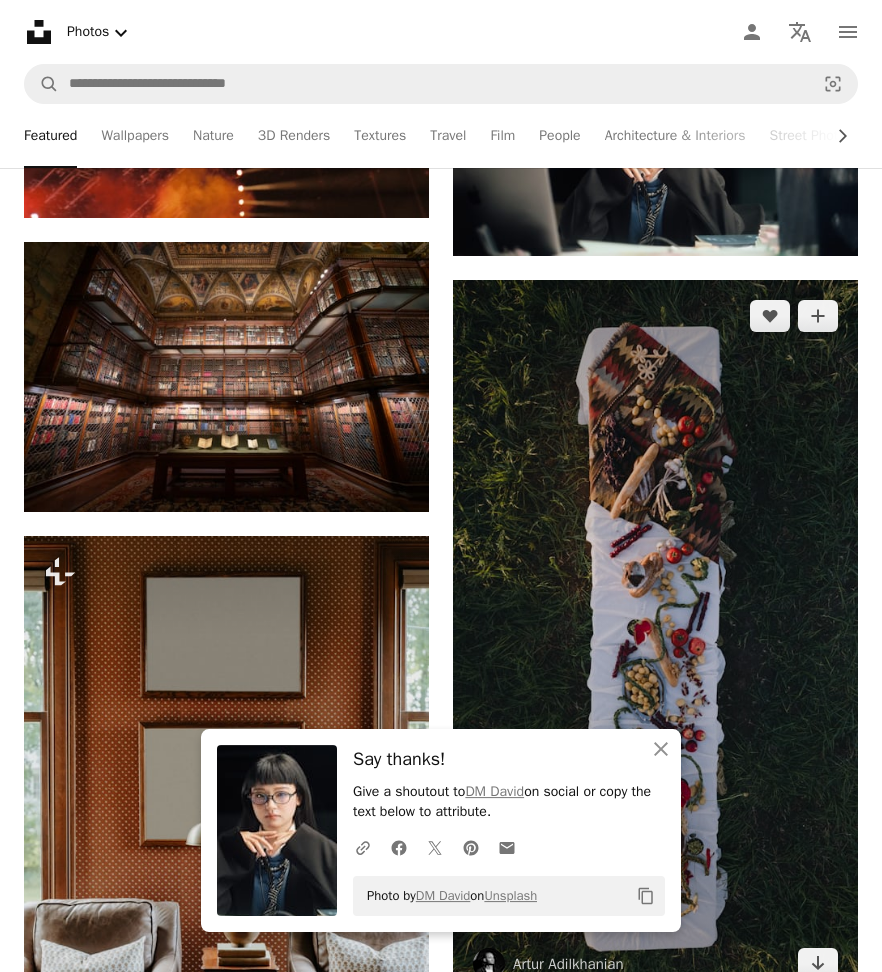 scroll, scrollTop: 30546, scrollLeft: 0, axis: vertical 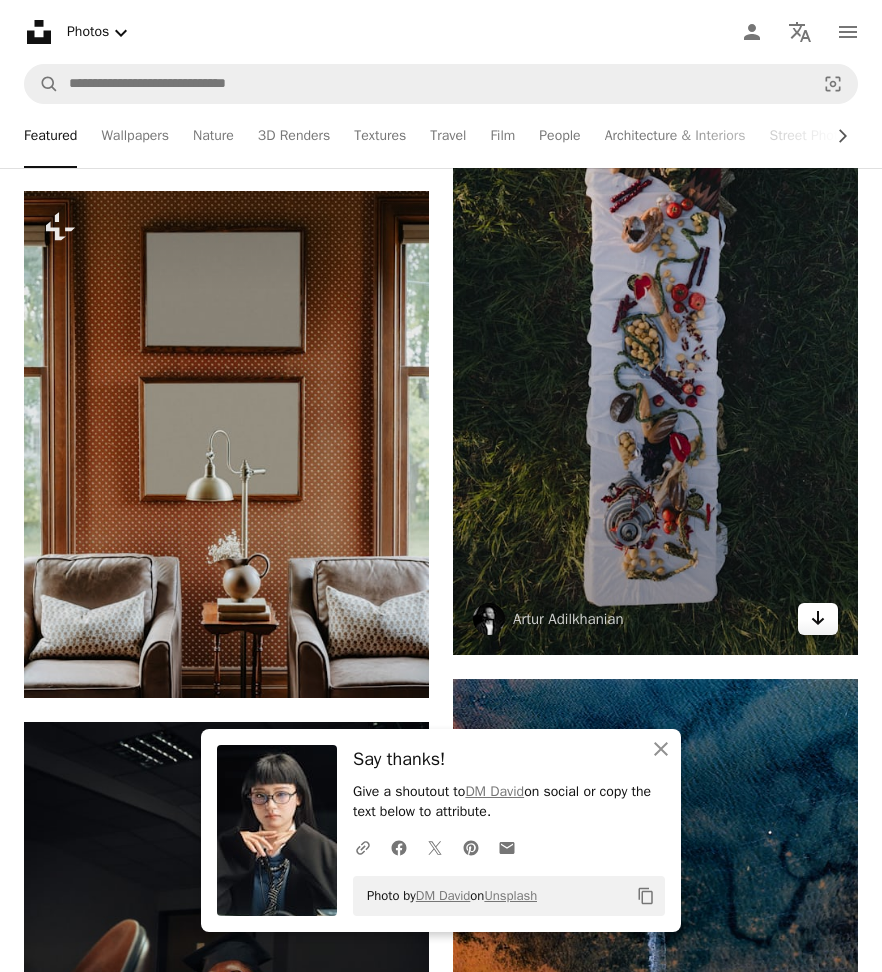 click on "Arrow pointing down" 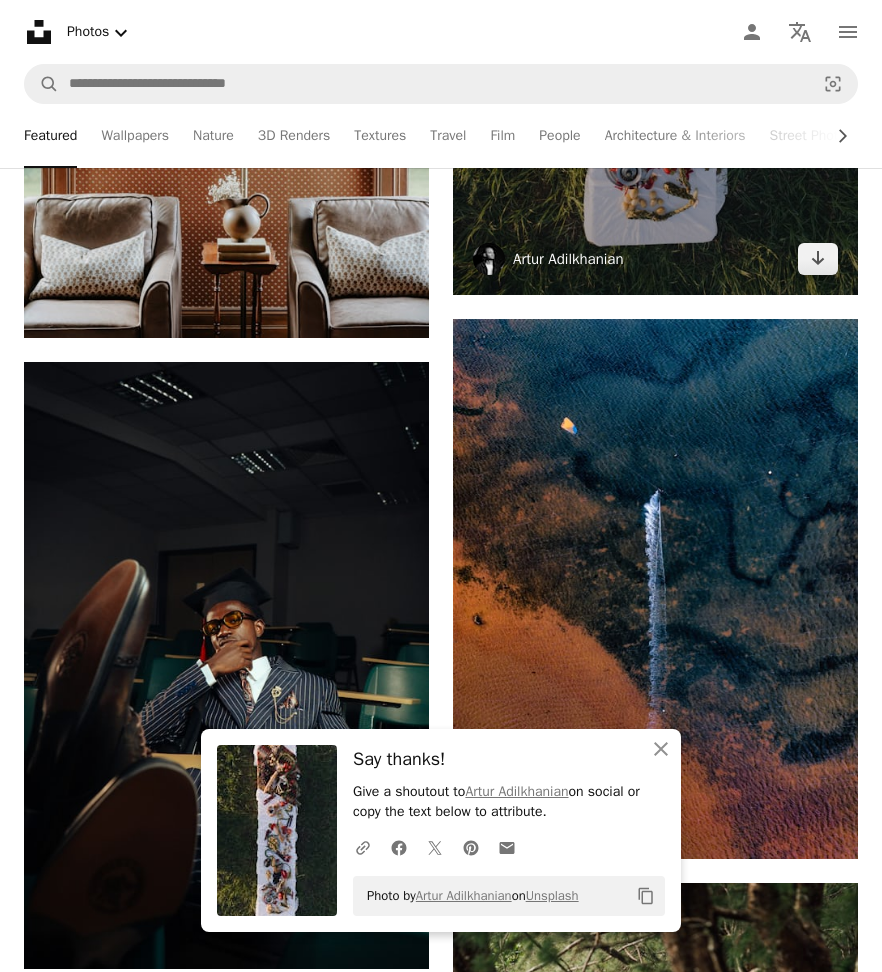scroll, scrollTop: 31320, scrollLeft: 0, axis: vertical 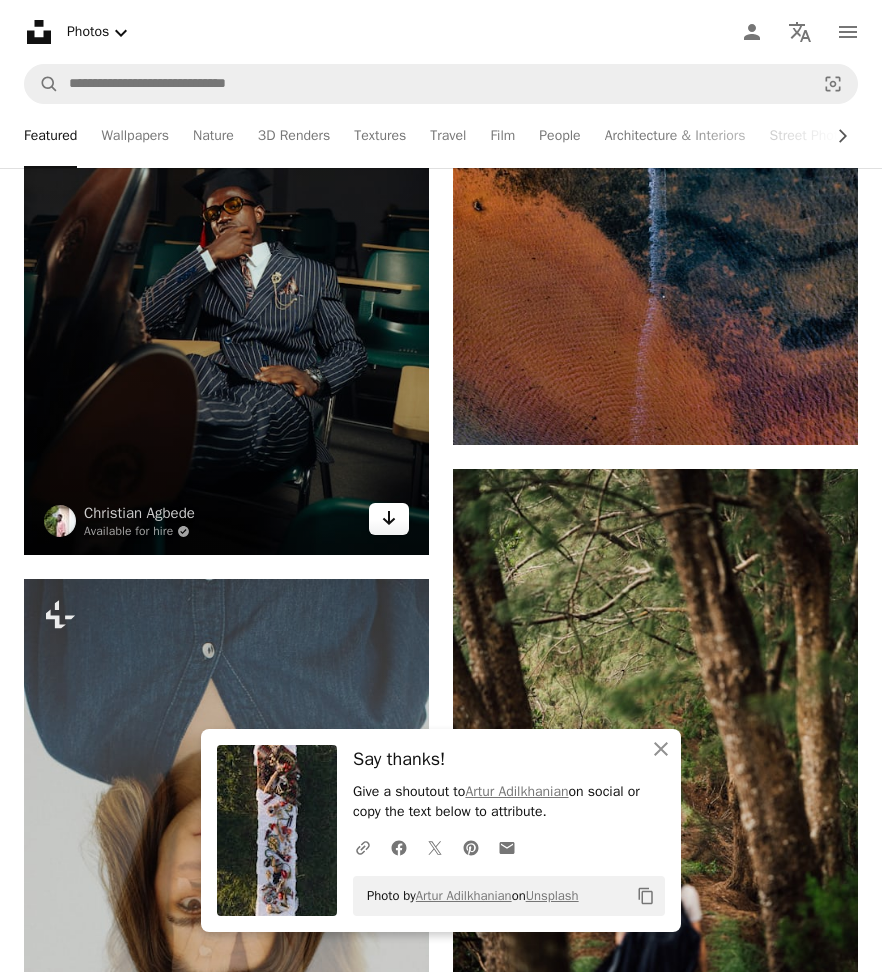click 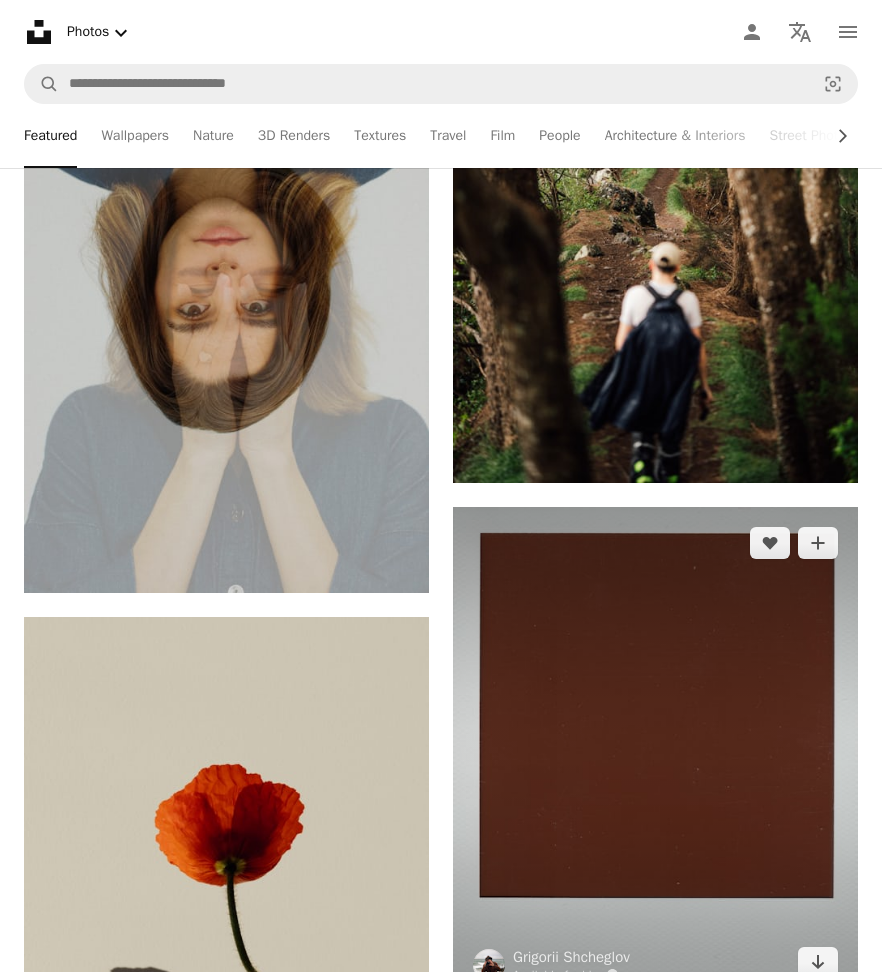 scroll, scrollTop: 31968, scrollLeft: 0, axis: vertical 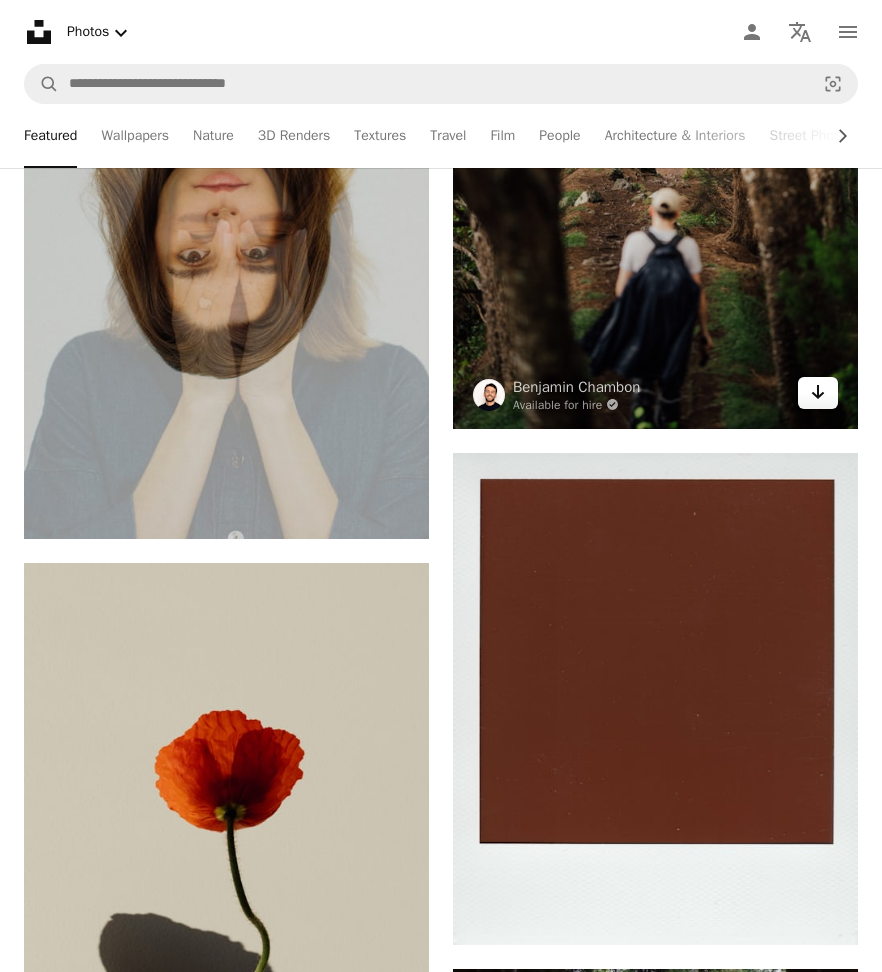 click 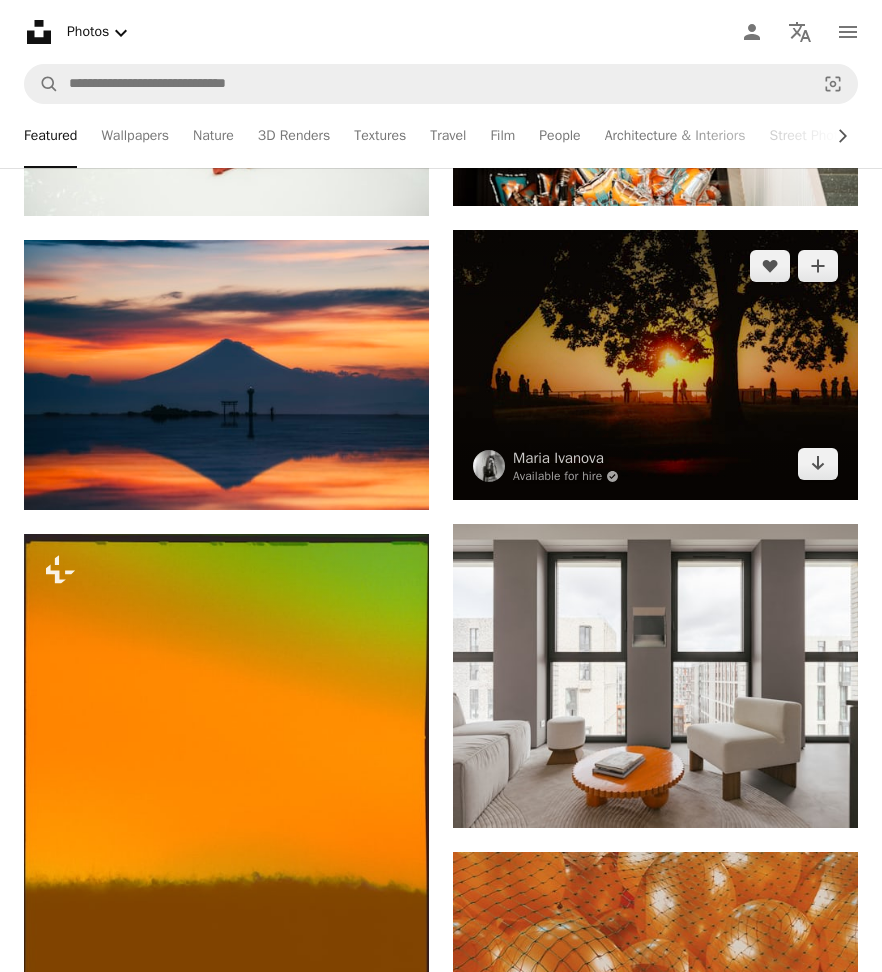 scroll, scrollTop: 34290, scrollLeft: 0, axis: vertical 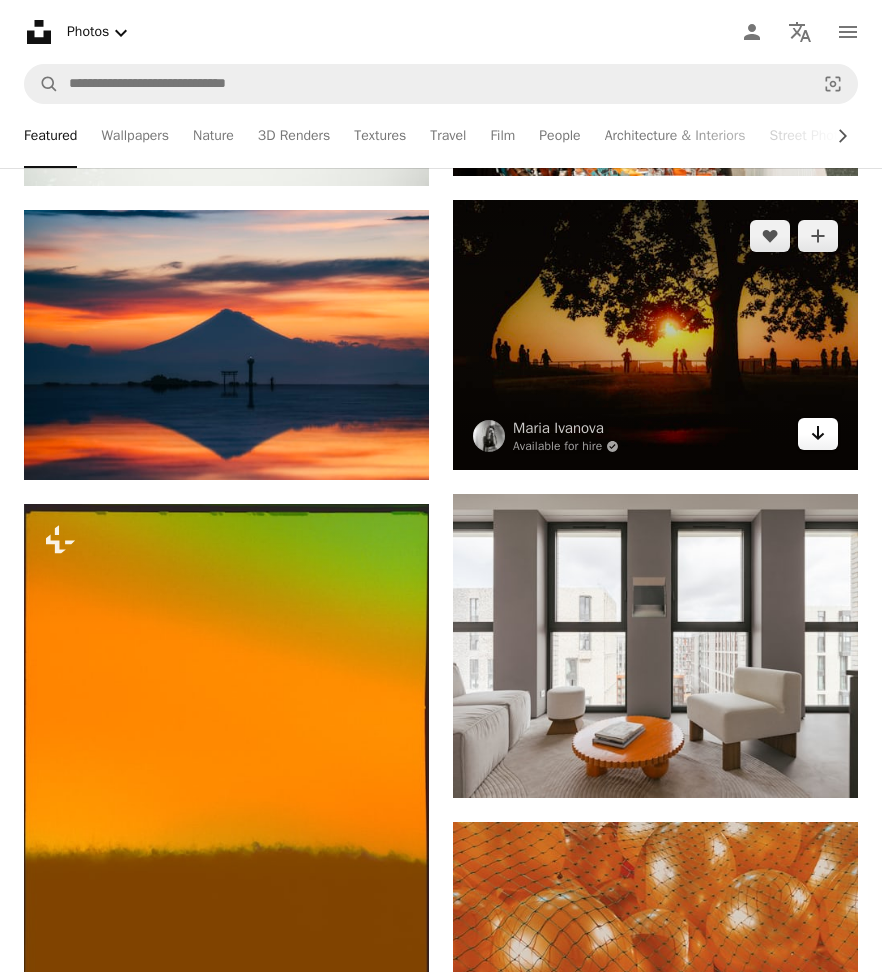 click 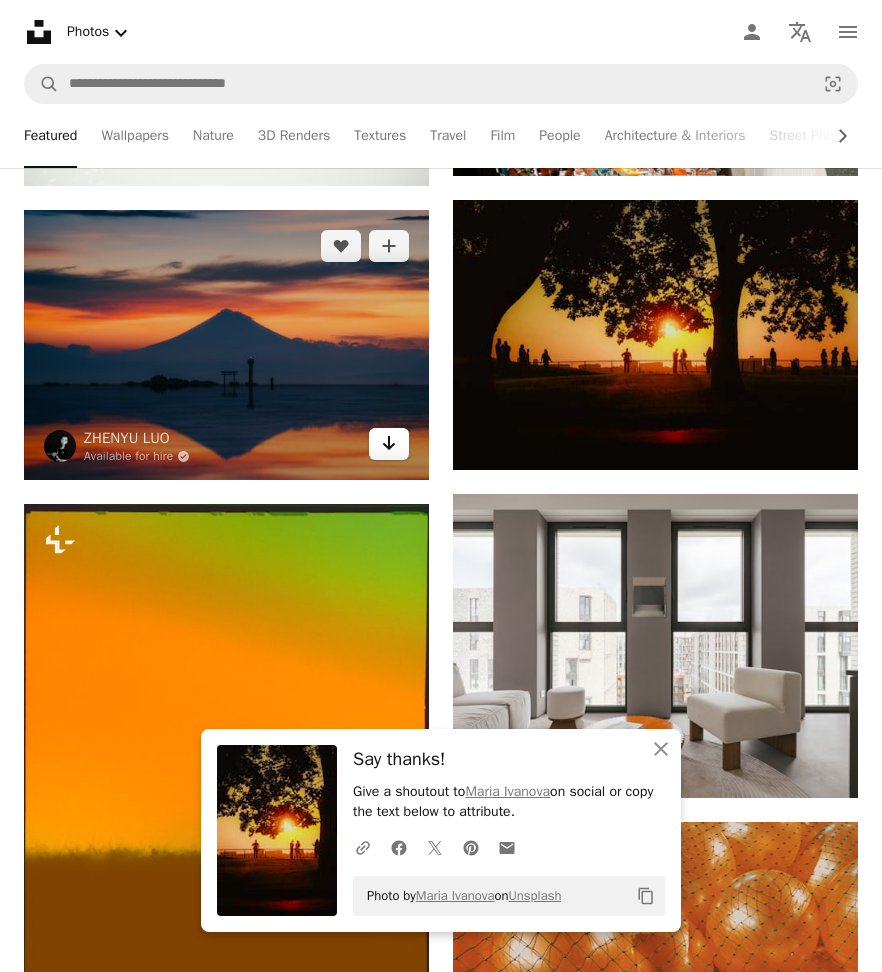 click 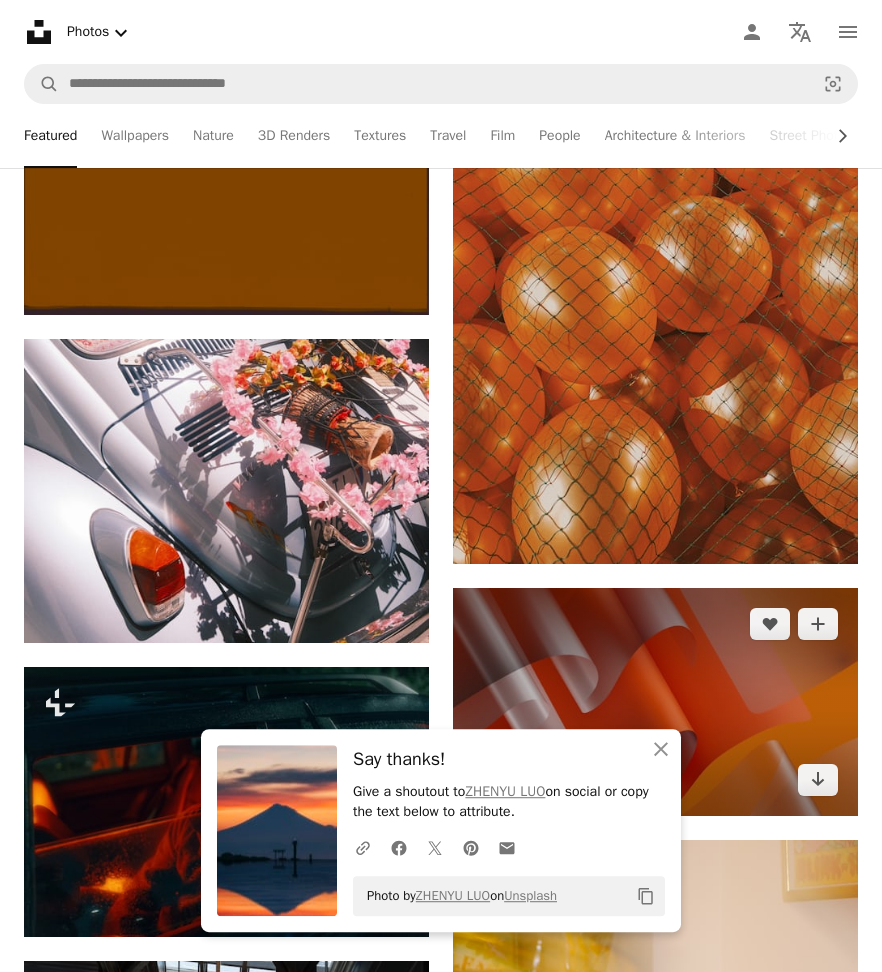 scroll, scrollTop: 35118, scrollLeft: 0, axis: vertical 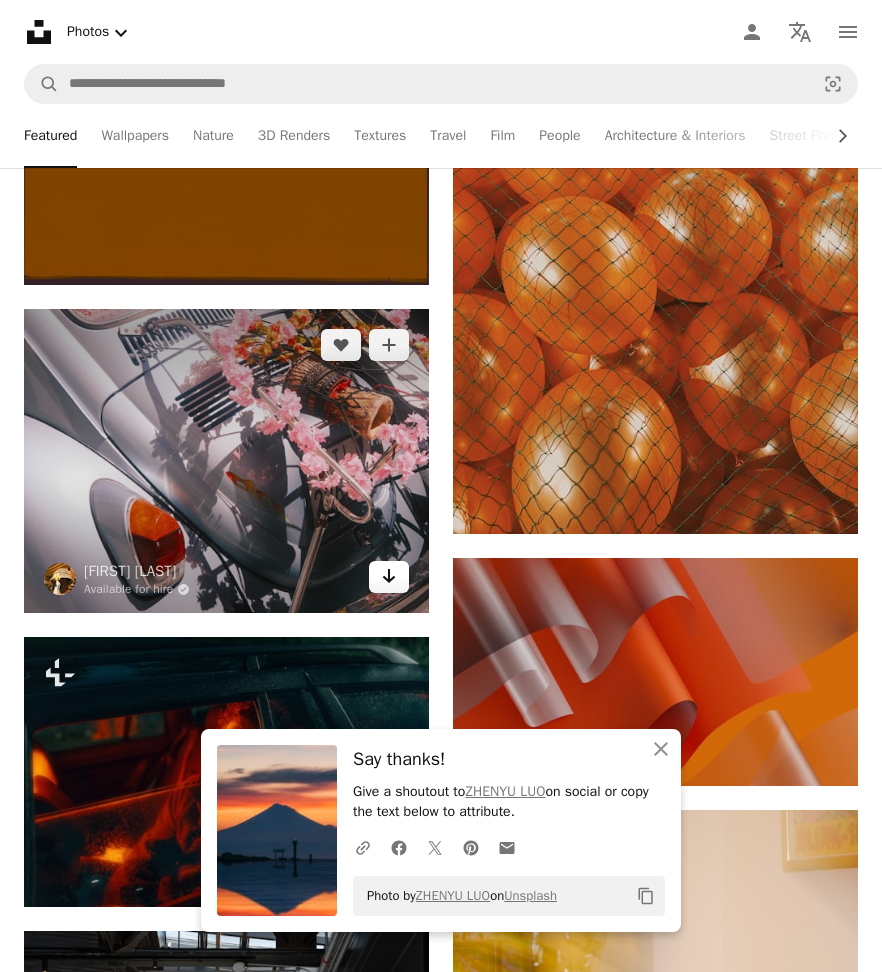 click 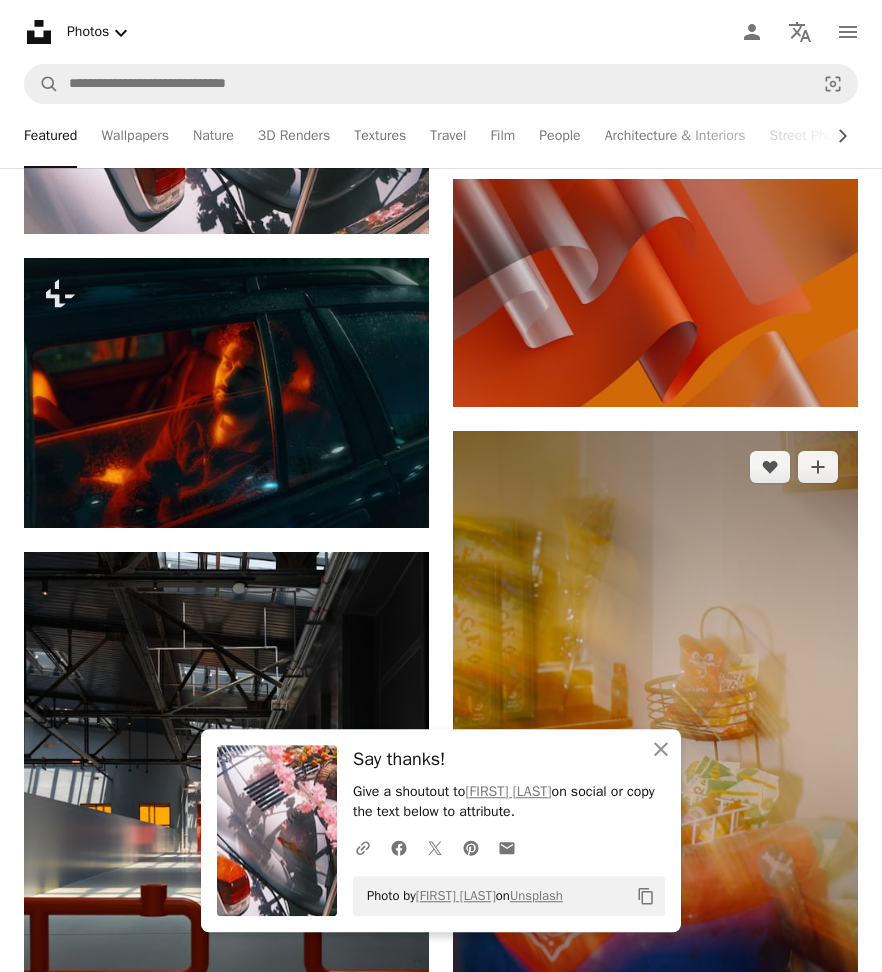 scroll, scrollTop: 35892, scrollLeft: 0, axis: vertical 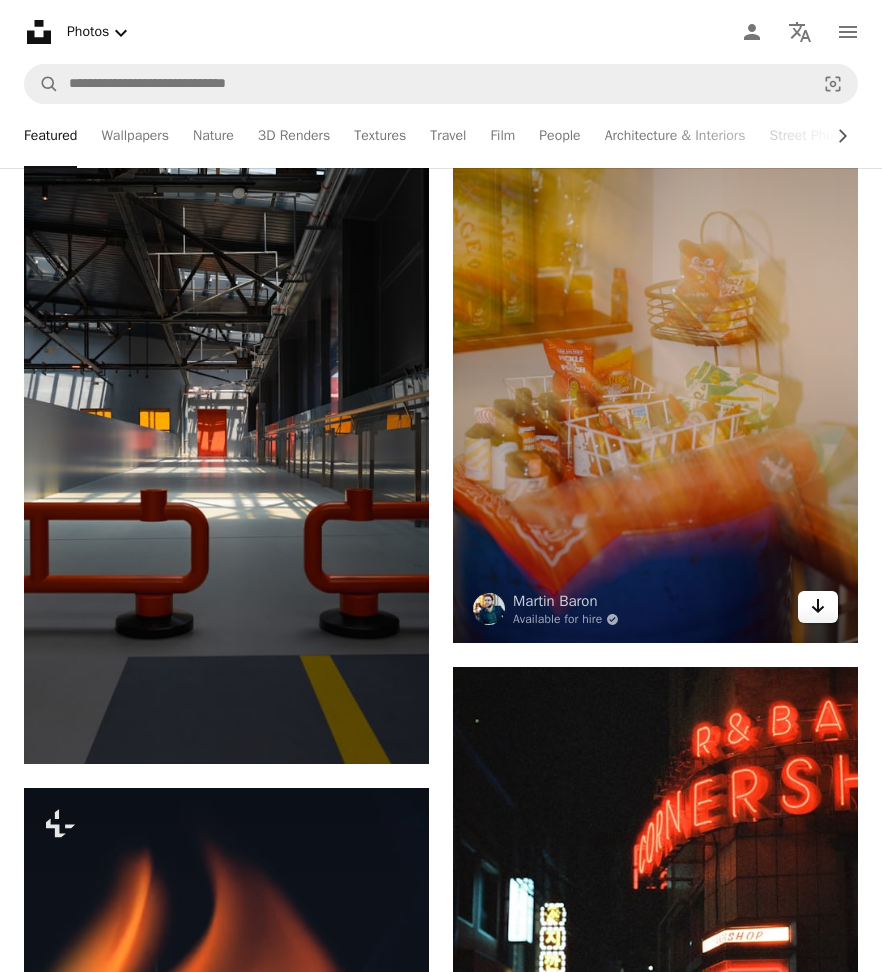 click 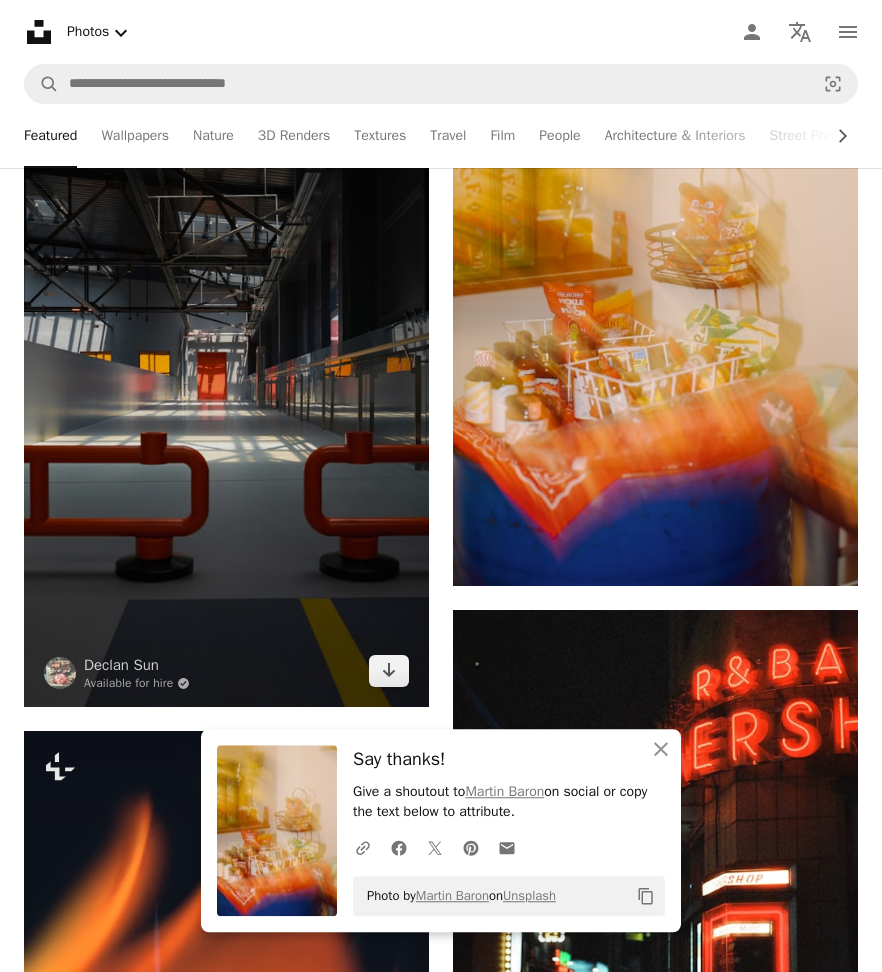 scroll, scrollTop: 36090, scrollLeft: 0, axis: vertical 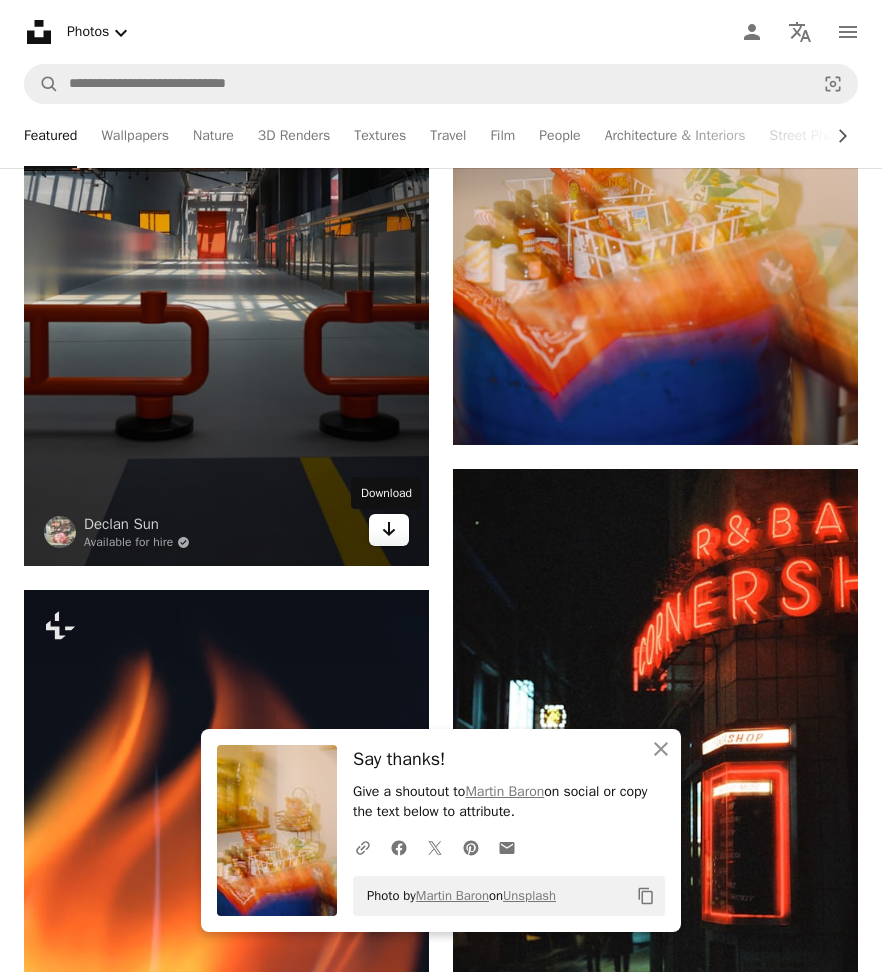 click 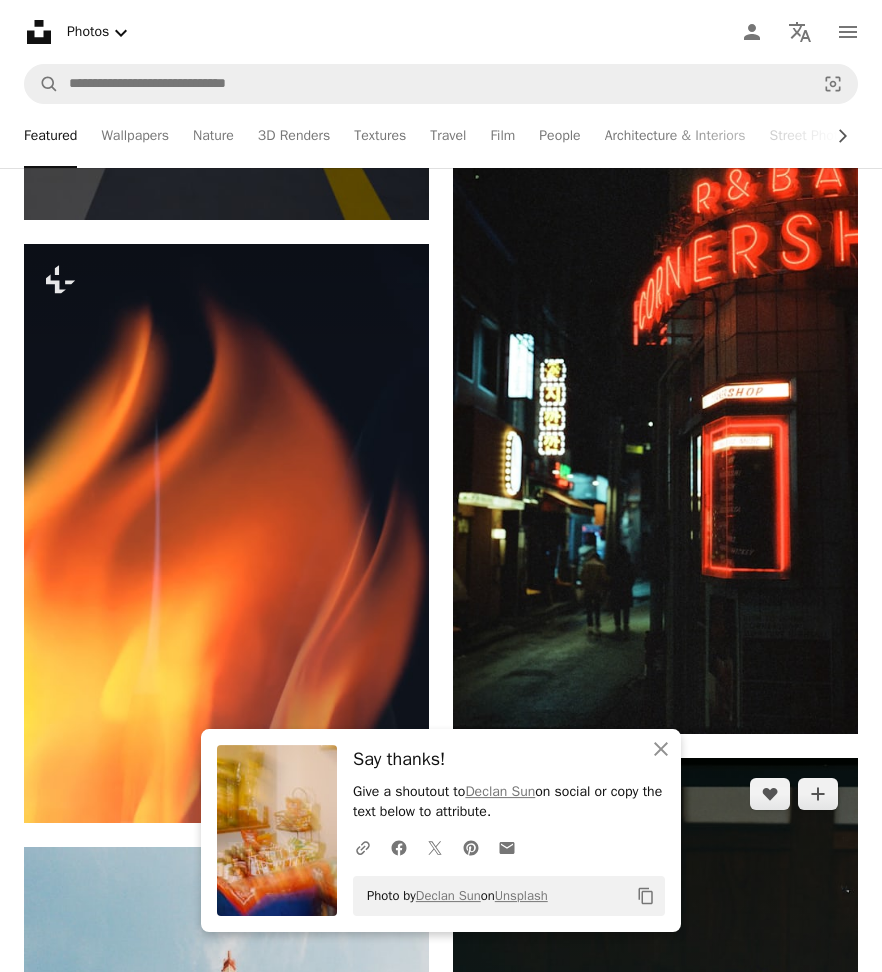 scroll, scrollTop: 36648, scrollLeft: 0, axis: vertical 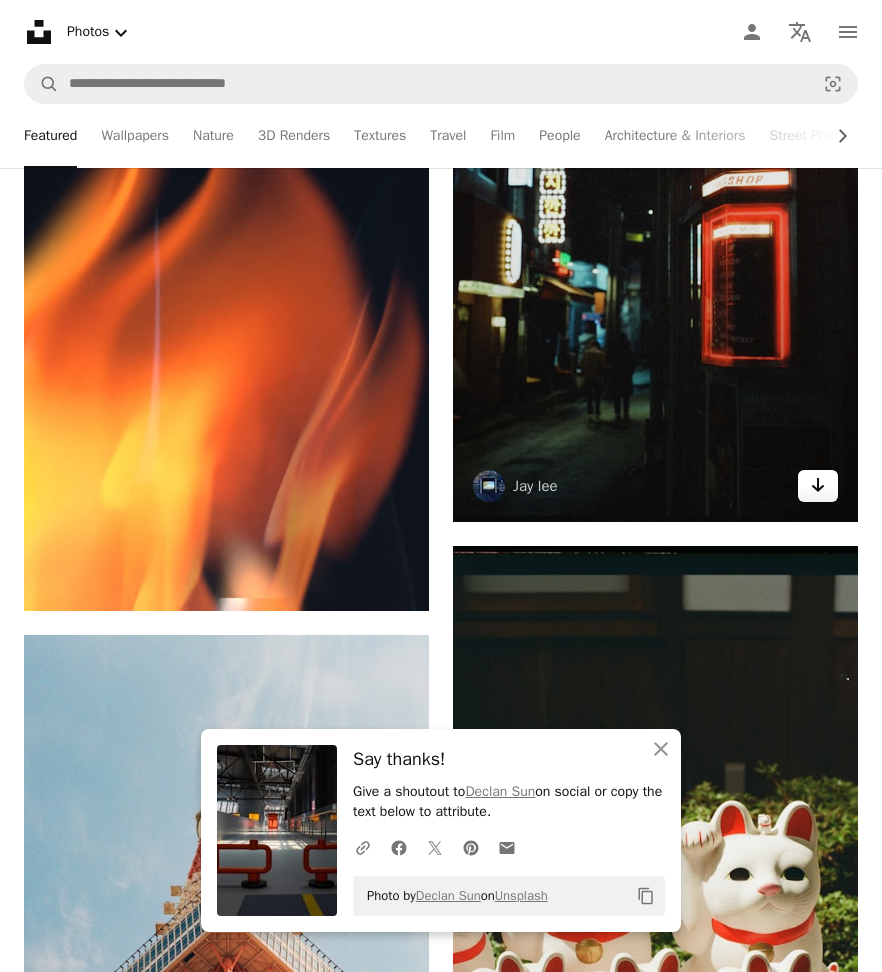 click on "Arrow pointing down" 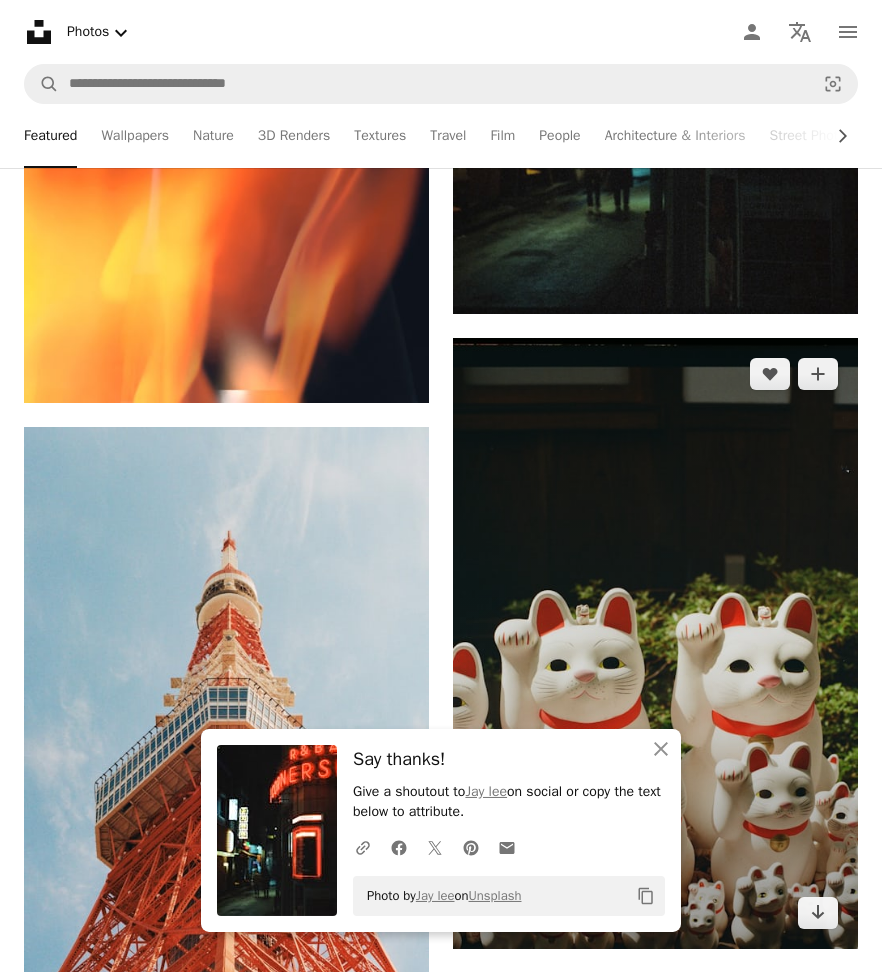 scroll, scrollTop: 37242, scrollLeft: 0, axis: vertical 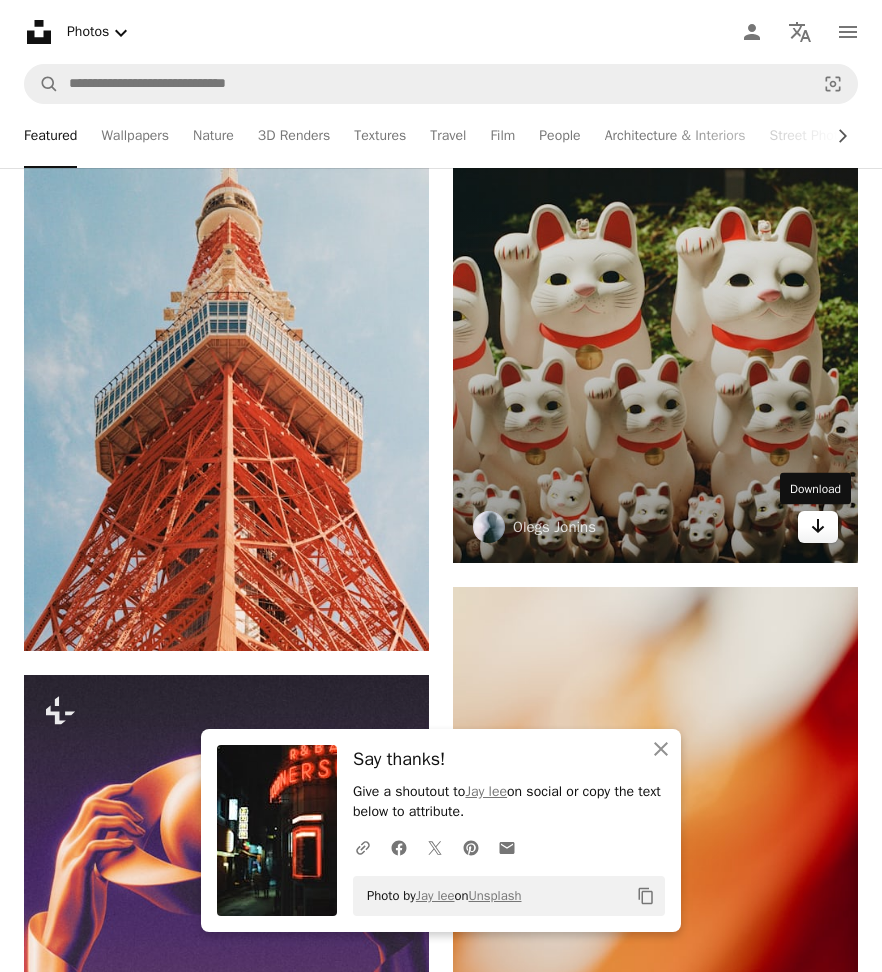 click on "Arrow pointing down" 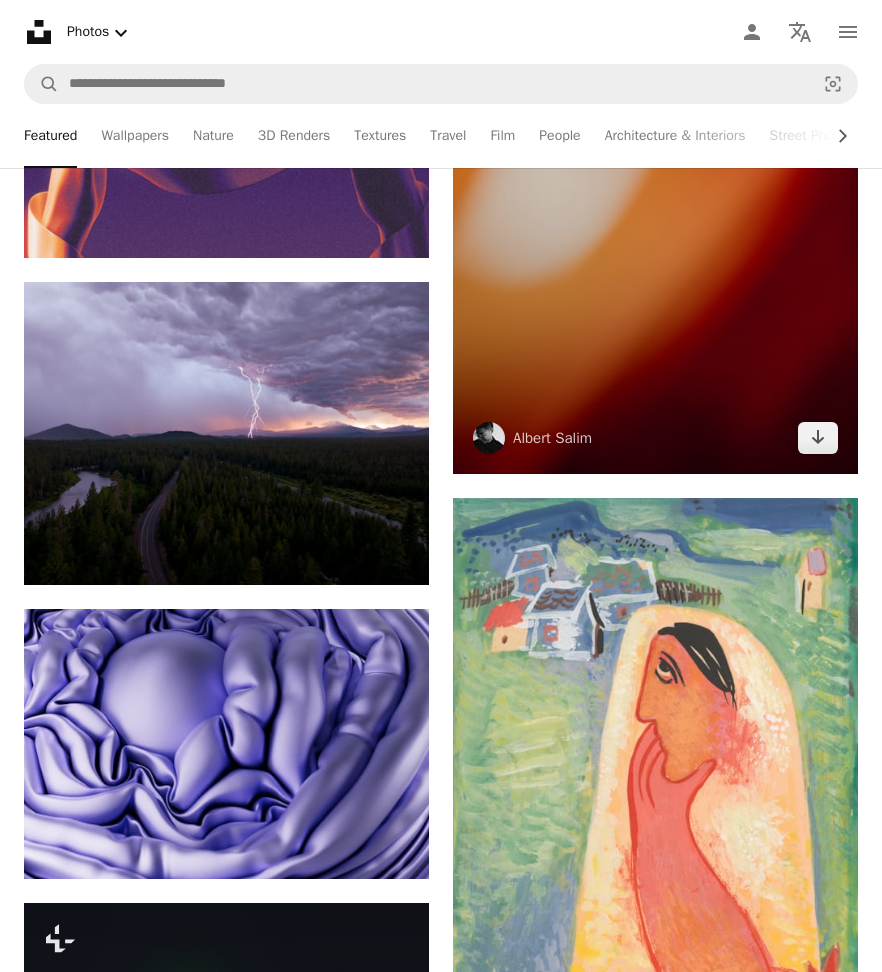 scroll, scrollTop: 37980, scrollLeft: 0, axis: vertical 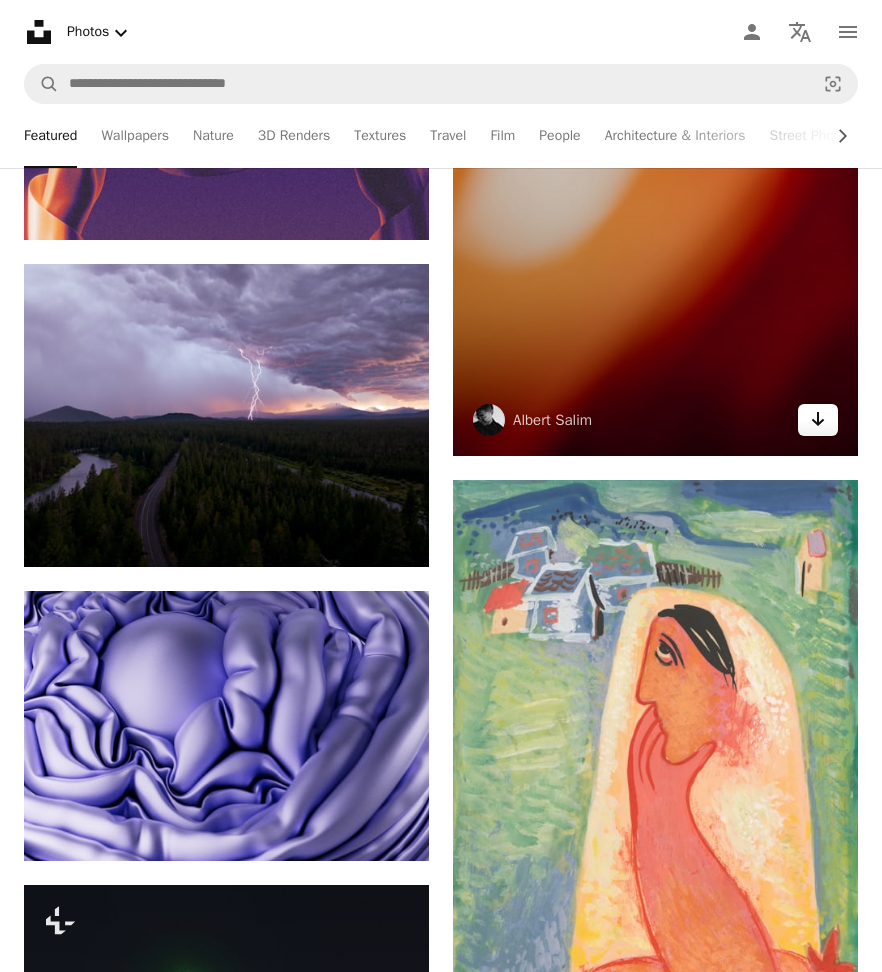 click on "Arrow pointing down" 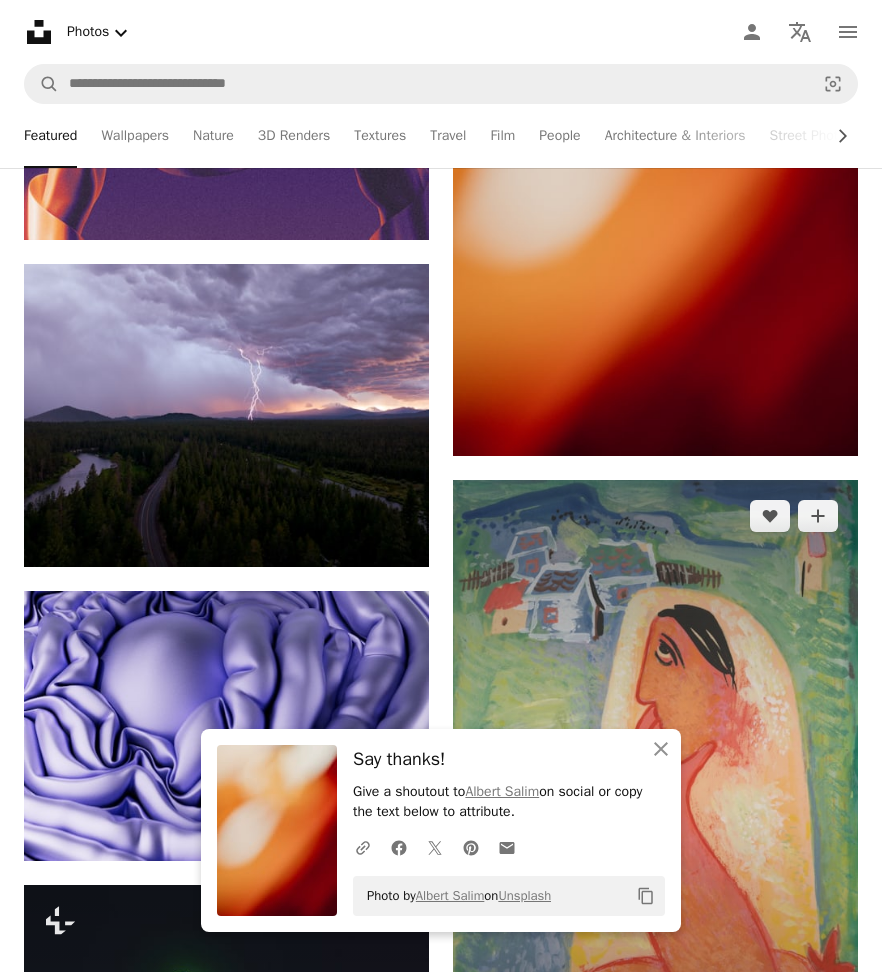scroll, scrollTop: 38376, scrollLeft: 0, axis: vertical 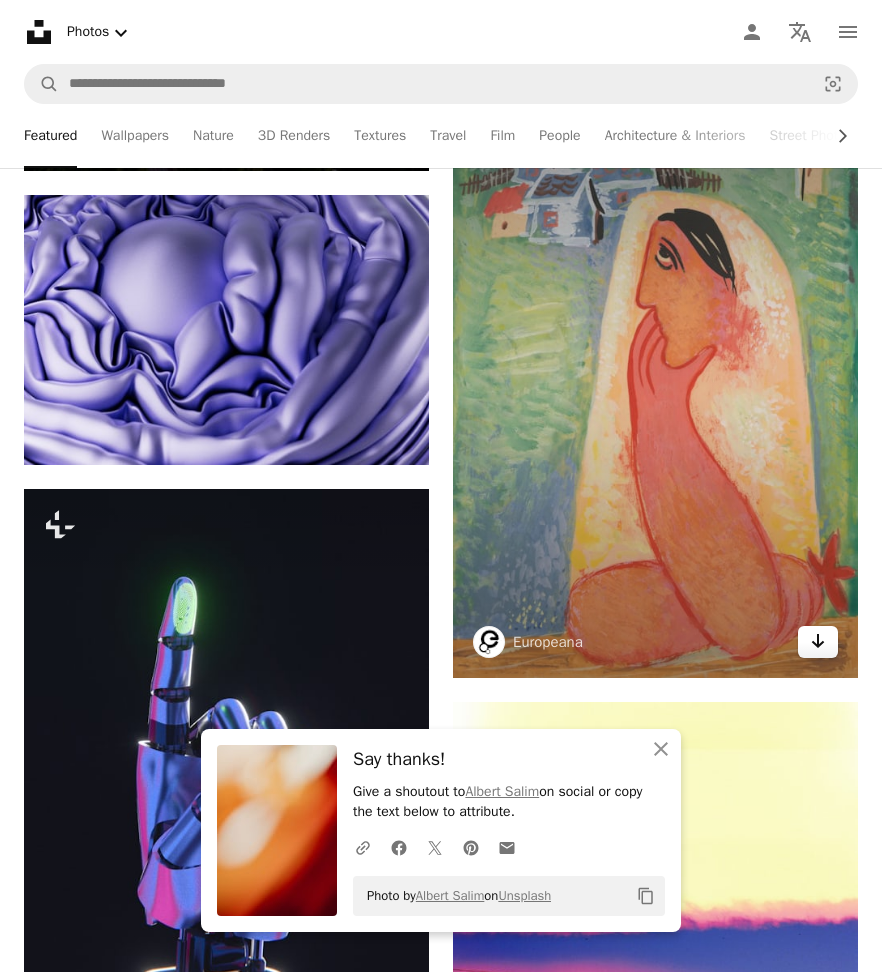 click 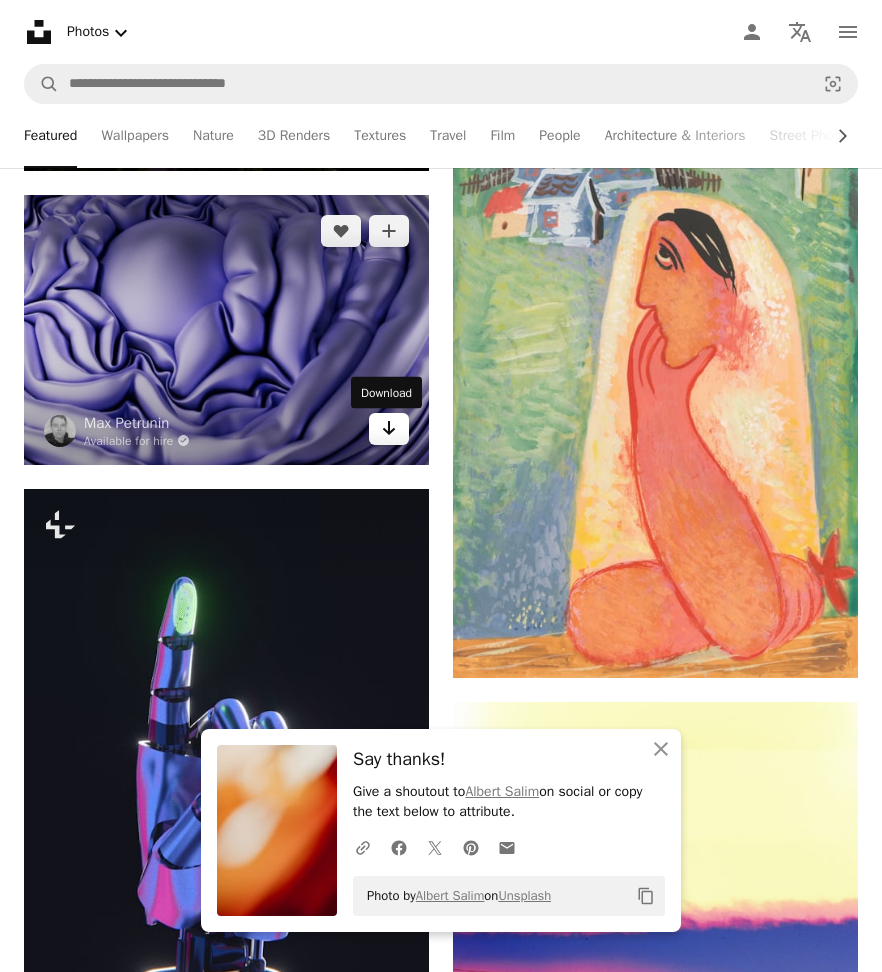 click 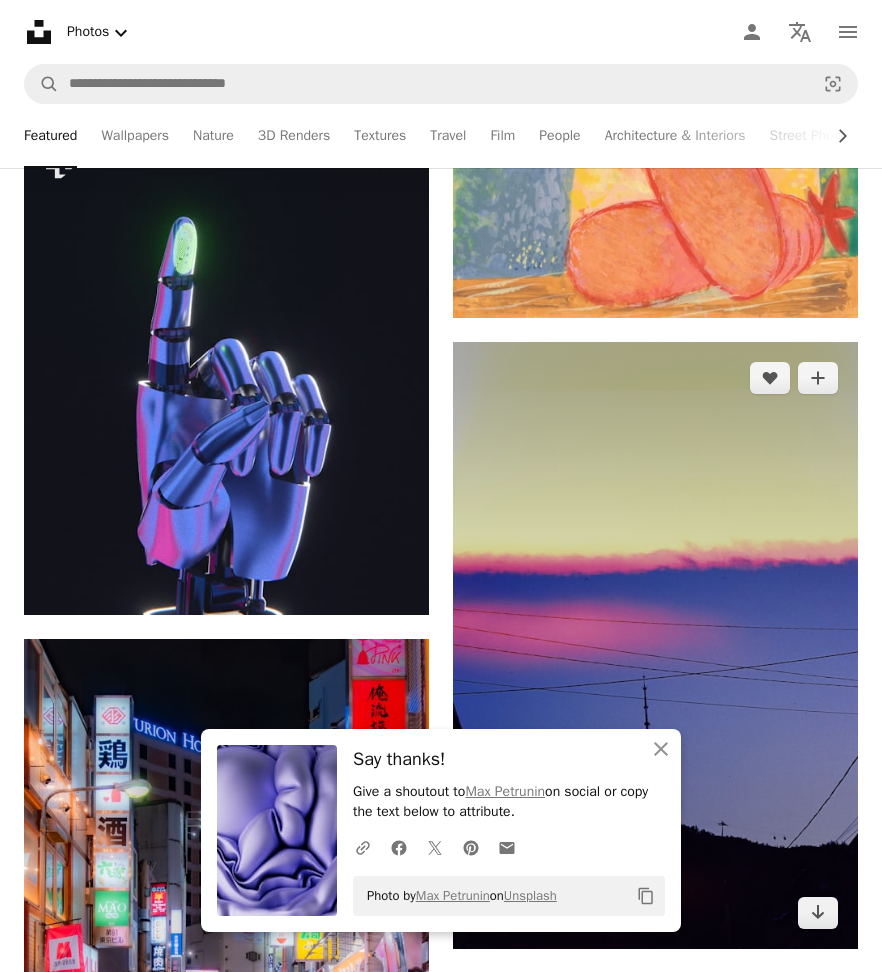 scroll, scrollTop: 39168, scrollLeft: 0, axis: vertical 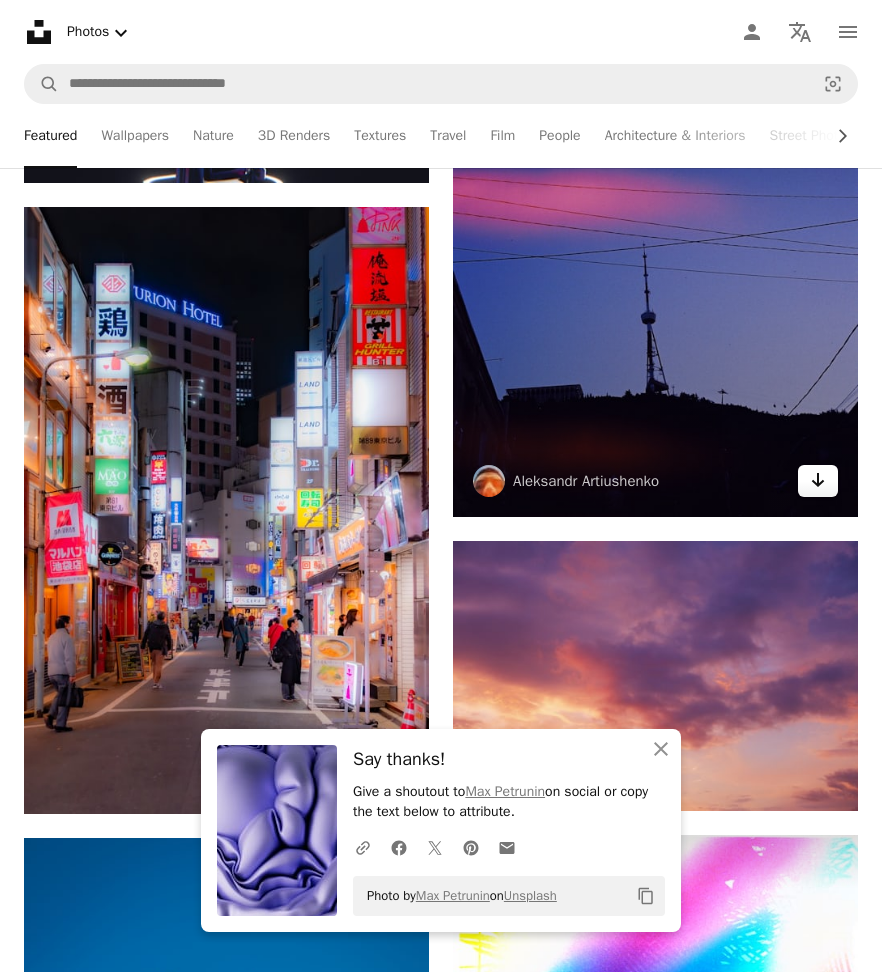 click on "Arrow pointing down" 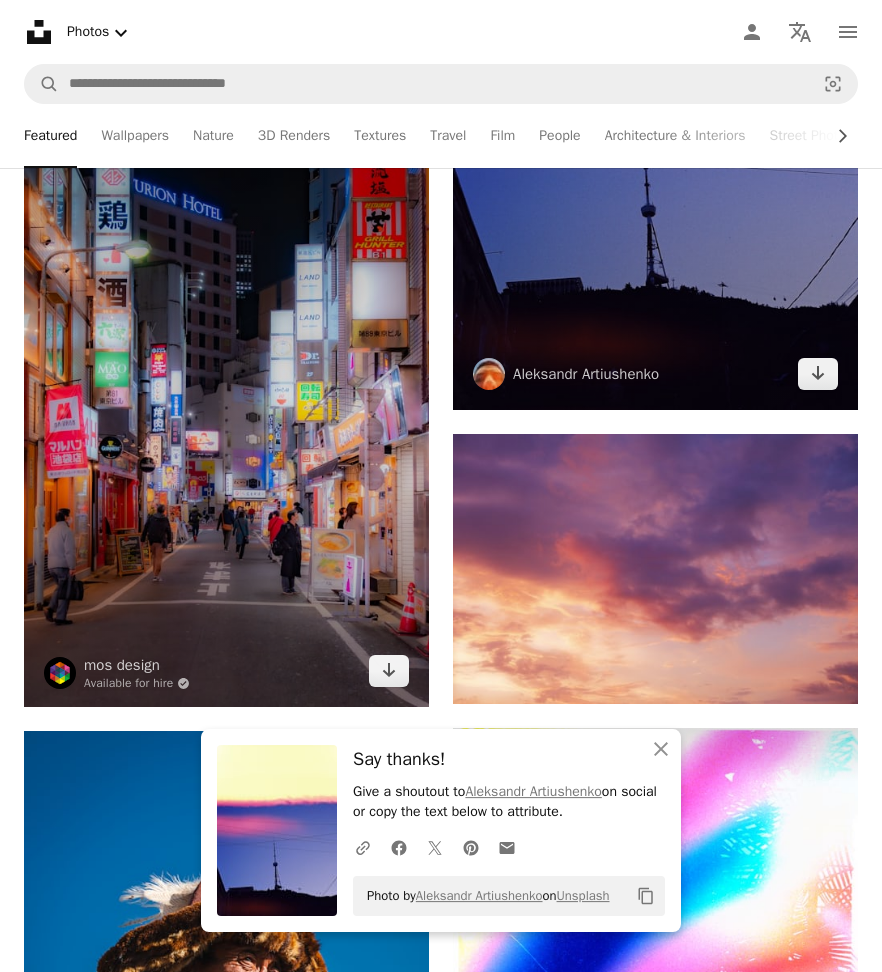 scroll, scrollTop: 39294, scrollLeft: 0, axis: vertical 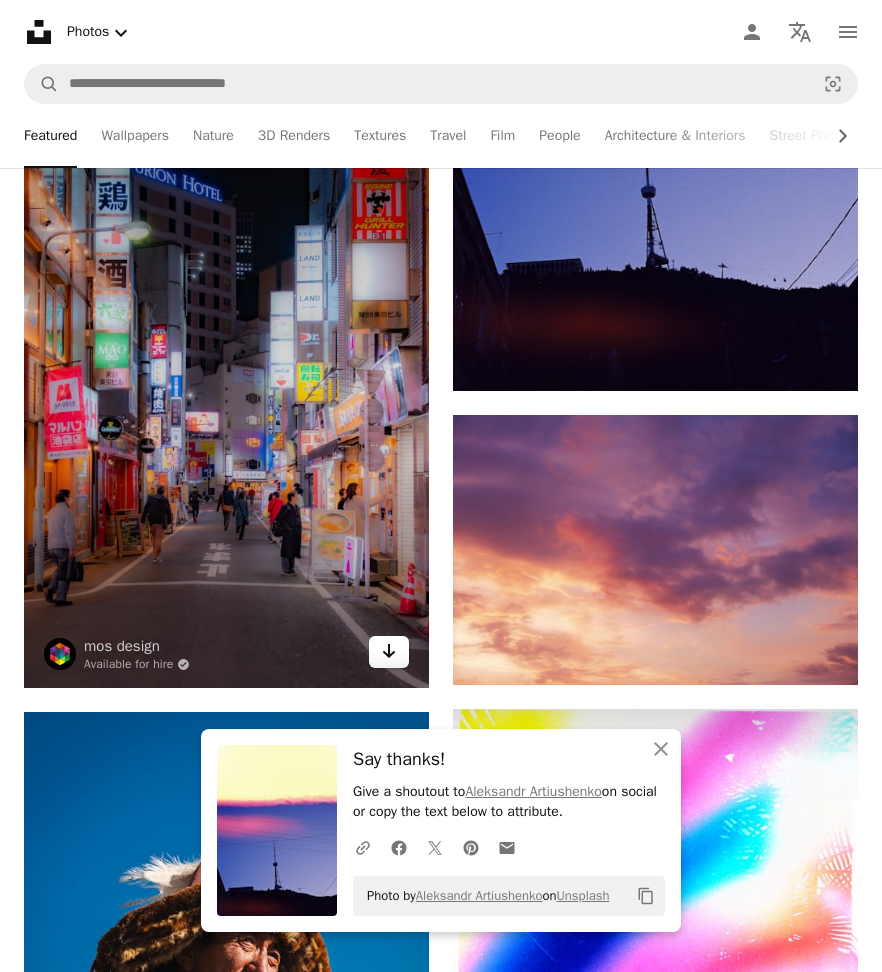 click on "Arrow pointing down" 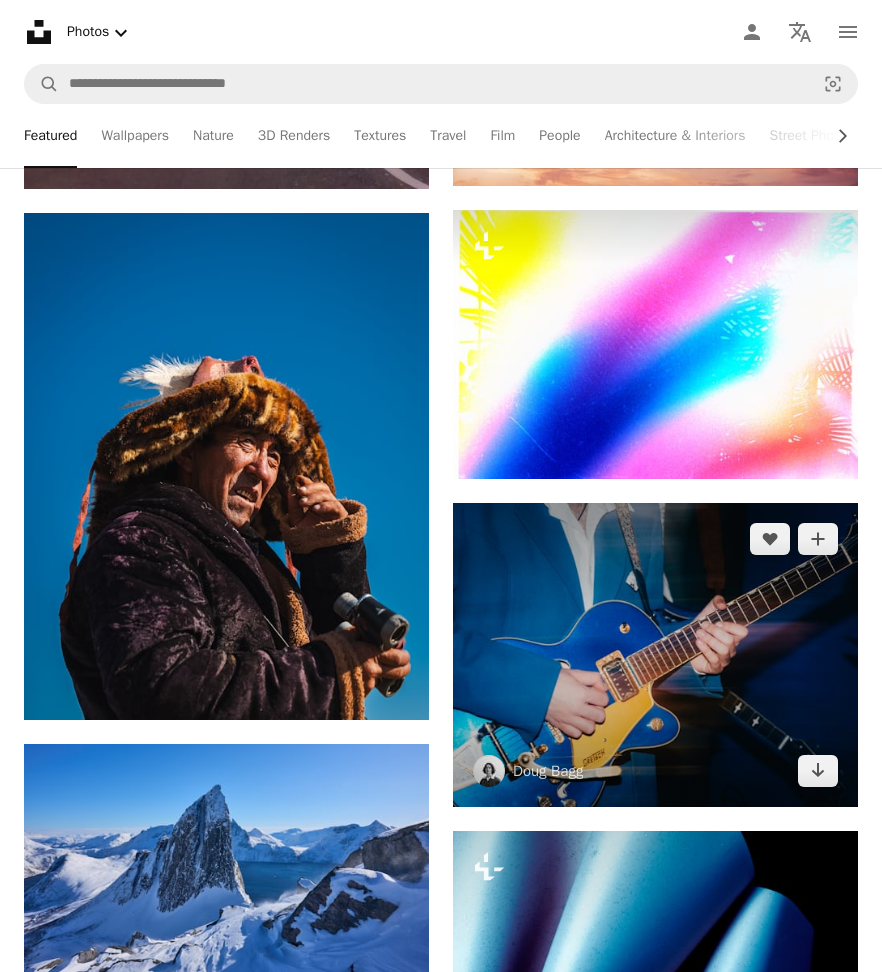 scroll, scrollTop: 39942, scrollLeft: 0, axis: vertical 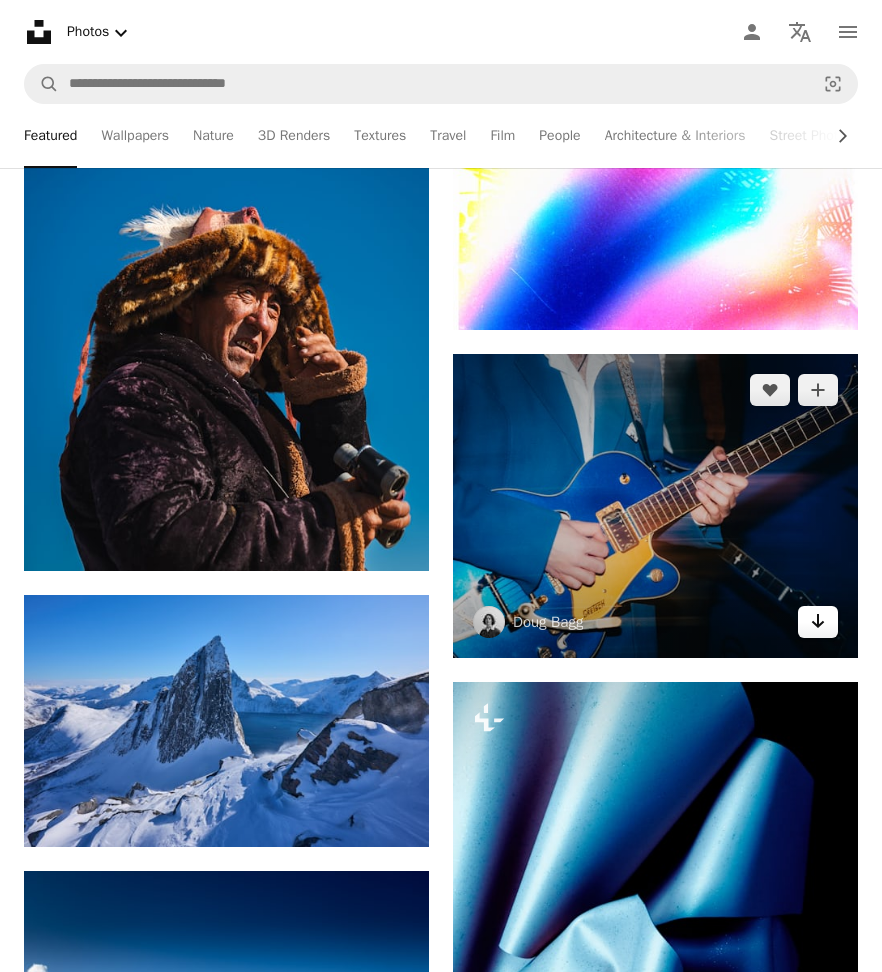 click on "Arrow pointing down" 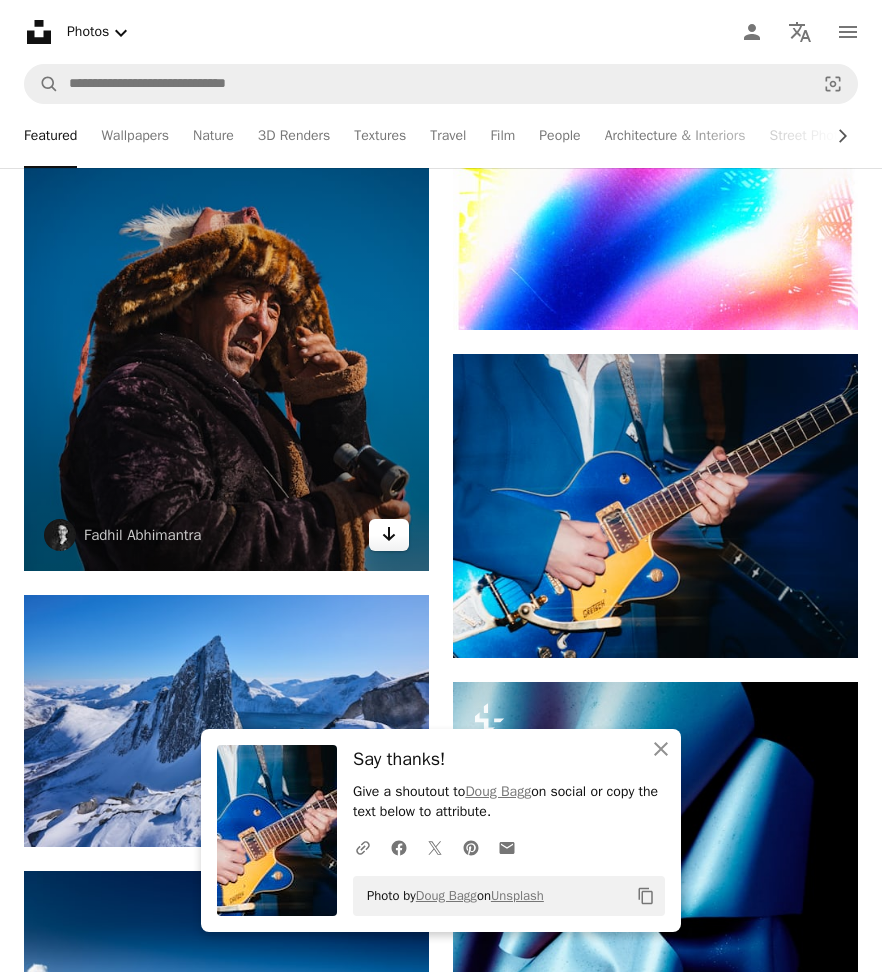 click on "Arrow pointing down" 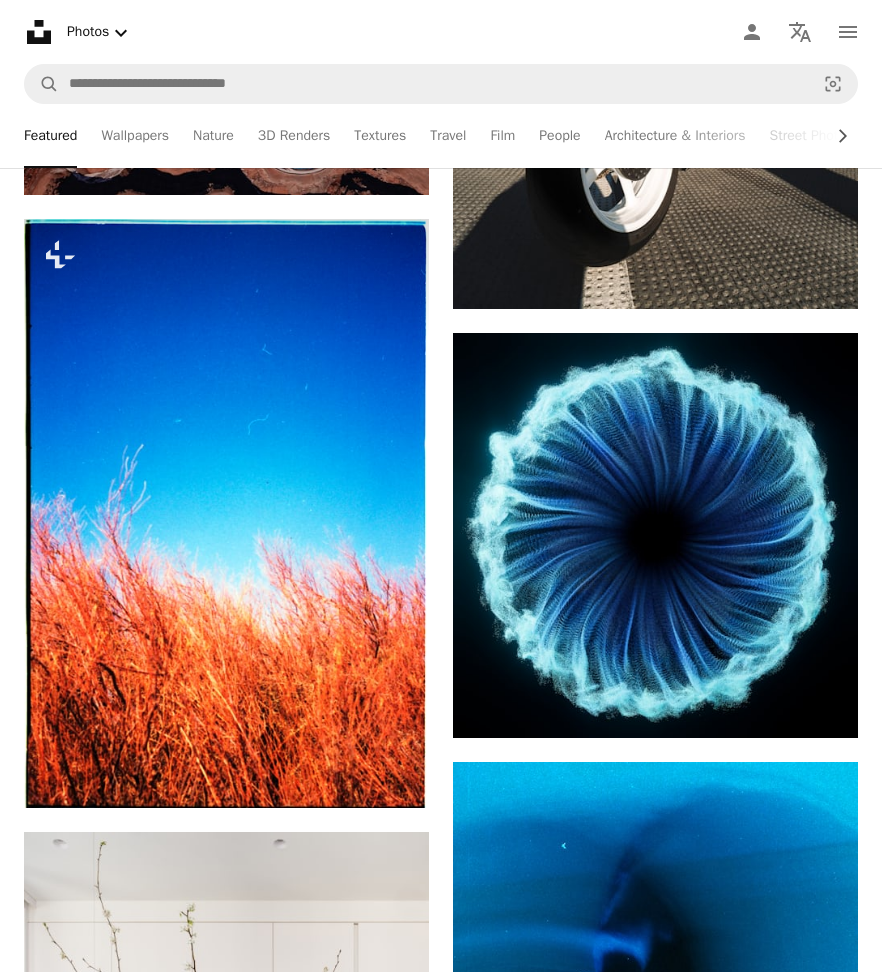 scroll, scrollTop: 41562, scrollLeft: 0, axis: vertical 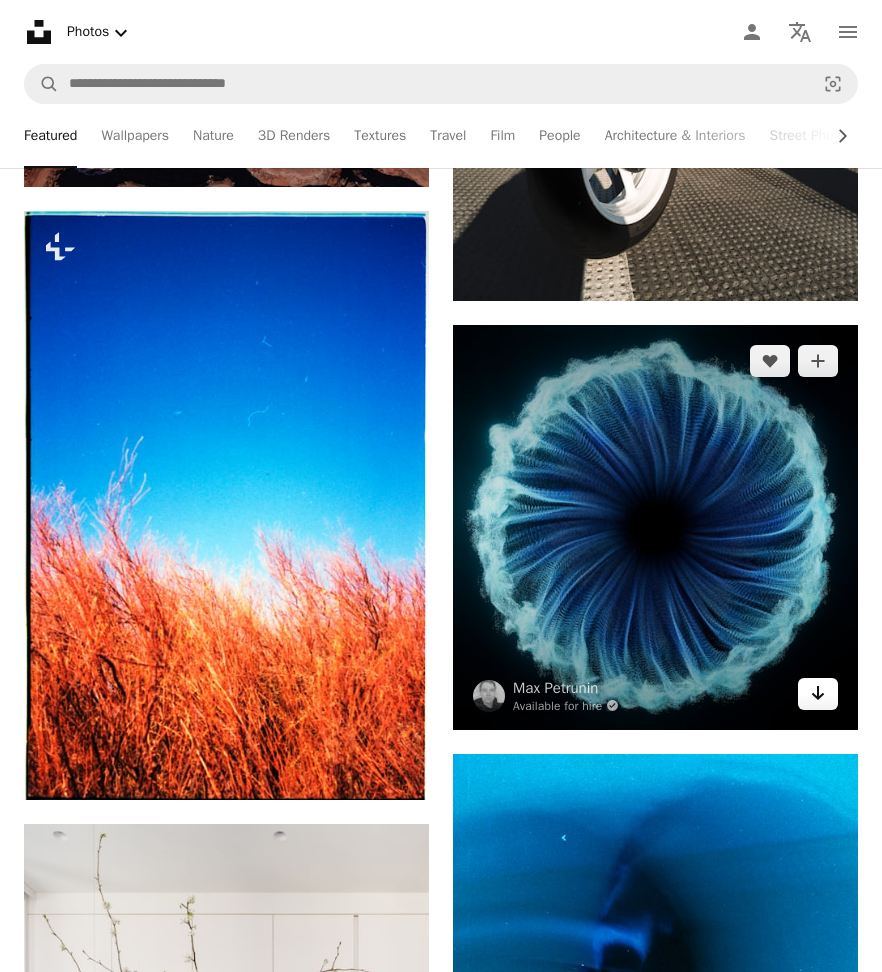 click 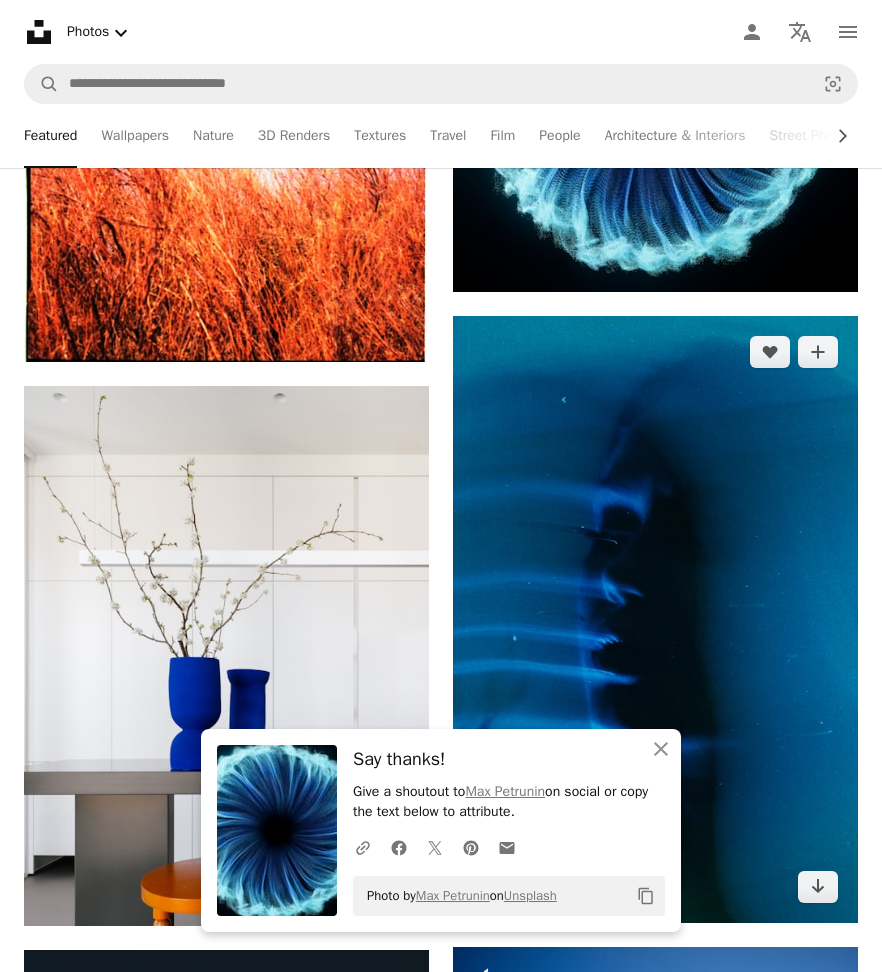scroll, scrollTop: 42192, scrollLeft: 0, axis: vertical 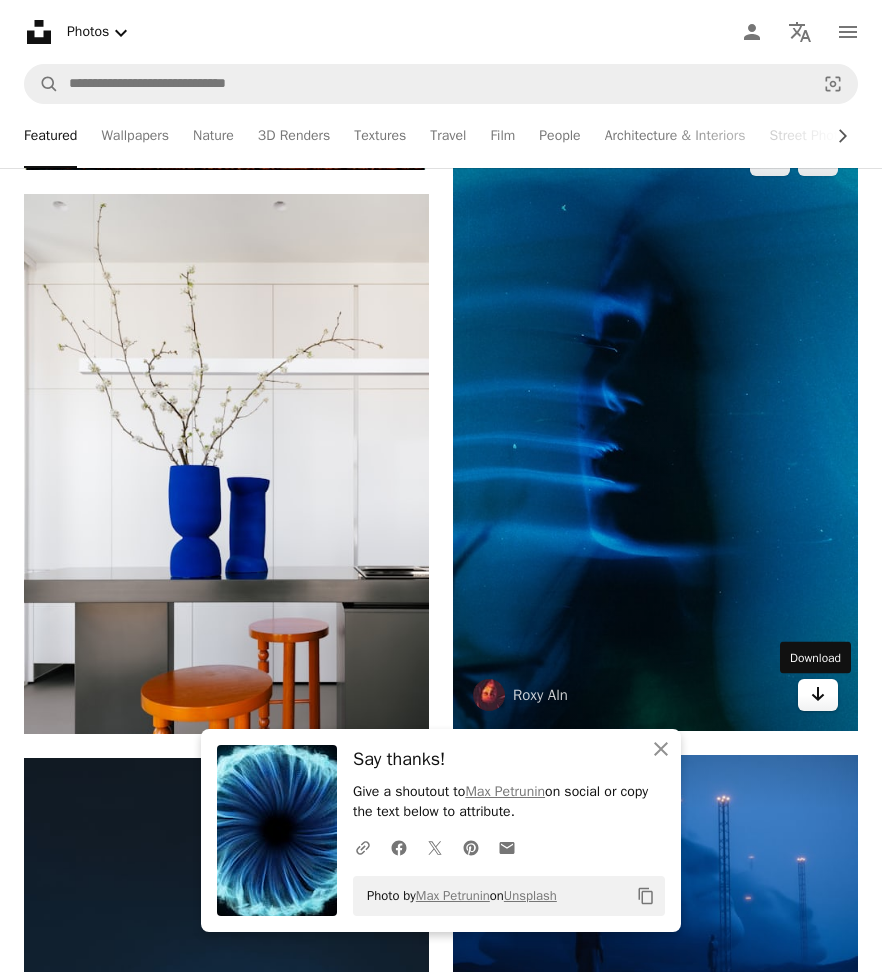 click on "Arrow pointing down" 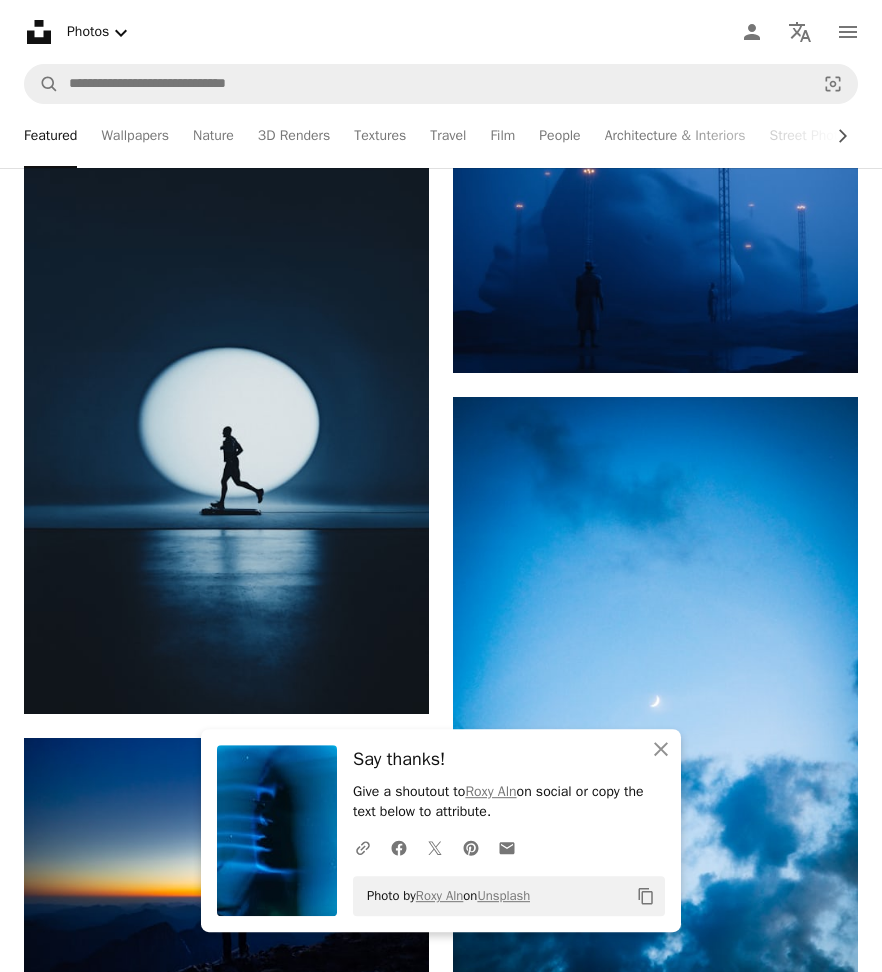 scroll, scrollTop: 43038, scrollLeft: 0, axis: vertical 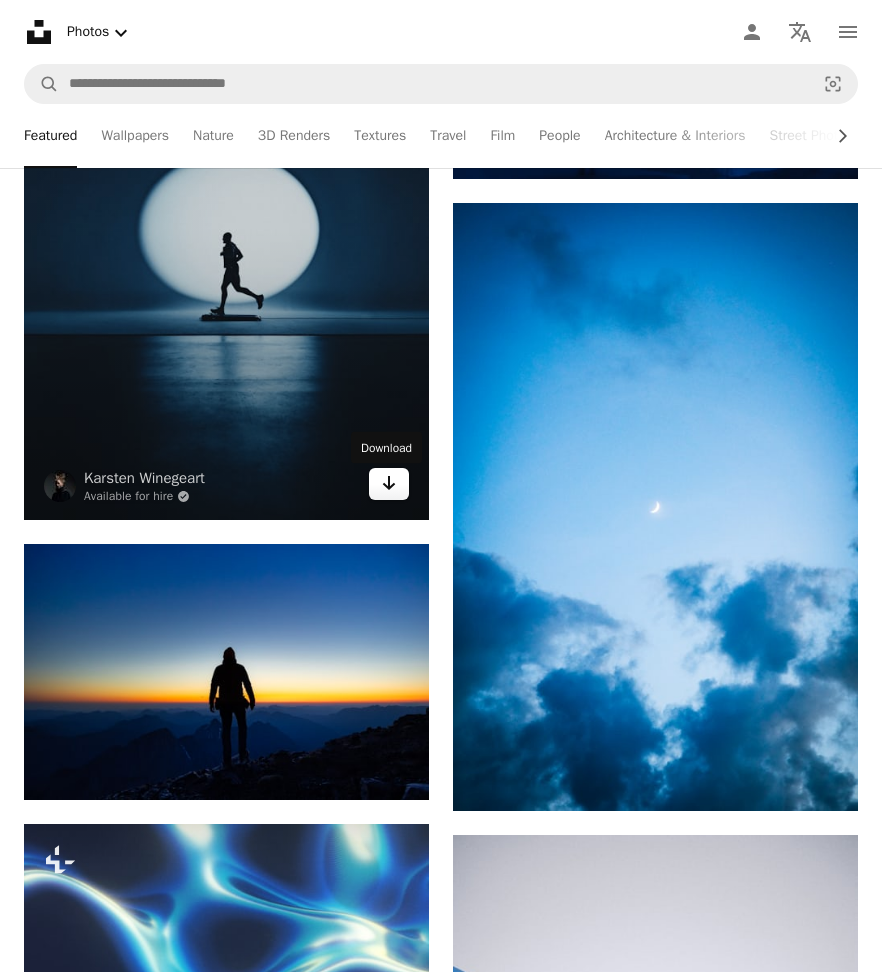click 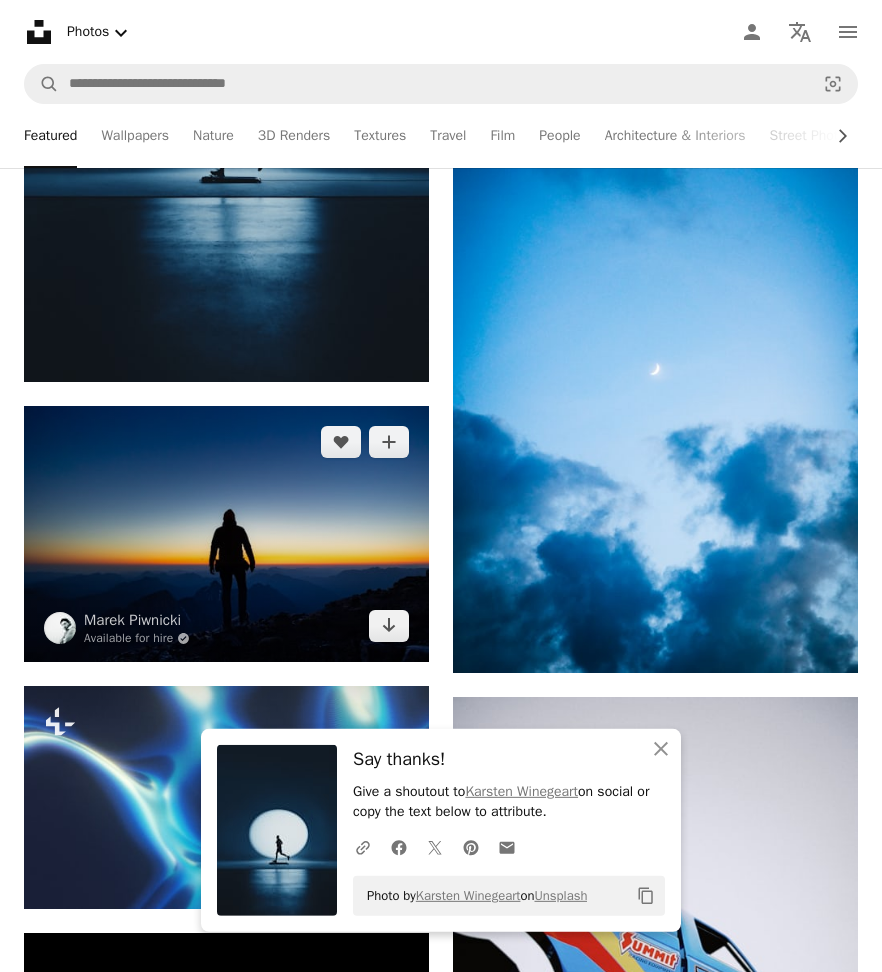 scroll, scrollTop: 43434, scrollLeft: 0, axis: vertical 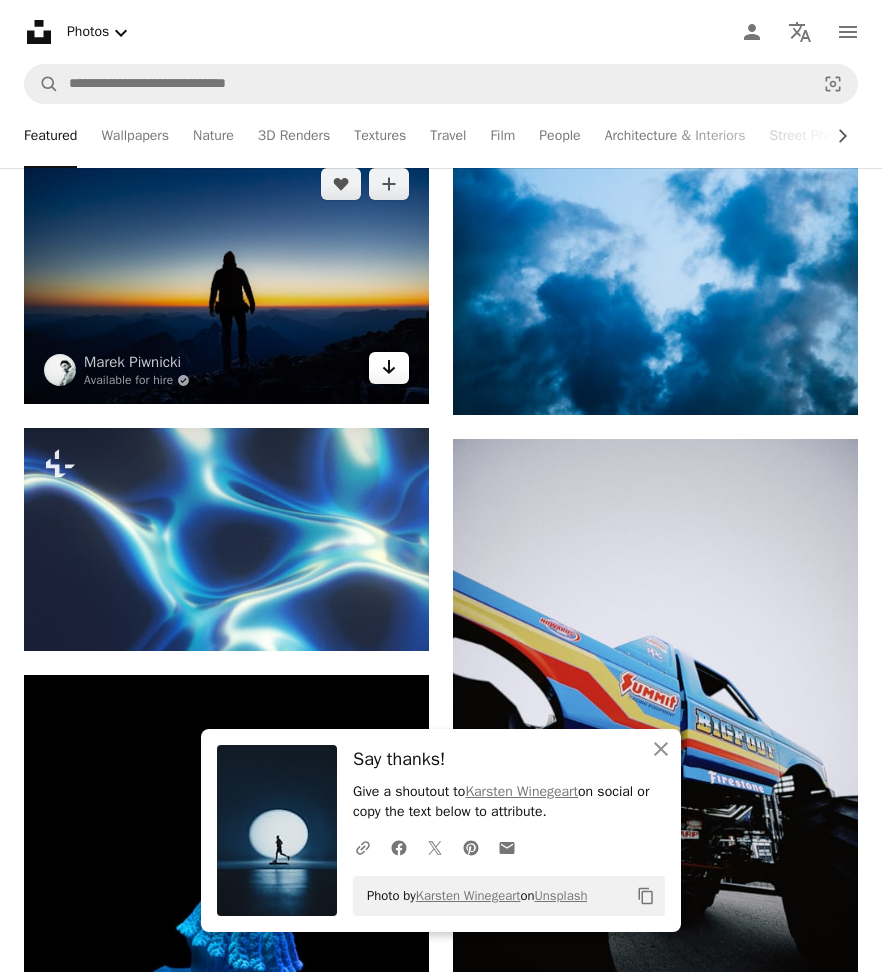 click 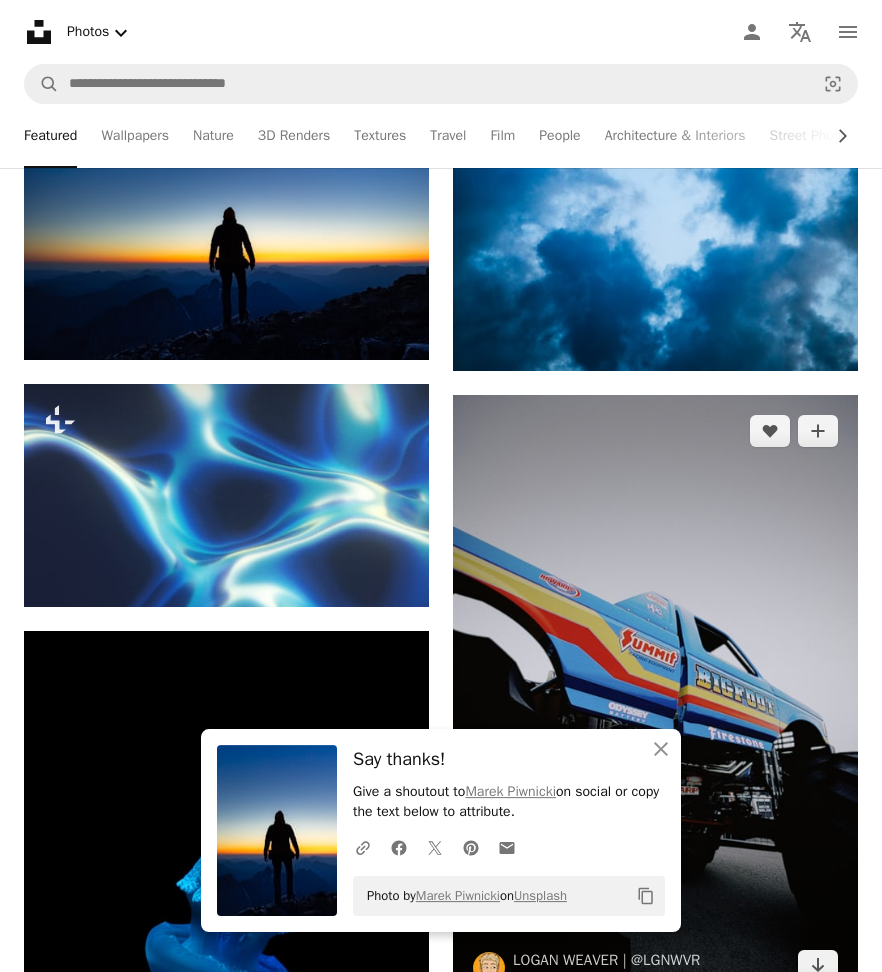 scroll, scrollTop: 43614, scrollLeft: 0, axis: vertical 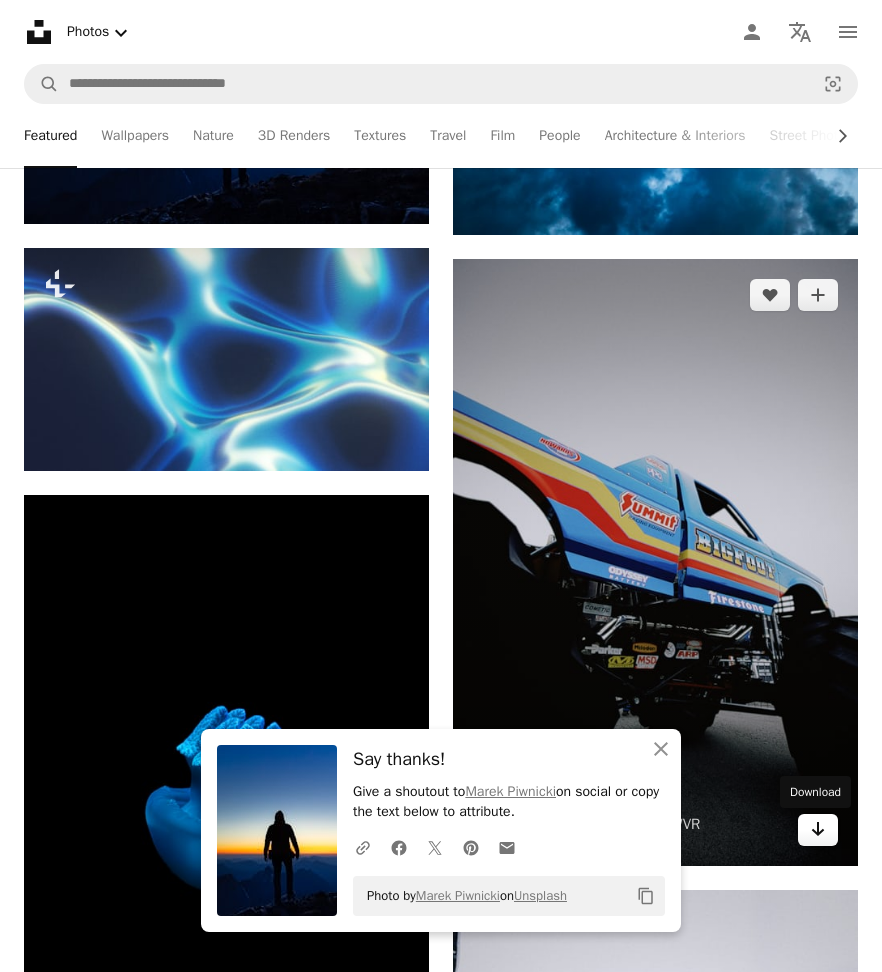 click on "Arrow pointing down" 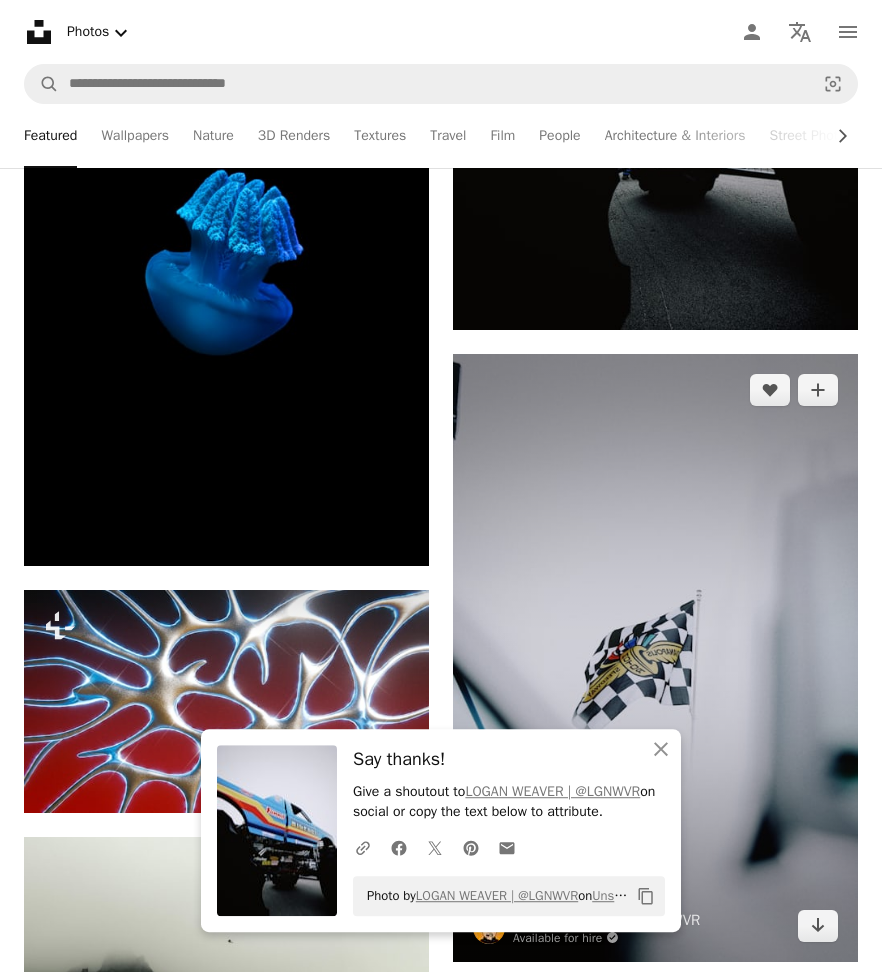 scroll, scrollTop: 44208, scrollLeft: 0, axis: vertical 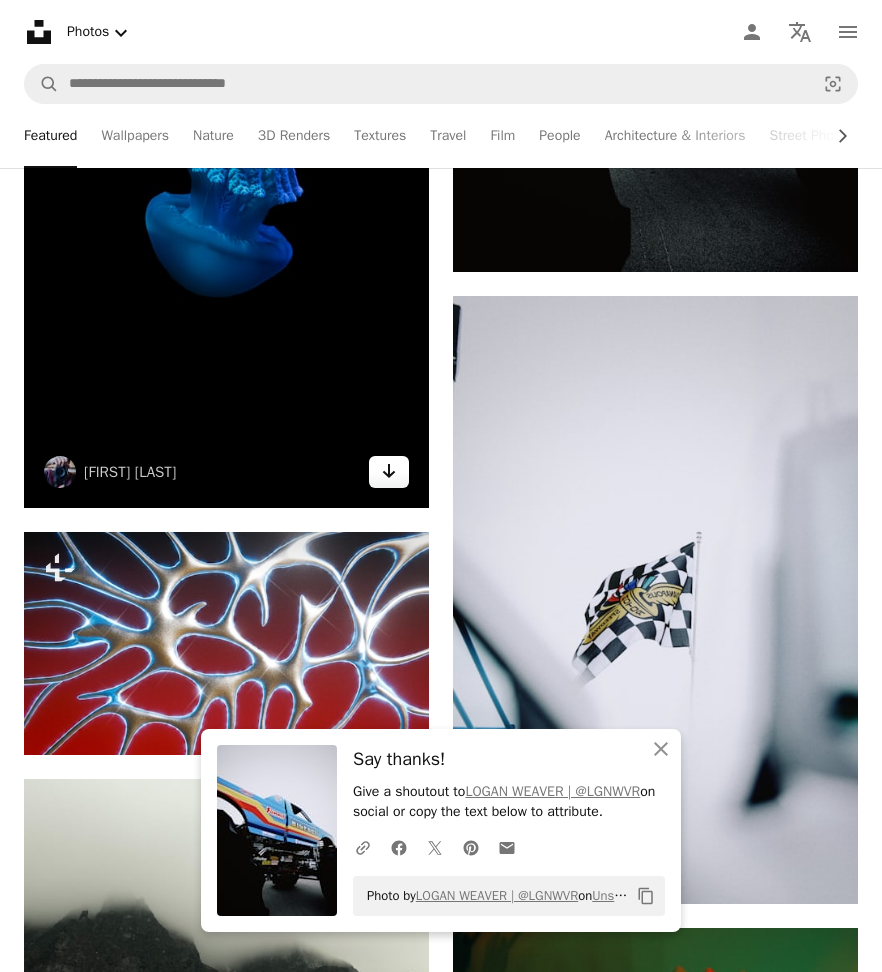 click on "Arrow pointing down" 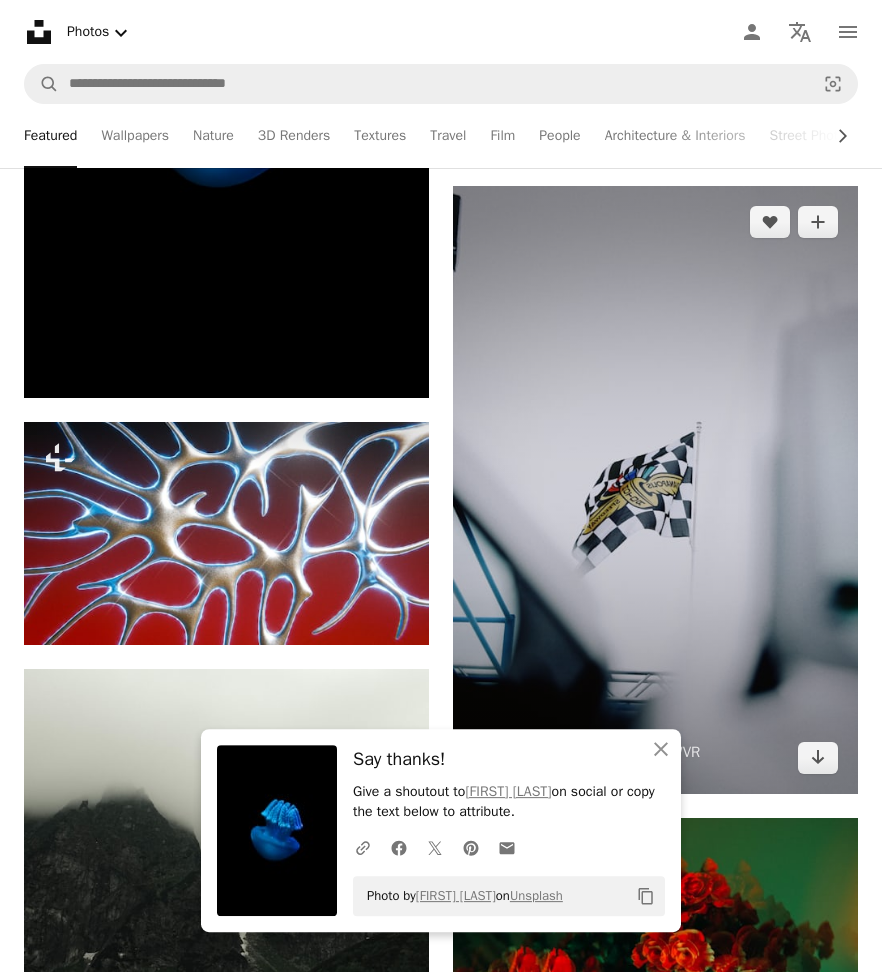 scroll, scrollTop: 44334, scrollLeft: 0, axis: vertical 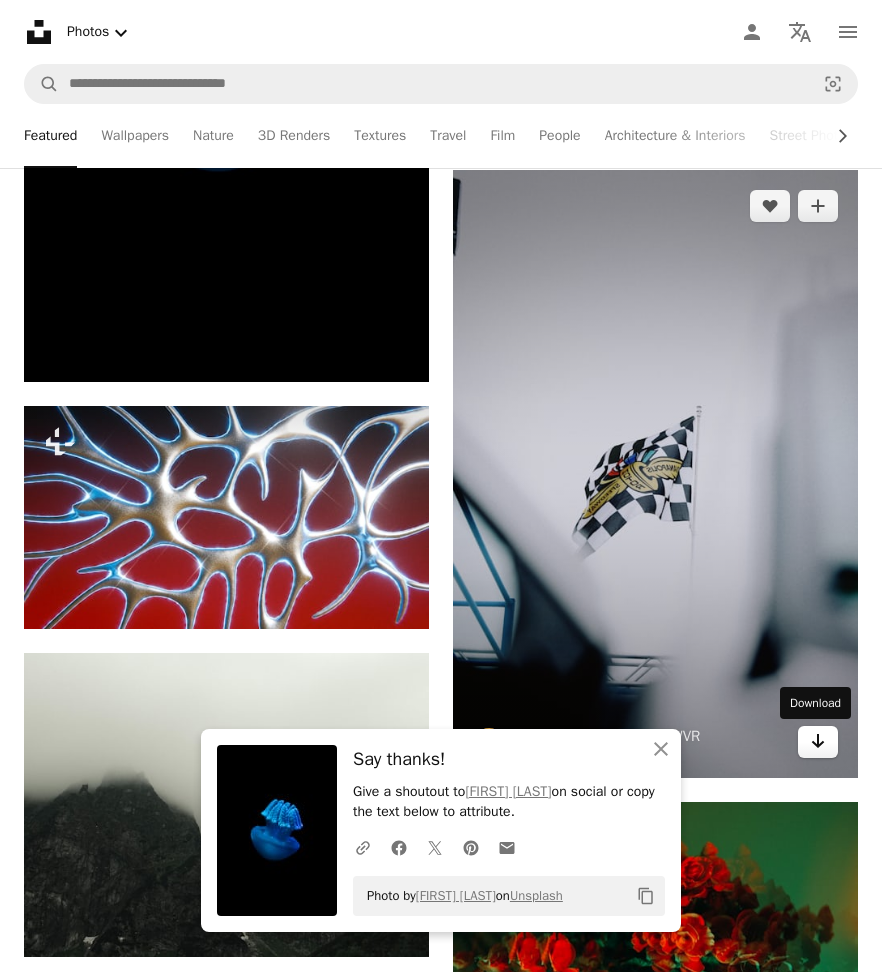 click 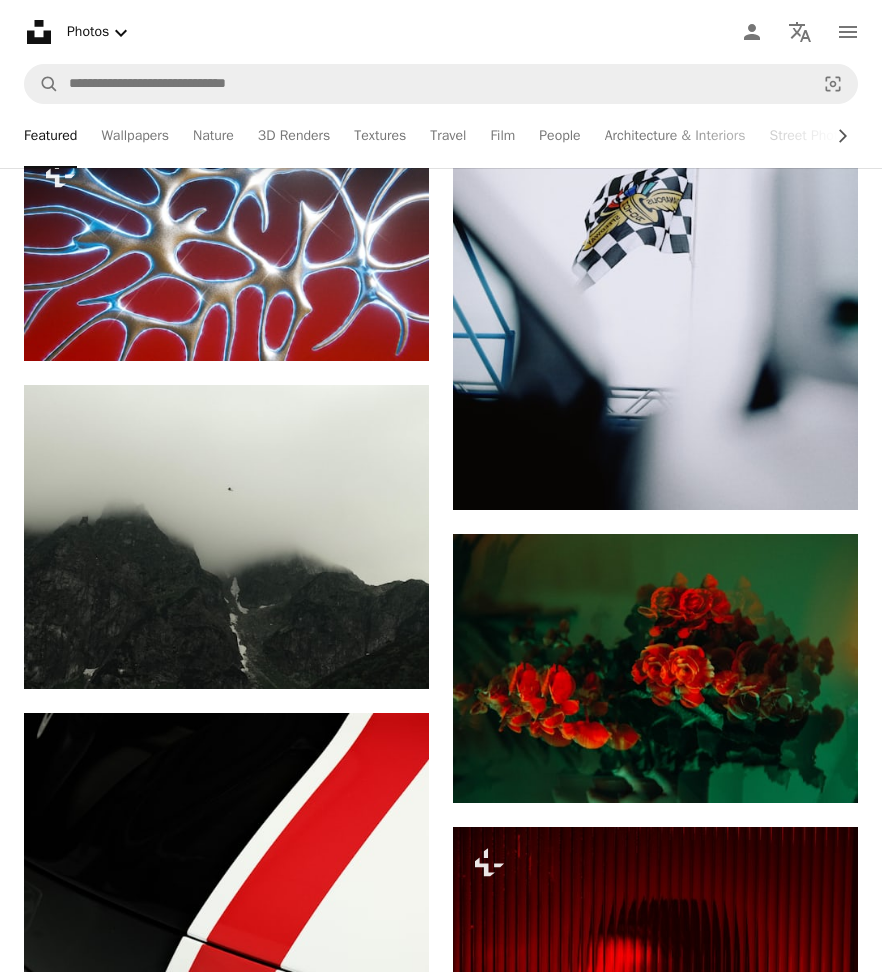 scroll, scrollTop: 44874, scrollLeft: 0, axis: vertical 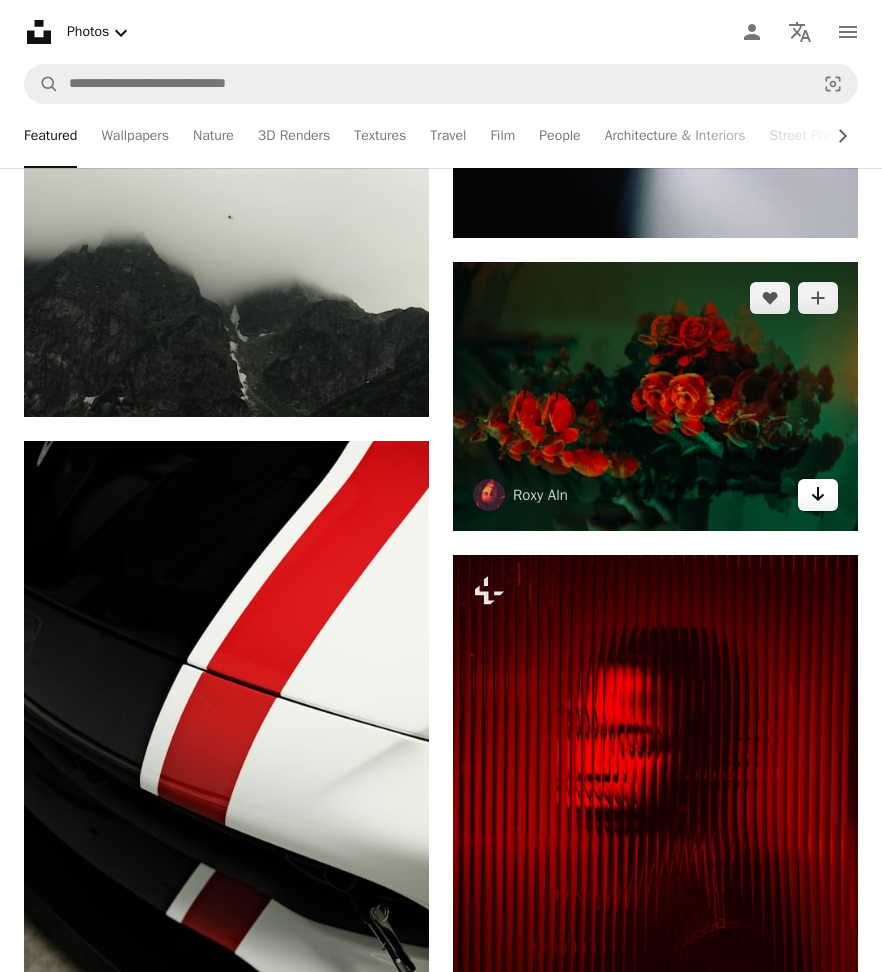 click on "Arrow pointing down" 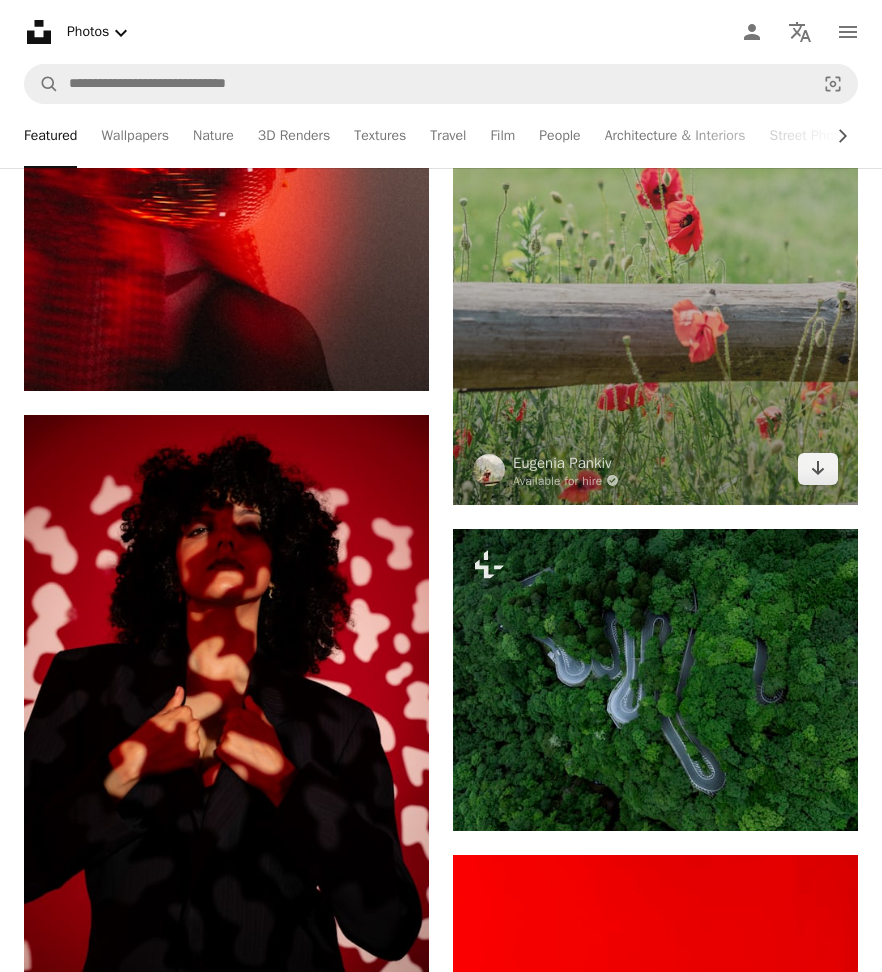 scroll, scrollTop: 46440, scrollLeft: 0, axis: vertical 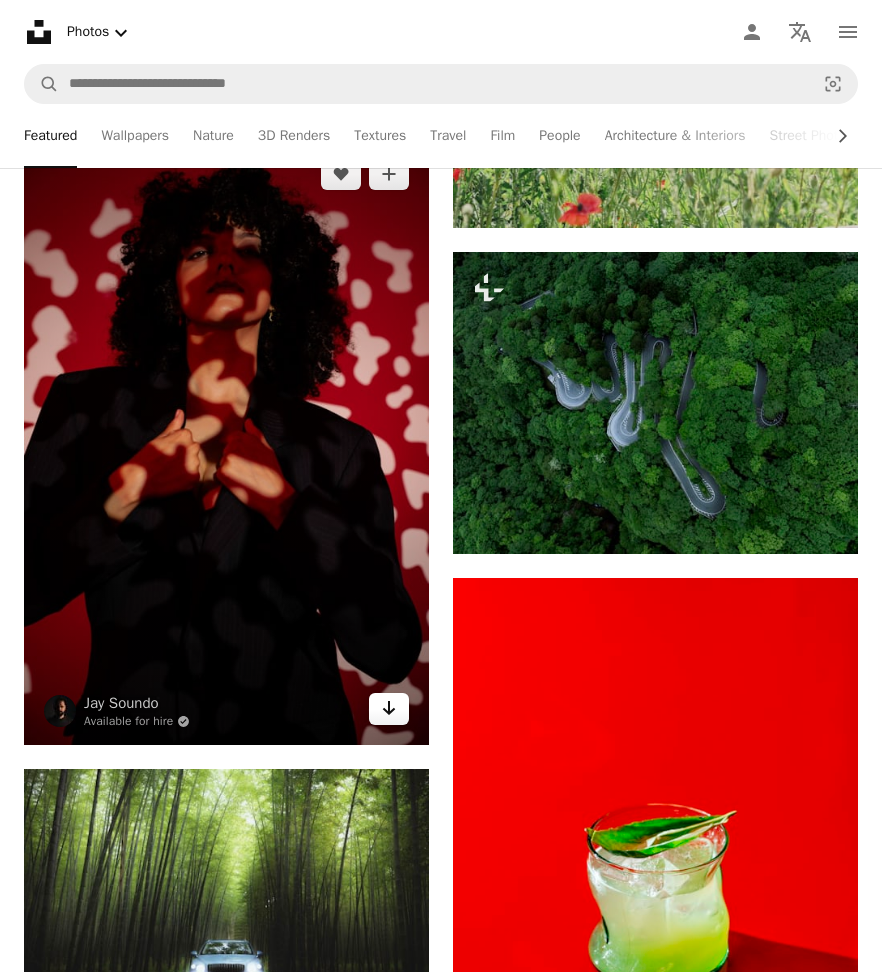 click 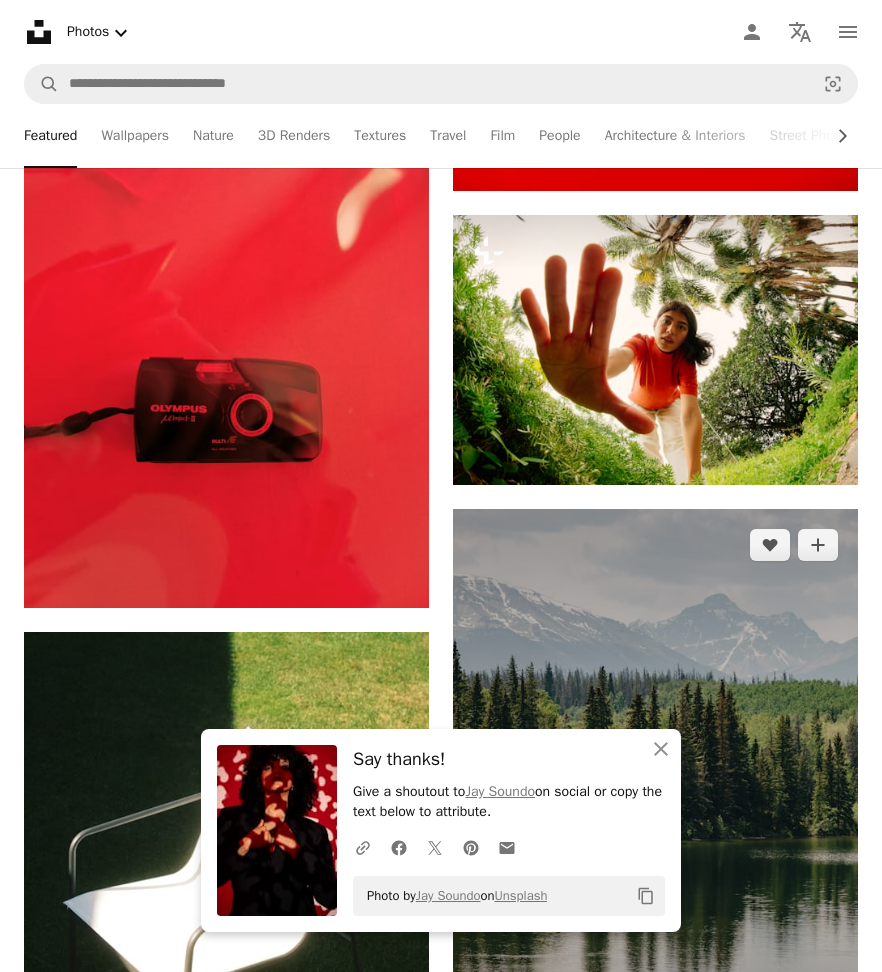 scroll, scrollTop: 47736, scrollLeft: 0, axis: vertical 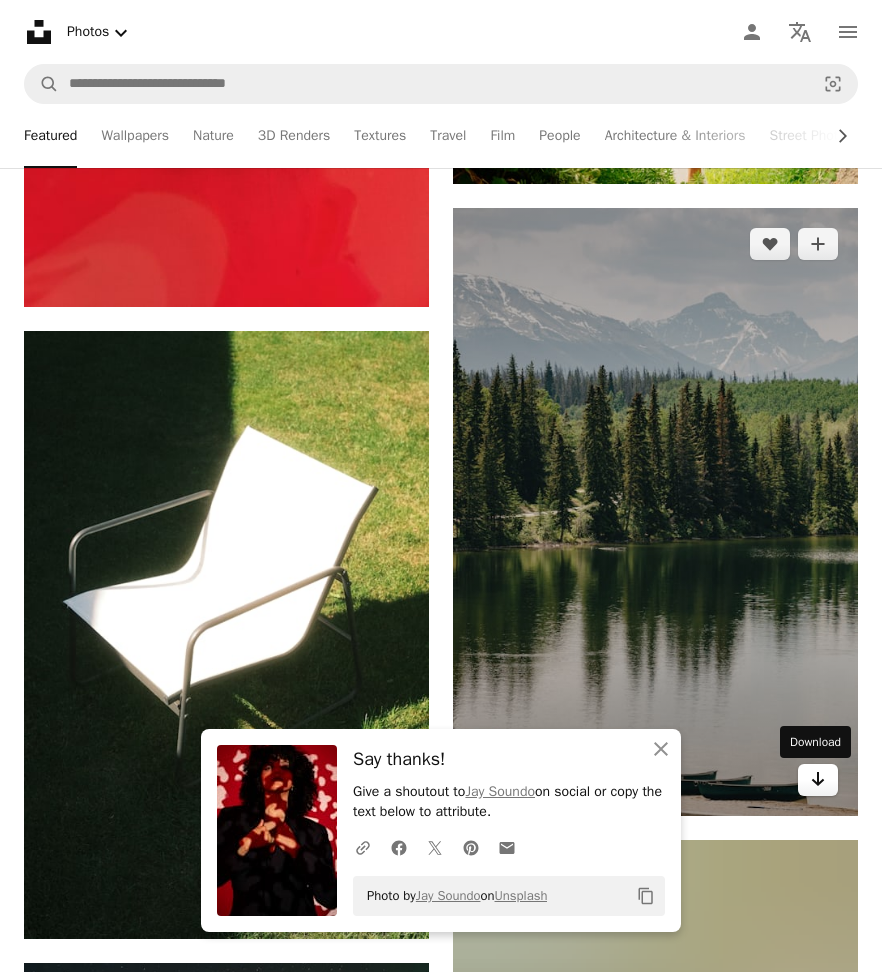 click 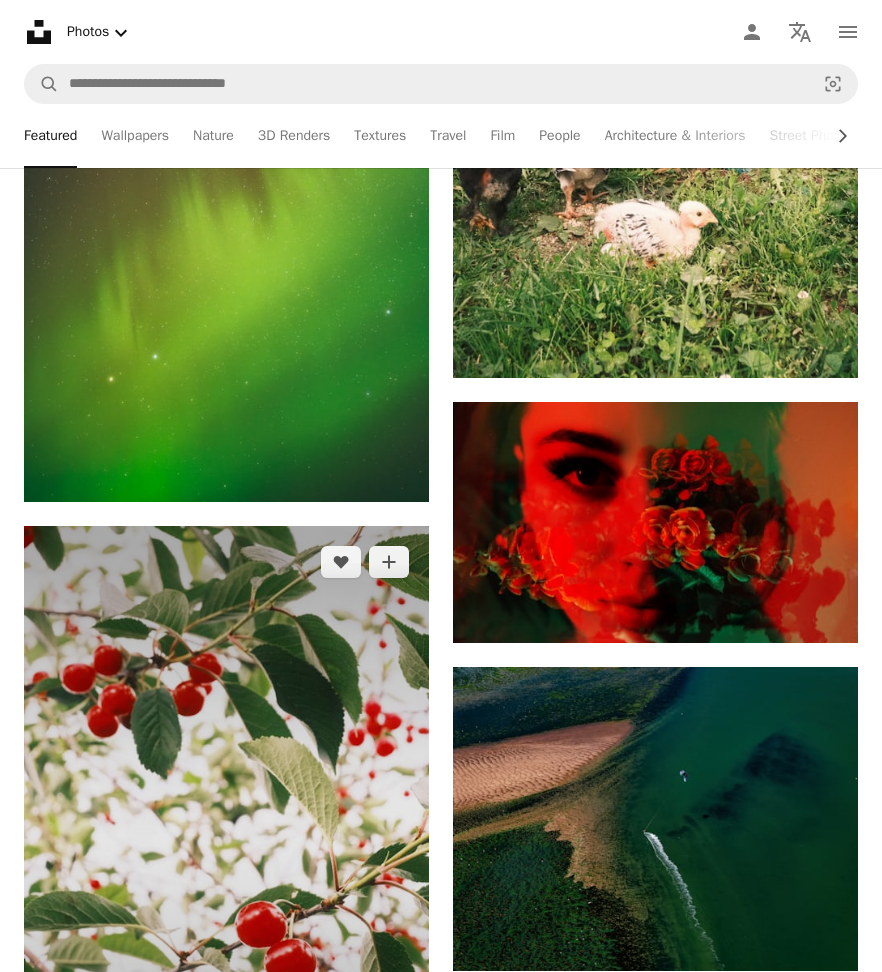scroll, scrollTop: 48870, scrollLeft: 0, axis: vertical 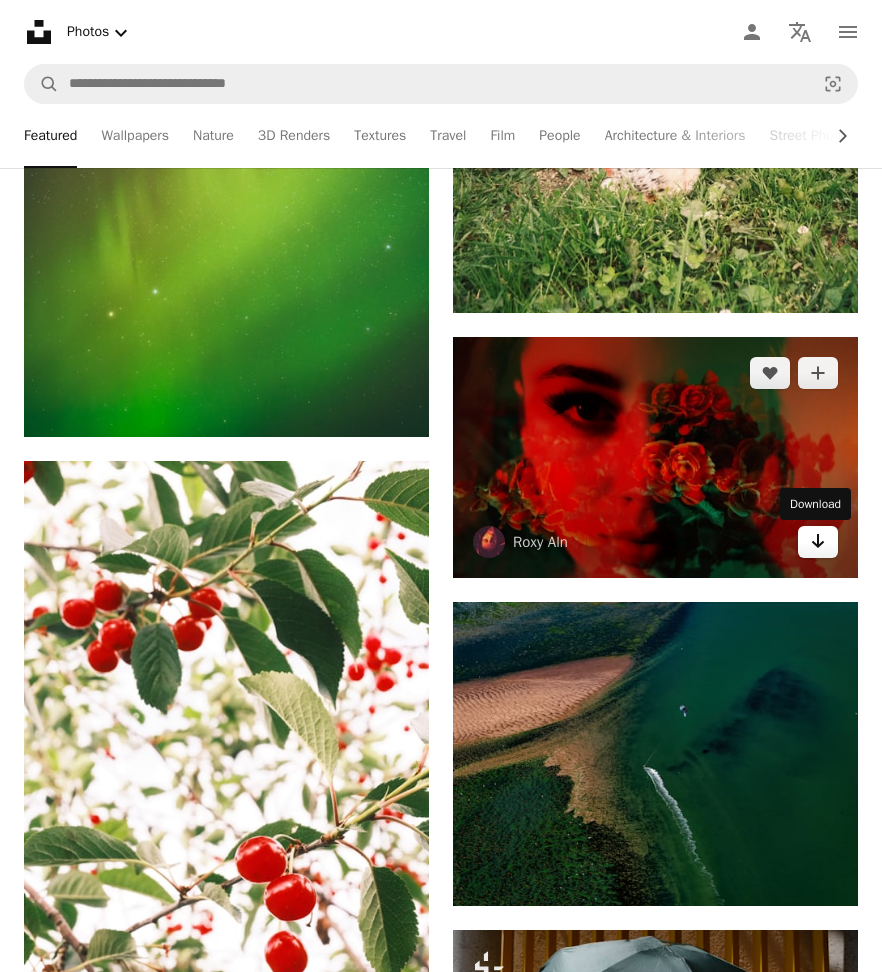 click 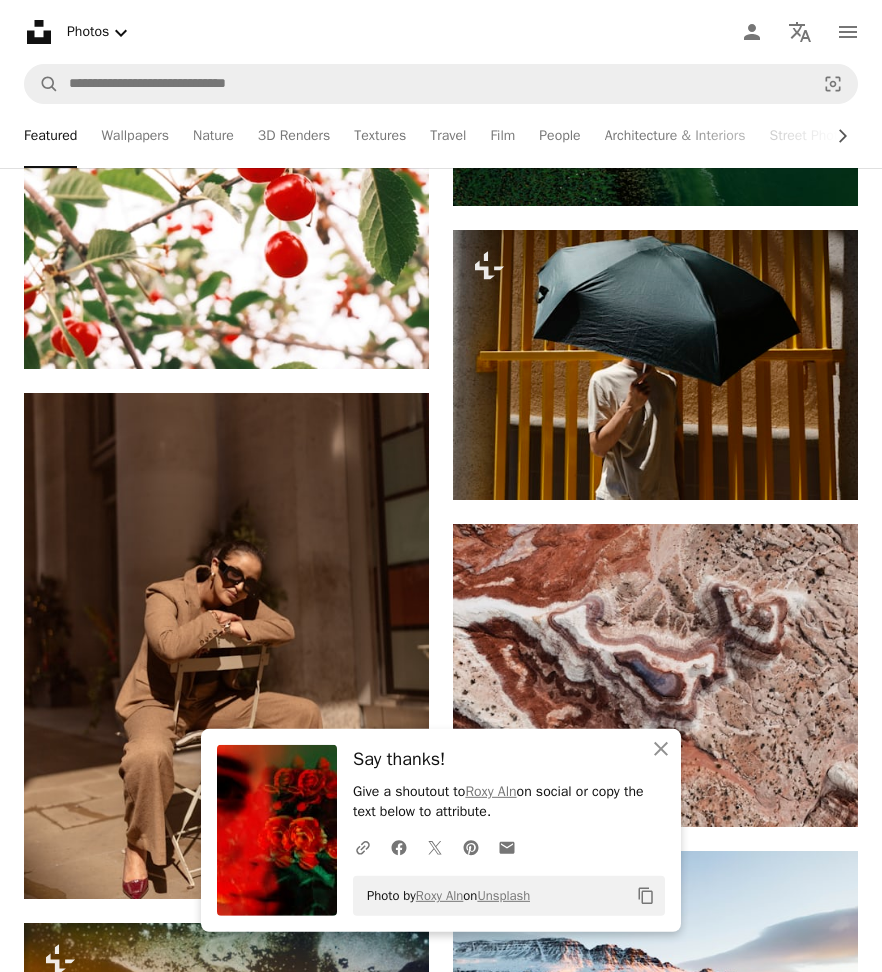 scroll, scrollTop: 49842, scrollLeft: 0, axis: vertical 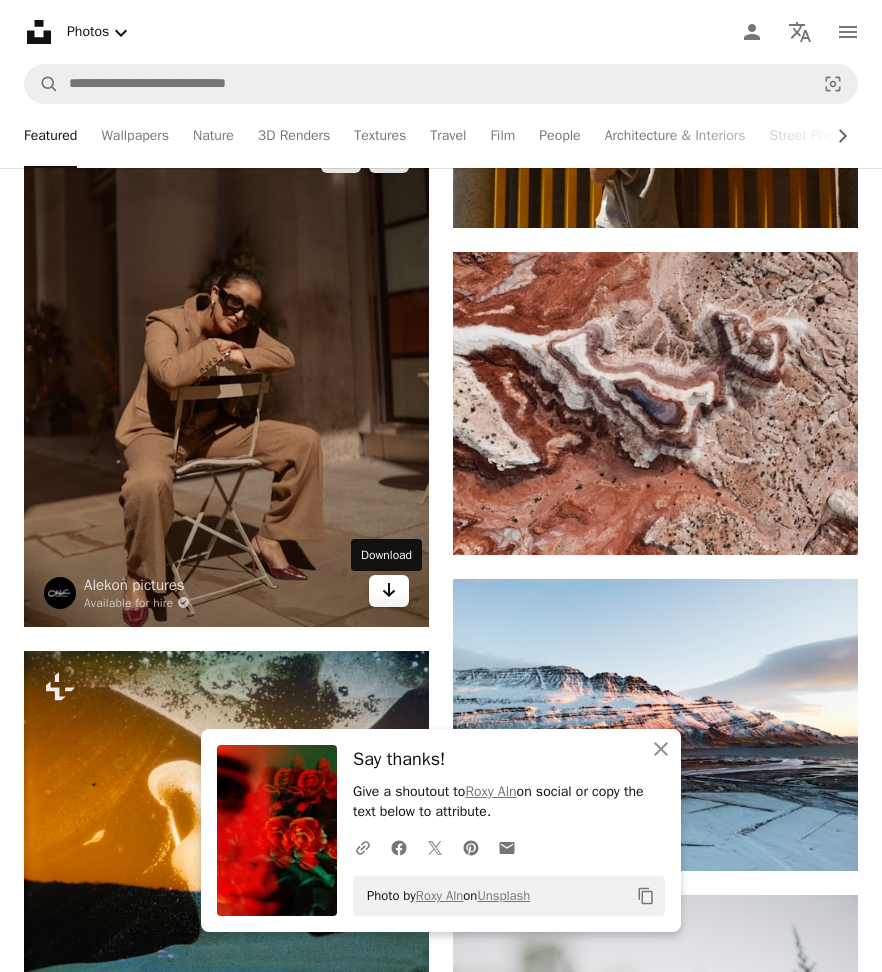 click on "Arrow pointing down" 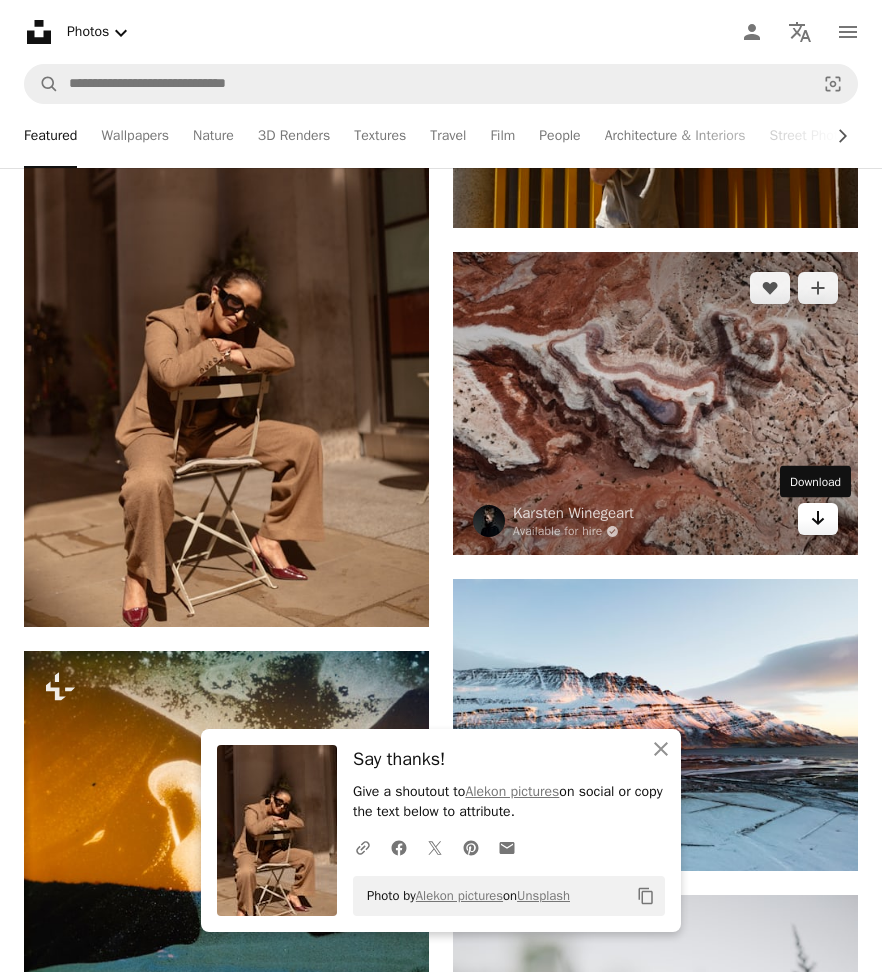 click 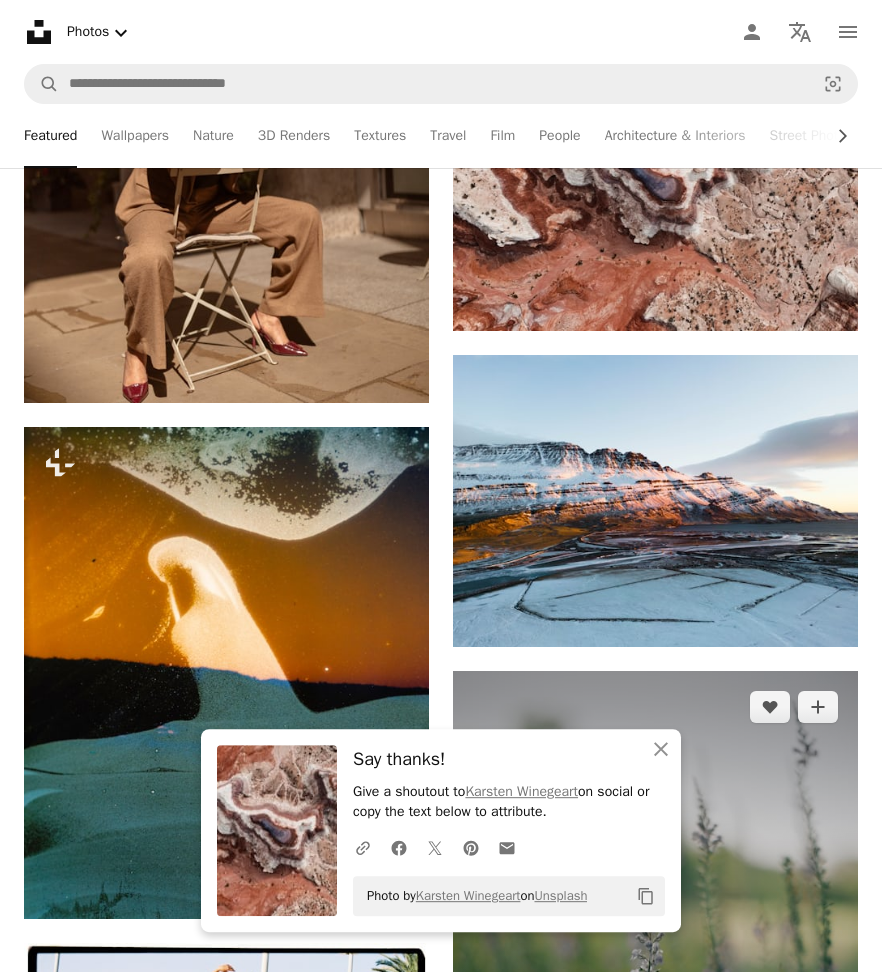 scroll, scrollTop: 50166, scrollLeft: 0, axis: vertical 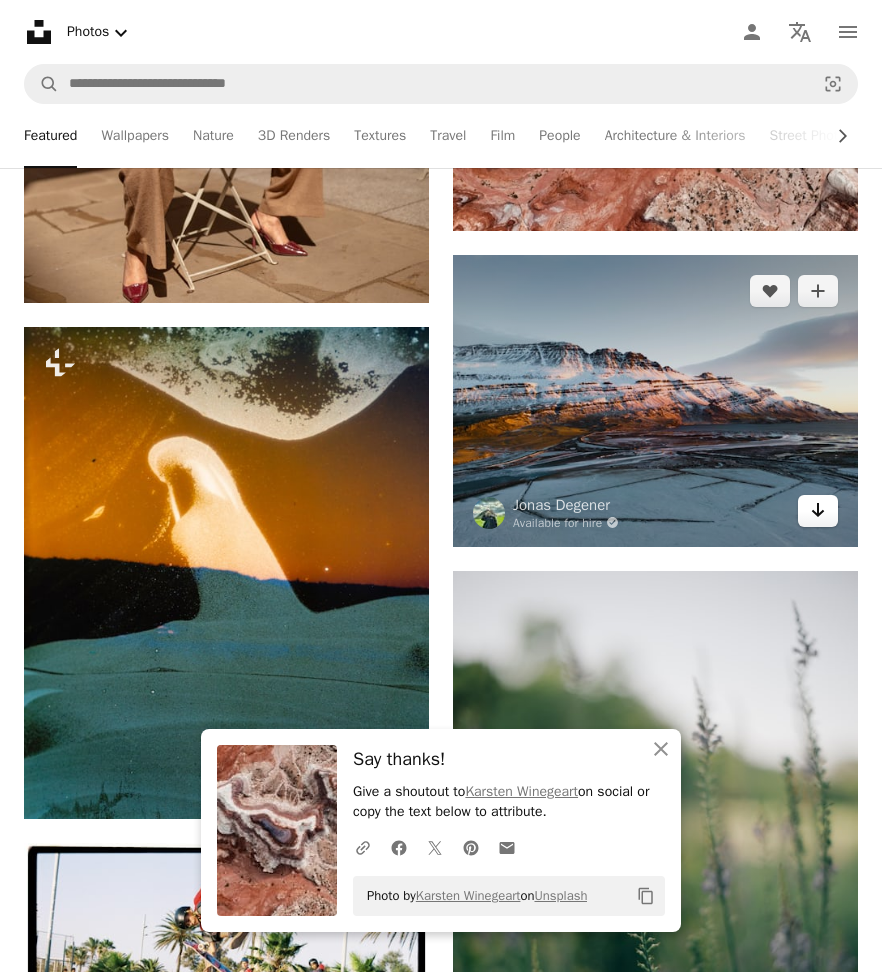 click on "Arrow pointing down" 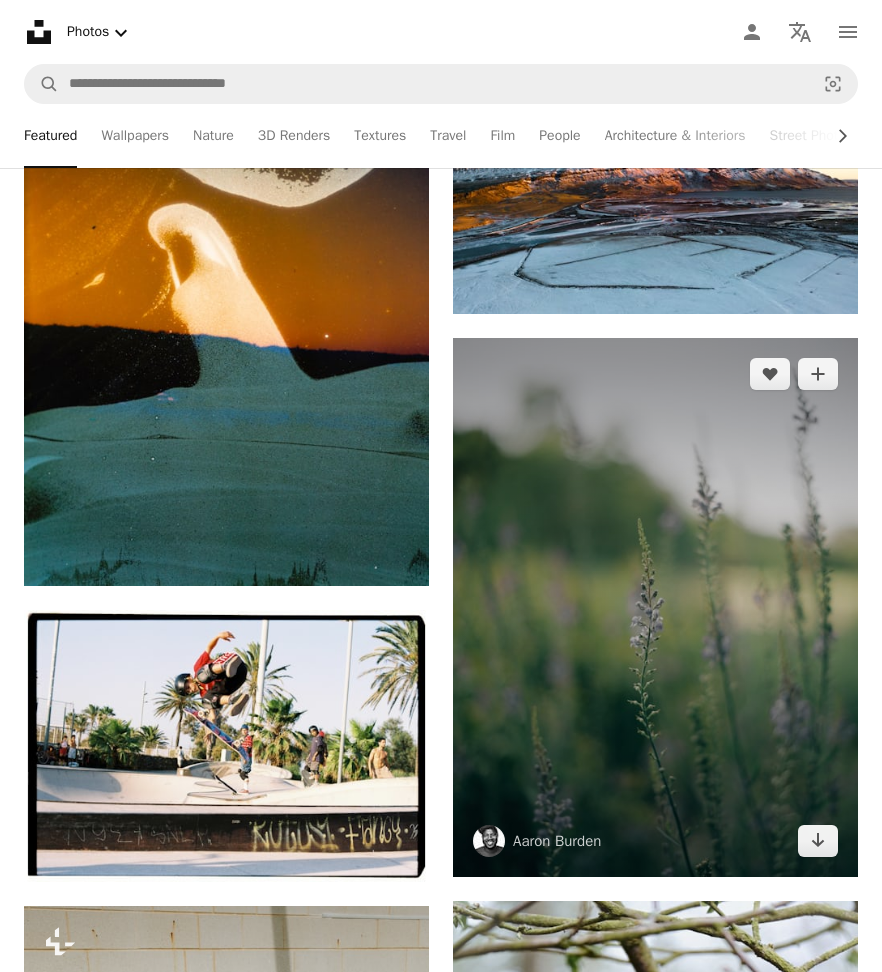 scroll, scrollTop: 50472, scrollLeft: 0, axis: vertical 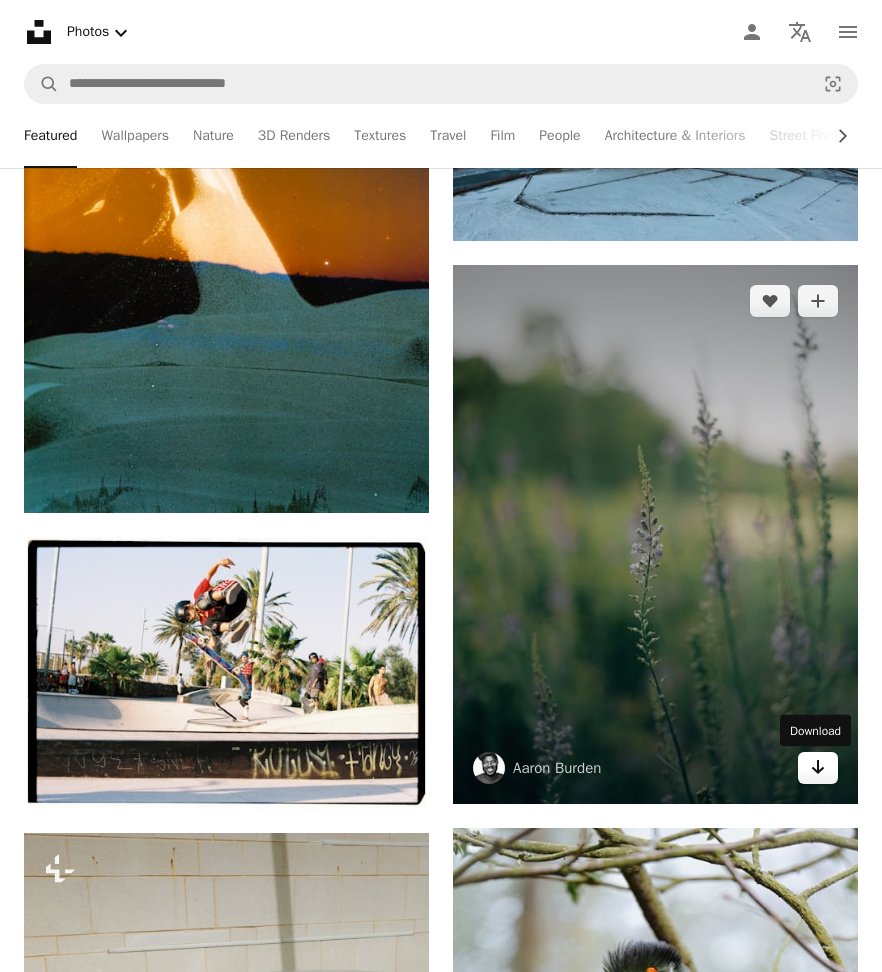 click on "Arrow pointing down" 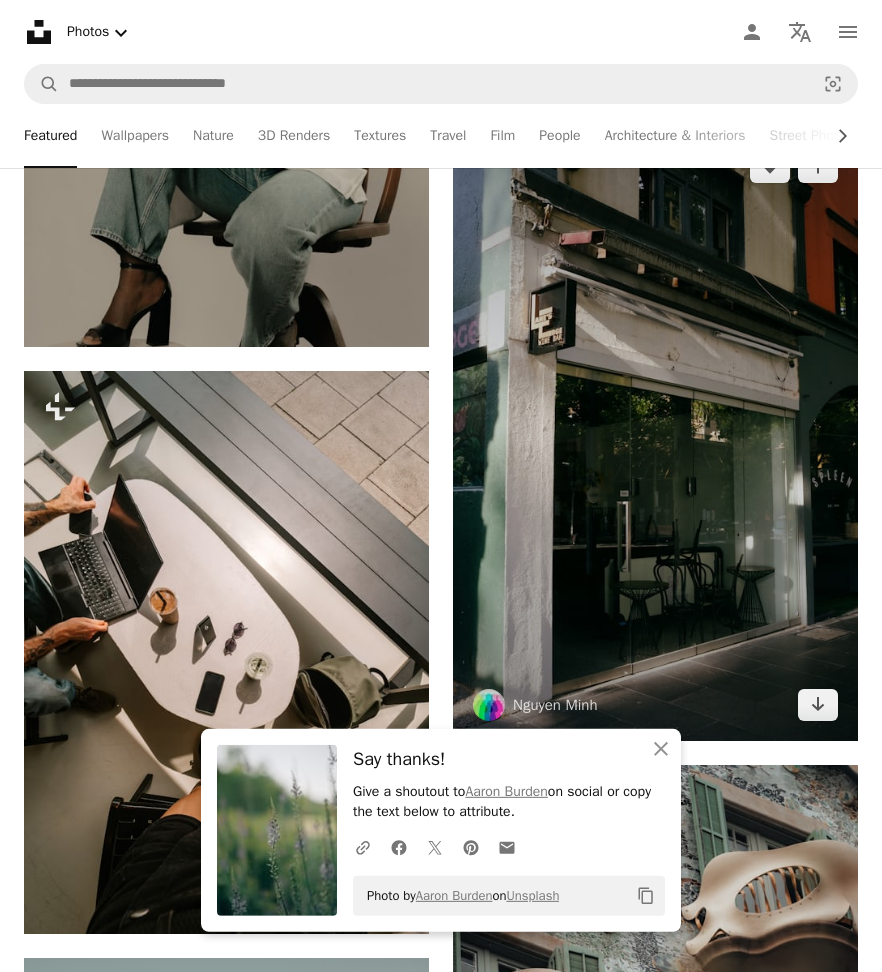 scroll, scrollTop: 52110, scrollLeft: 0, axis: vertical 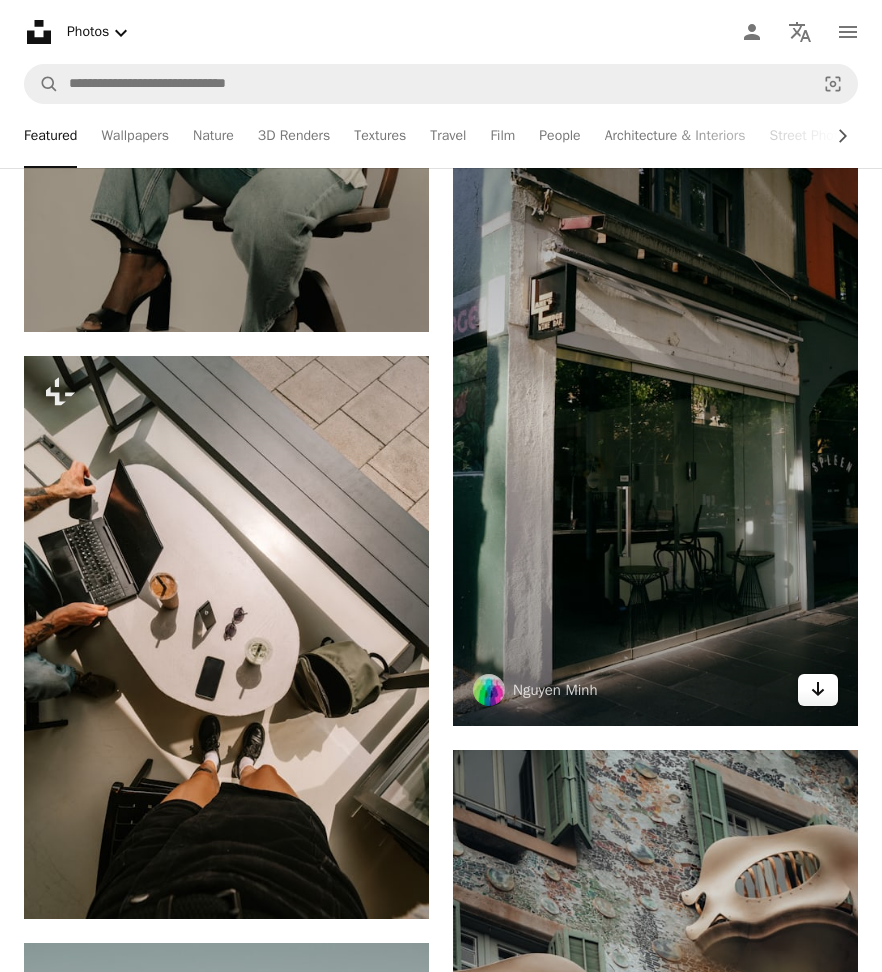 click 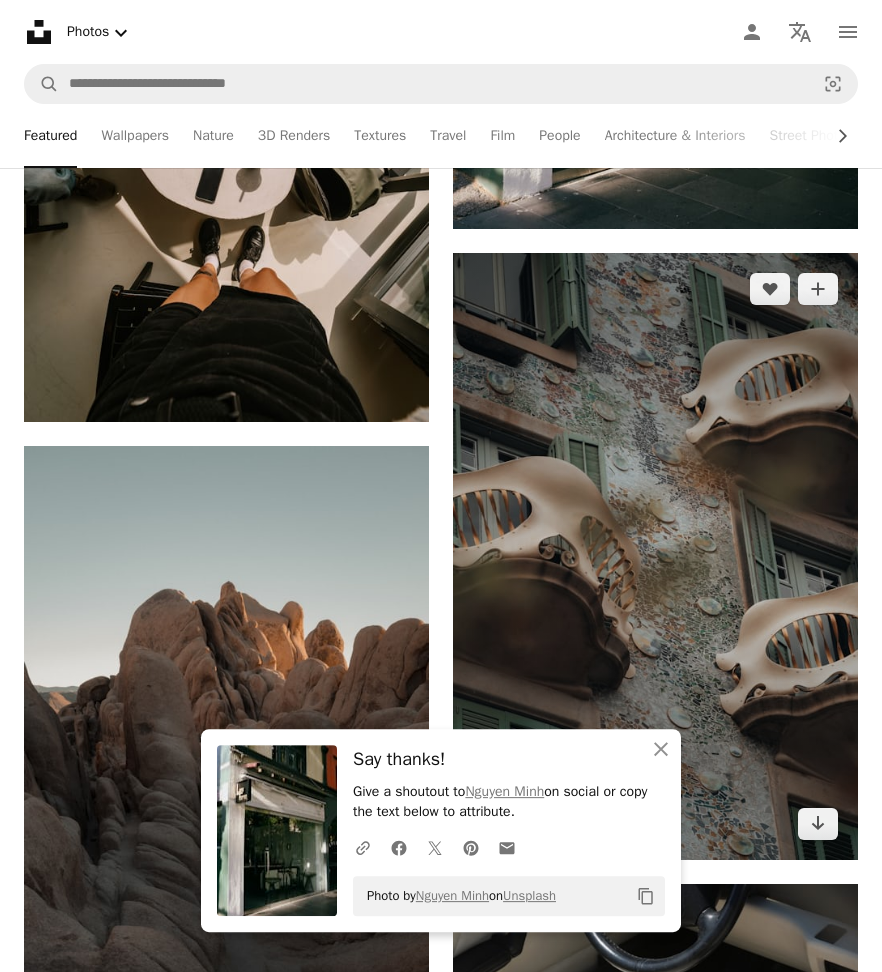 scroll, scrollTop: 52650, scrollLeft: 0, axis: vertical 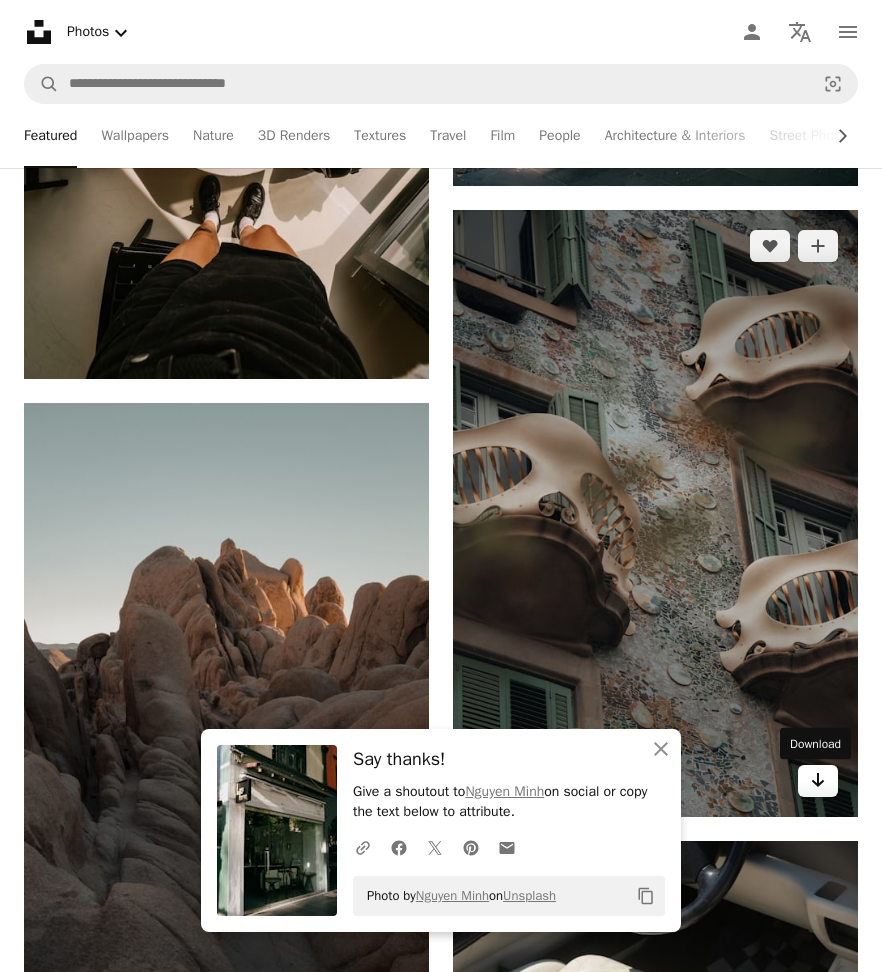 click 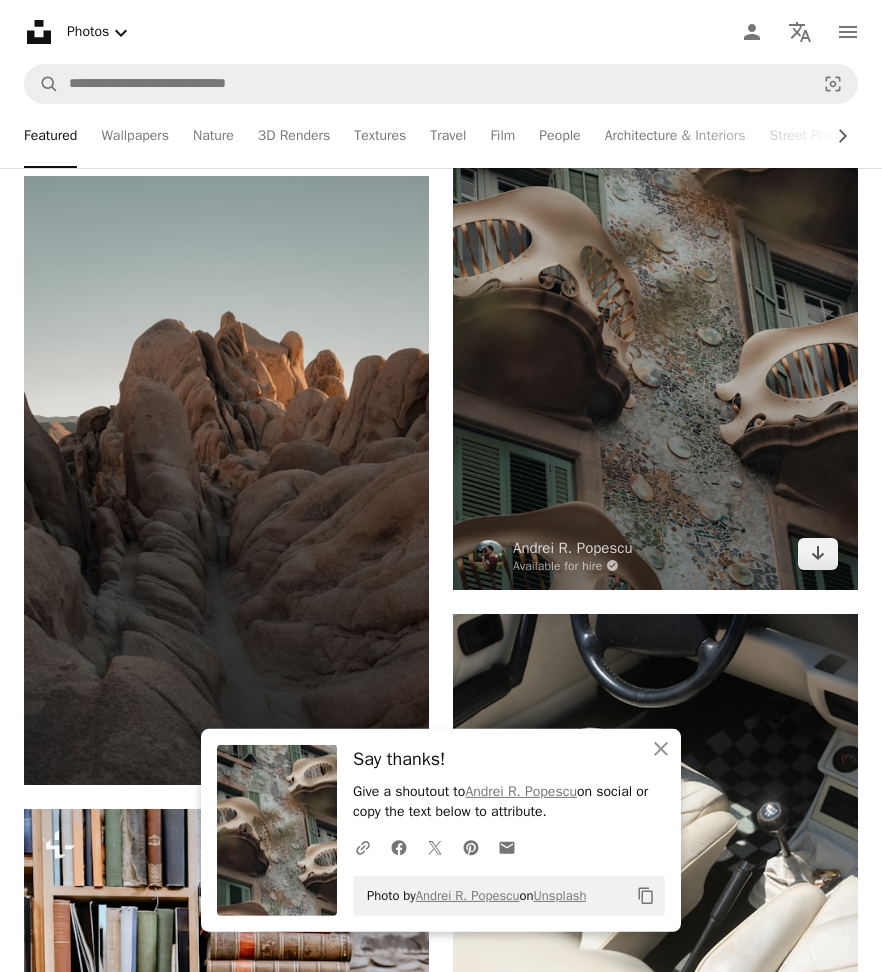 scroll, scrollTop: 53208, scrollLeft: 0, axis: vertical 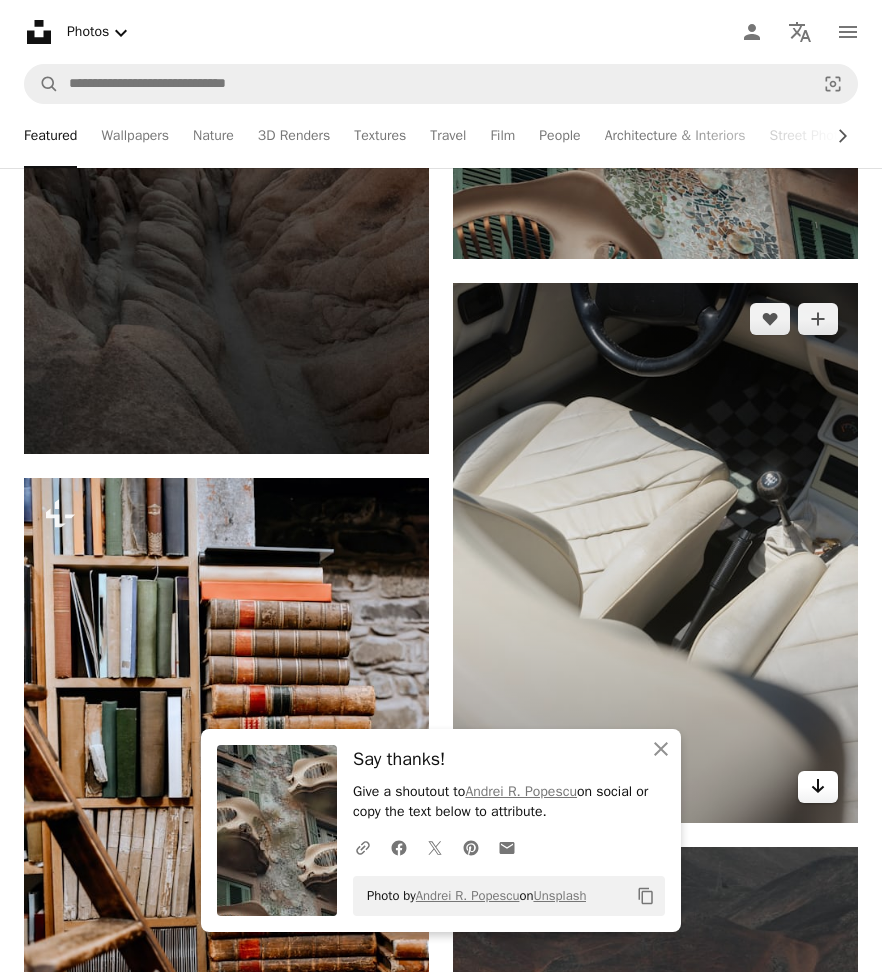 click on "Arrow pointing down" 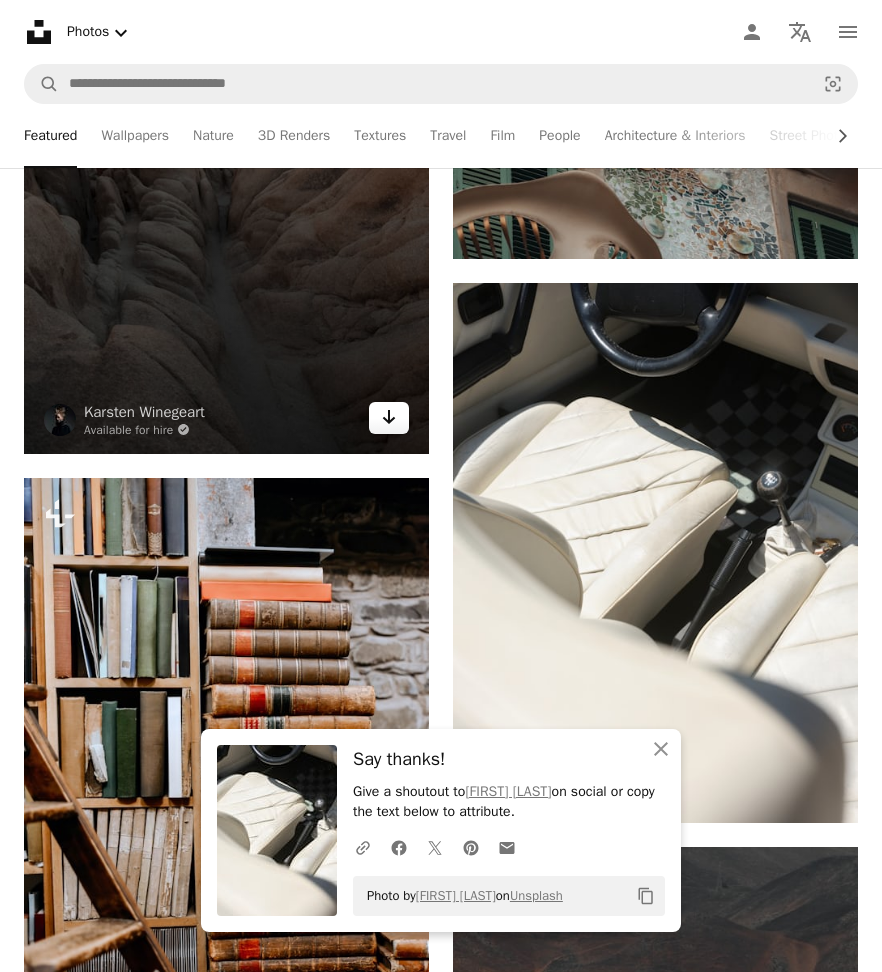 click on "Arrow pointing down" 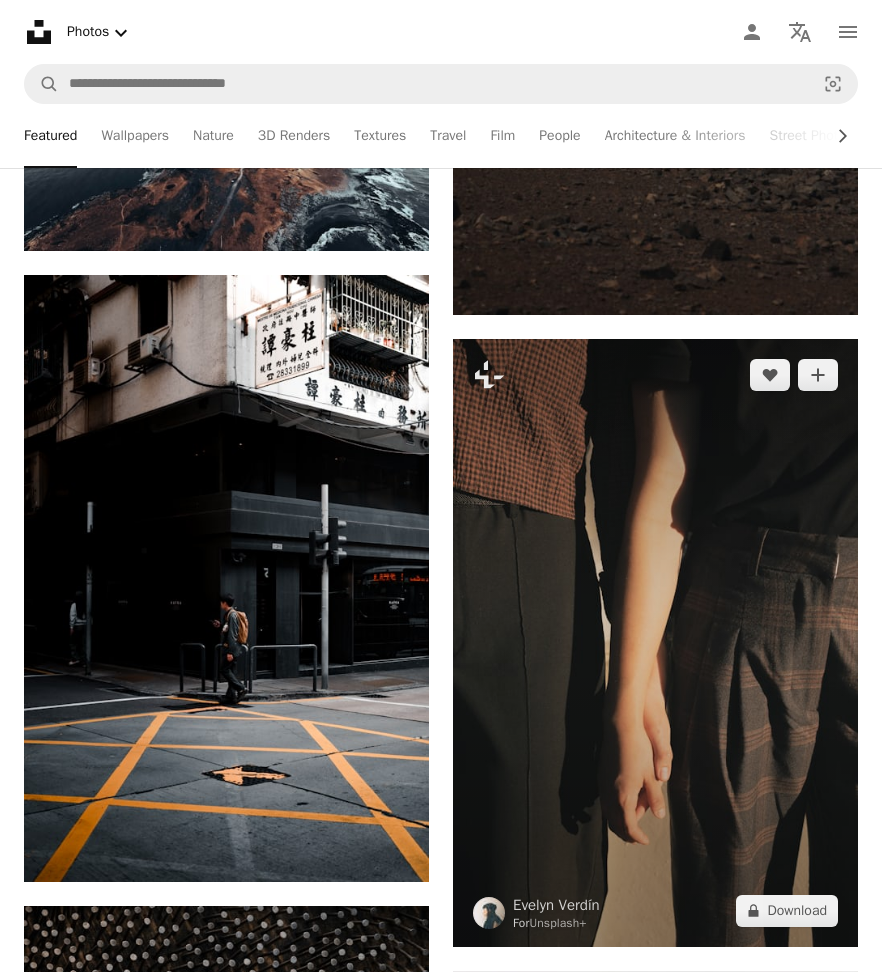 scroll, scrollTop: 54504, scrollLeft: 0, axis: vertical 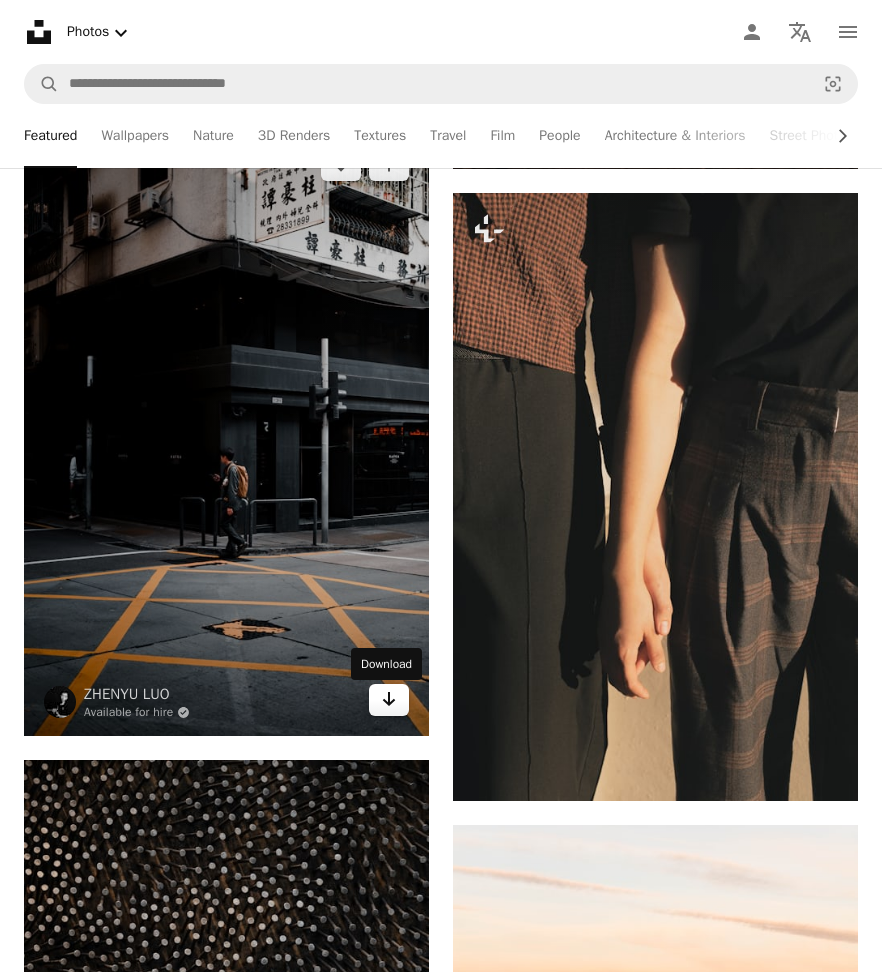 click on "Arrow pointing down" 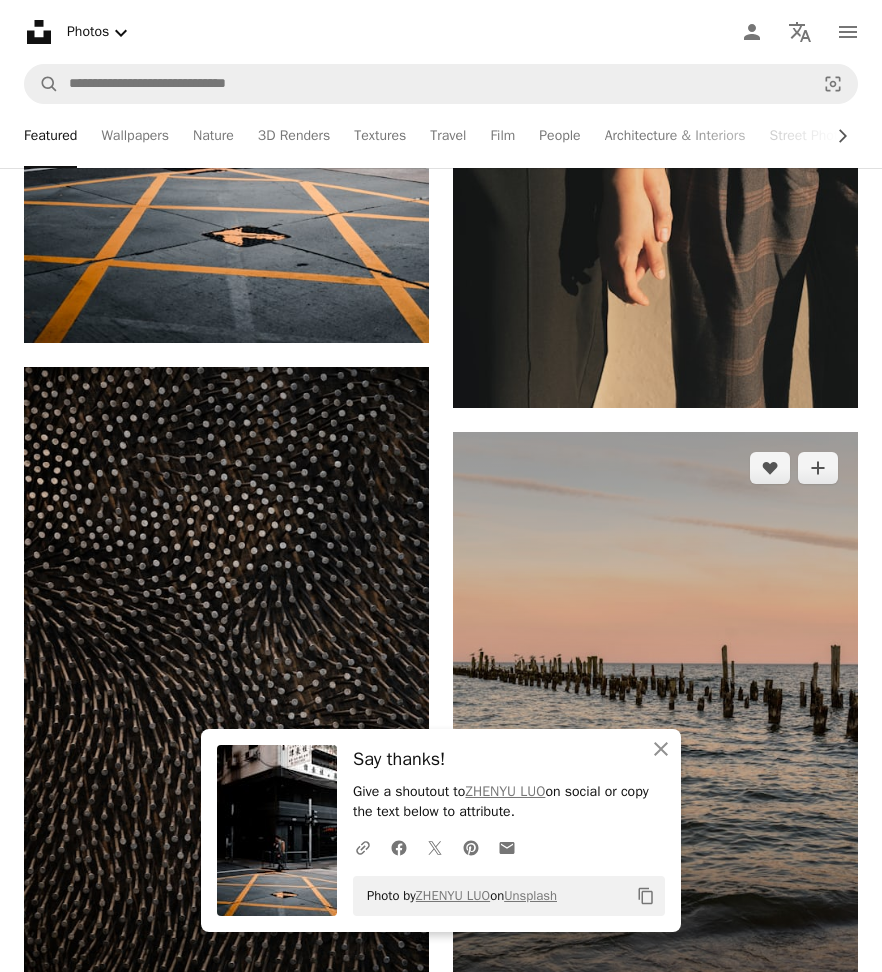 scroll, scrollTop: 55260, scrollLeft: 0, axis: vertical 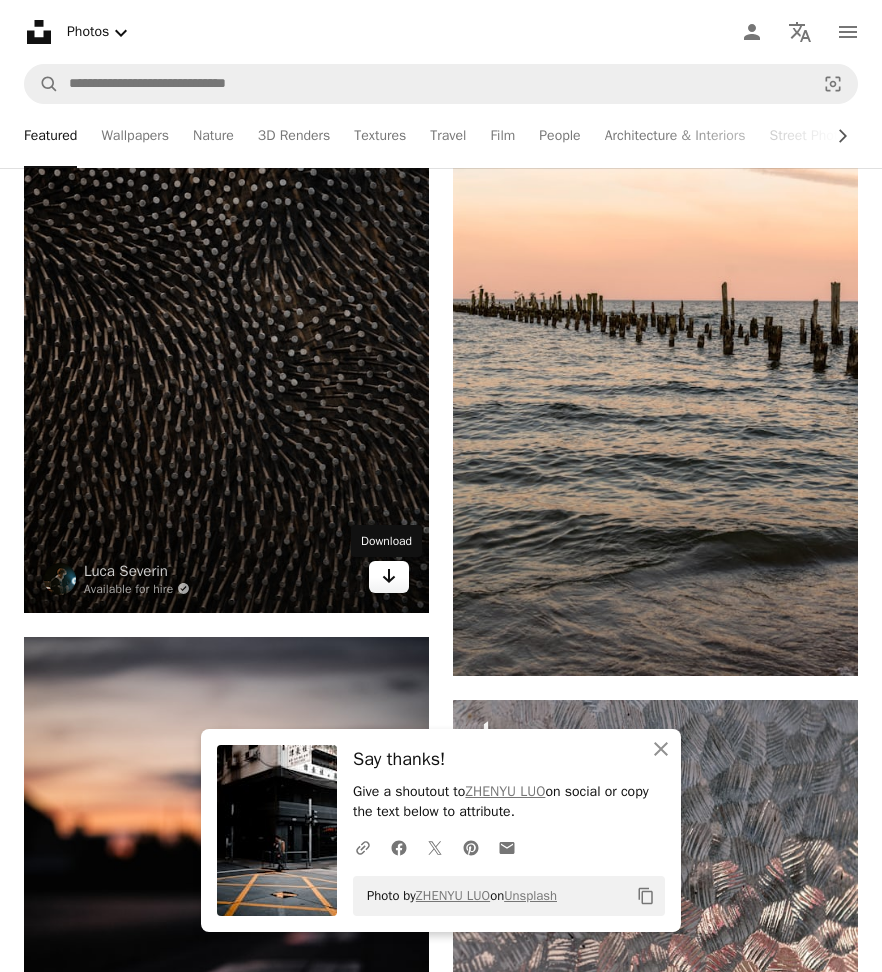 click 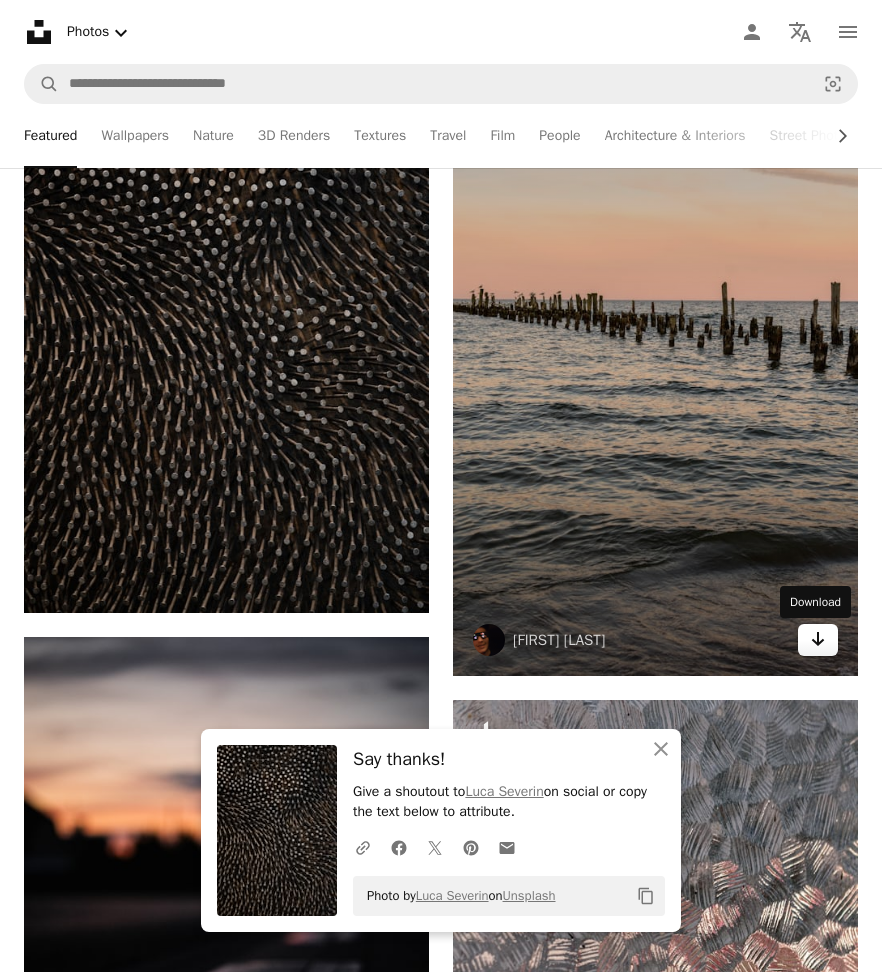 click 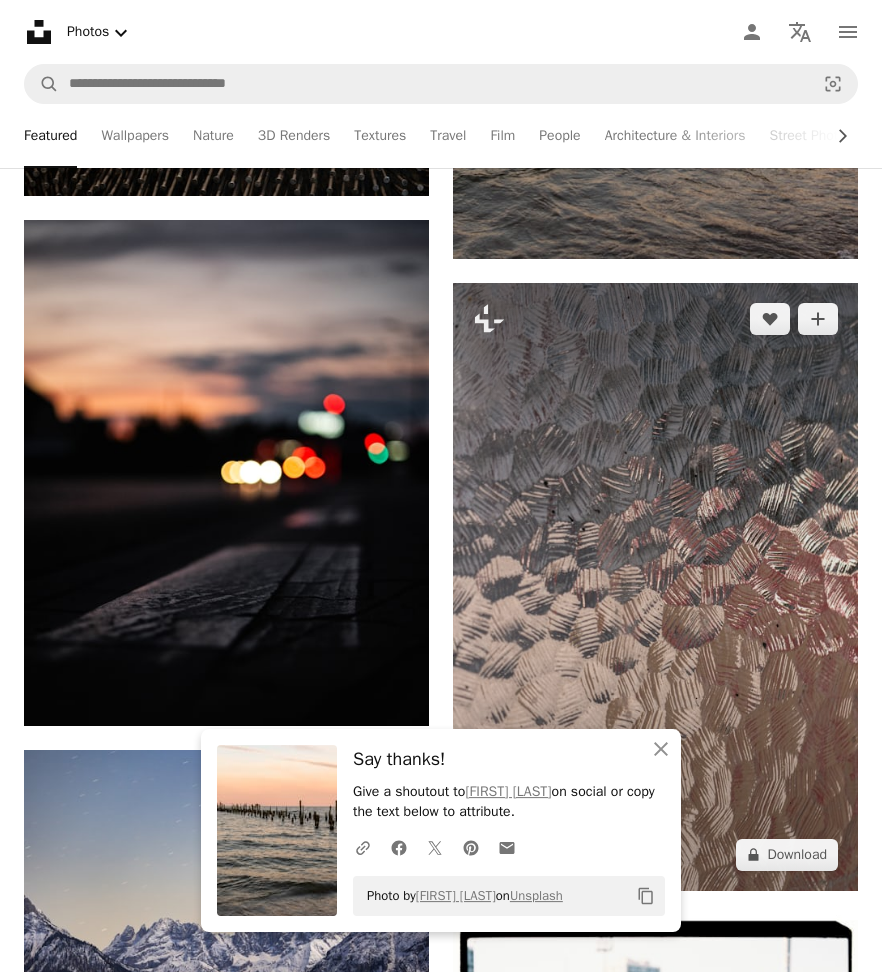 scroll, scrollTop: 55836, scrollLeft: 0, axis: vertical 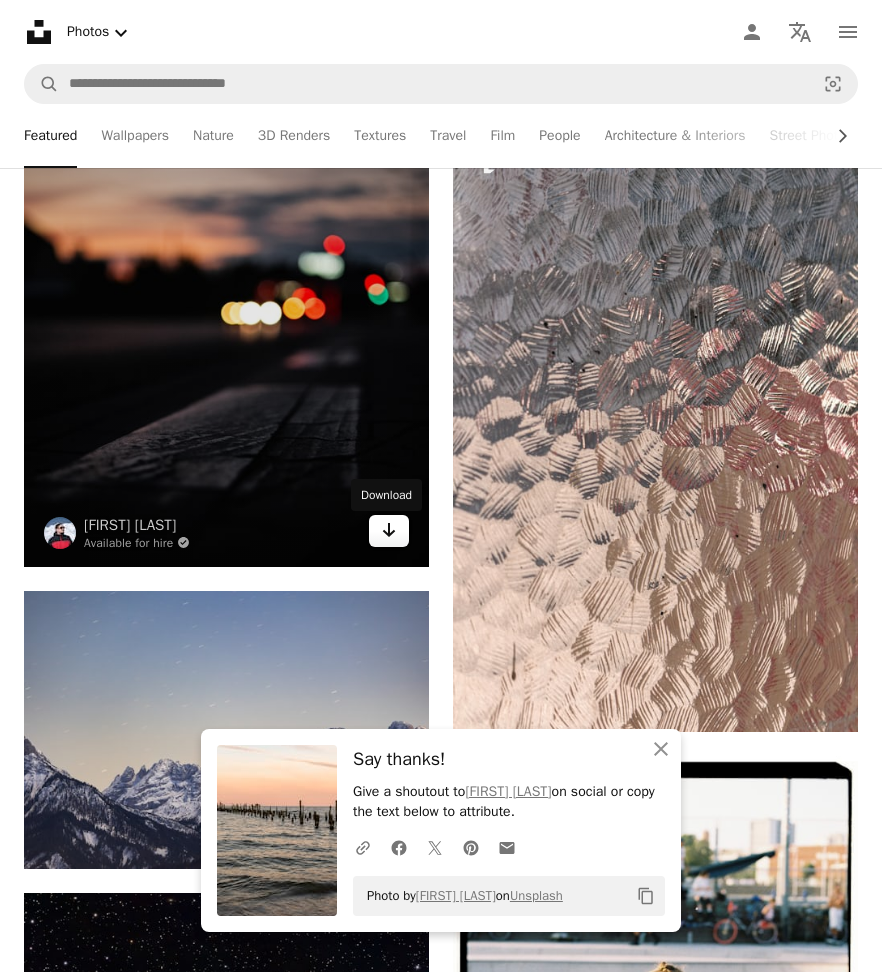 click on "Arrow pointing down" 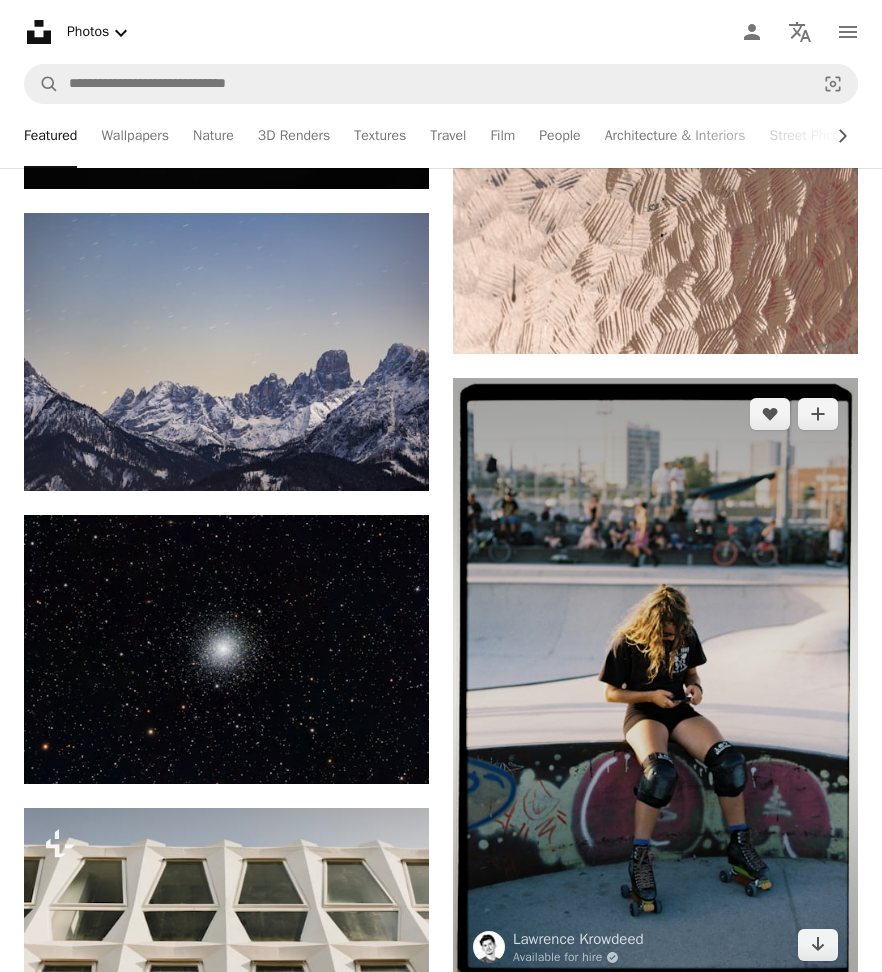 scroll, scrollTop: 56412, scrollLeft: 0, axis: vertical 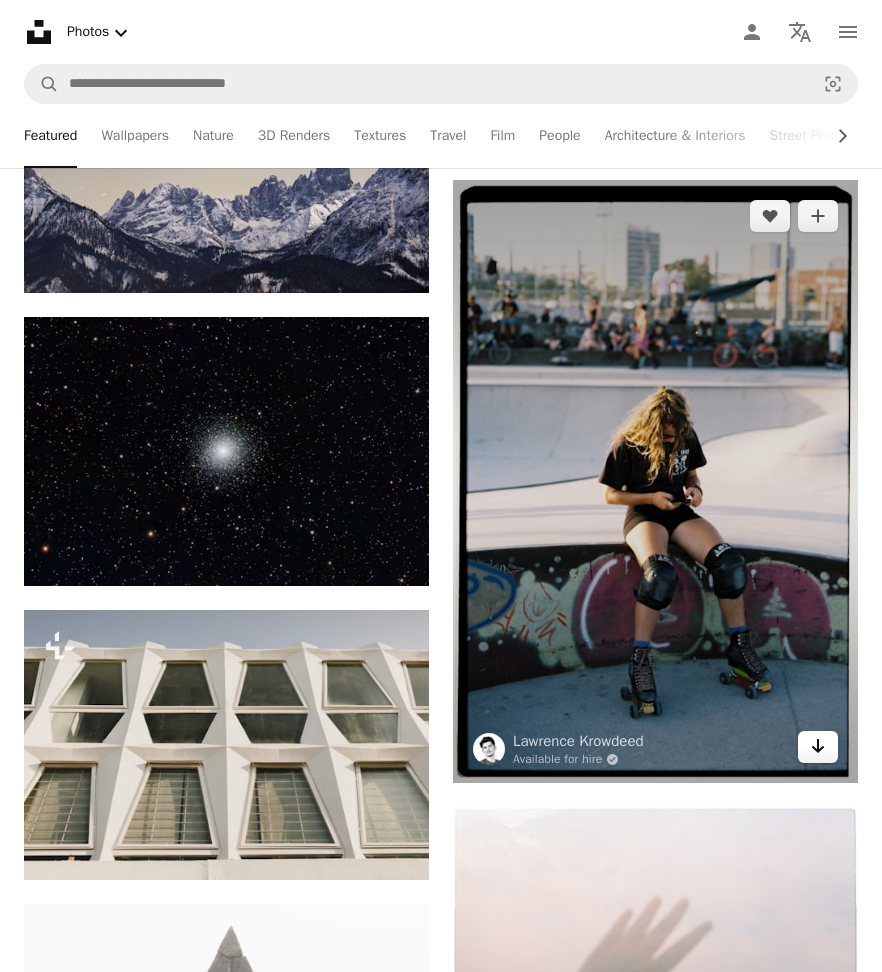 click on "Arrow pointing down" 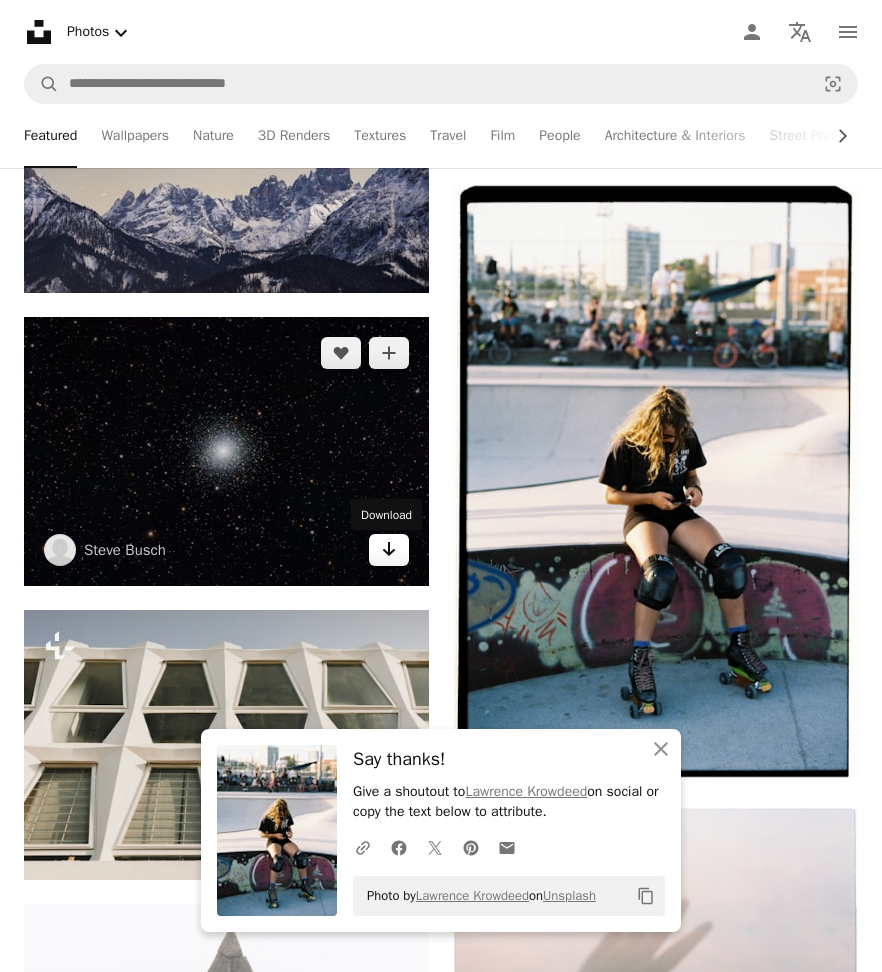 click on "Arrow pointing down" 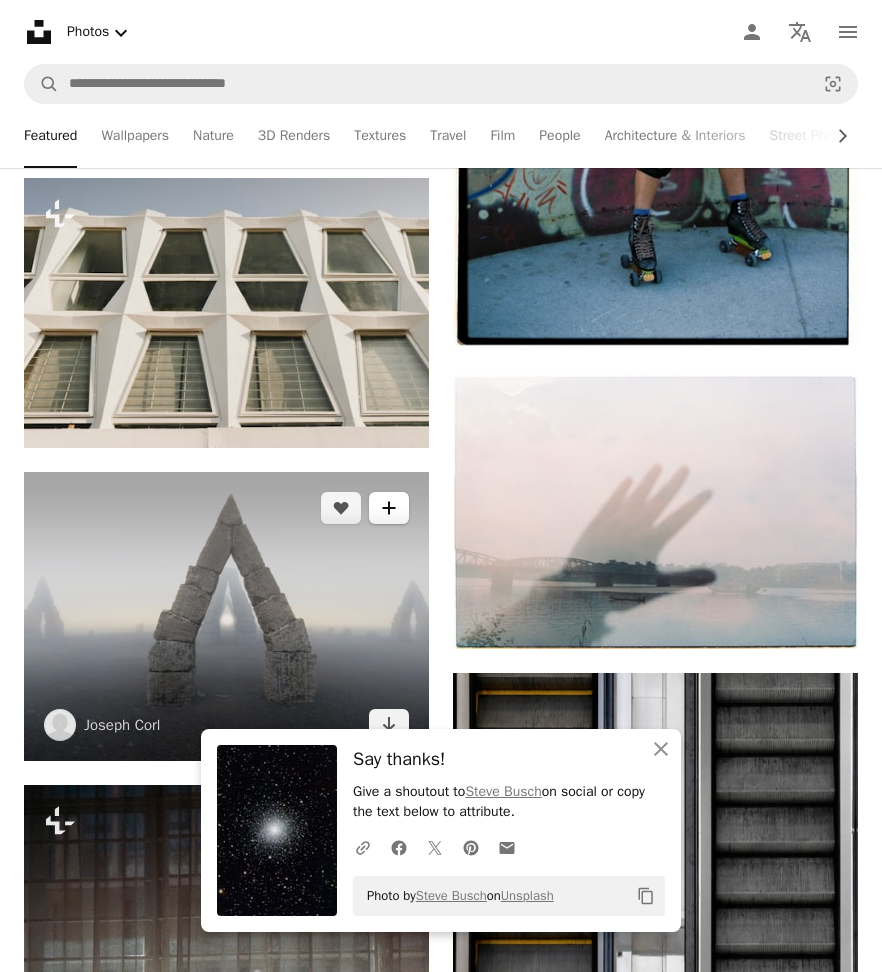 scroll, scrollTop: 56988, scrollLeft: 0, axis: vertical 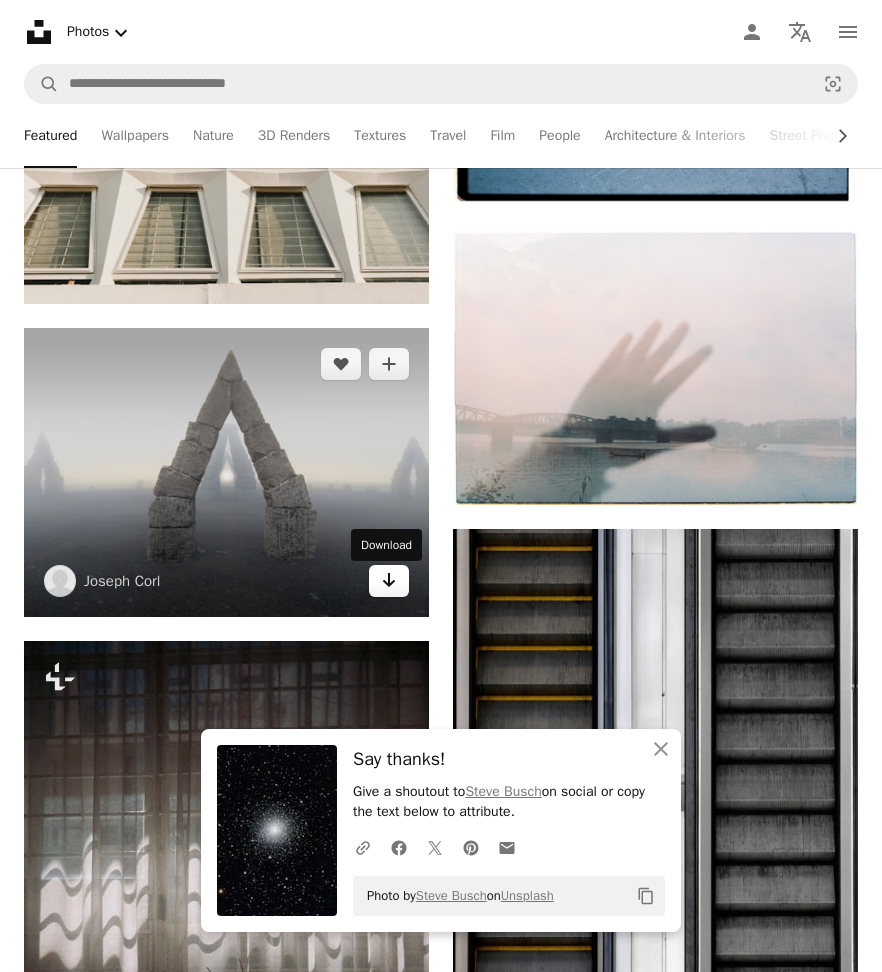 click on "Arrow pointing down" 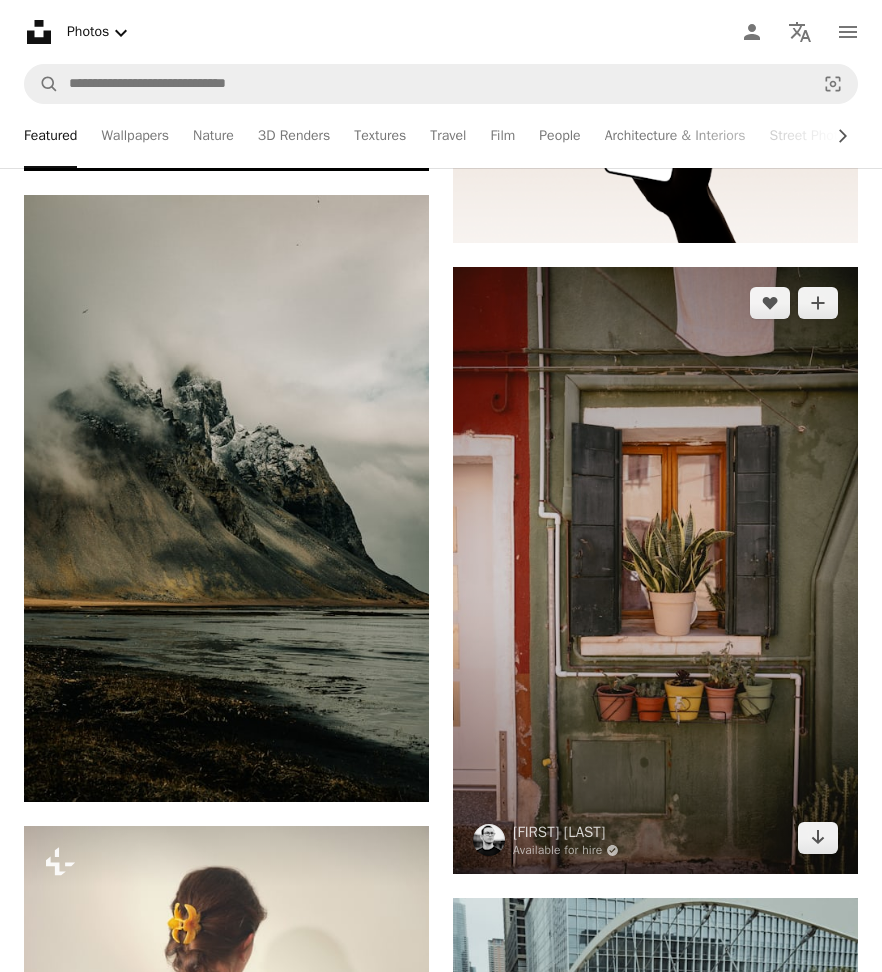 scroll, scrollTop: 58122, scrollLeft: 0, axis: vertical 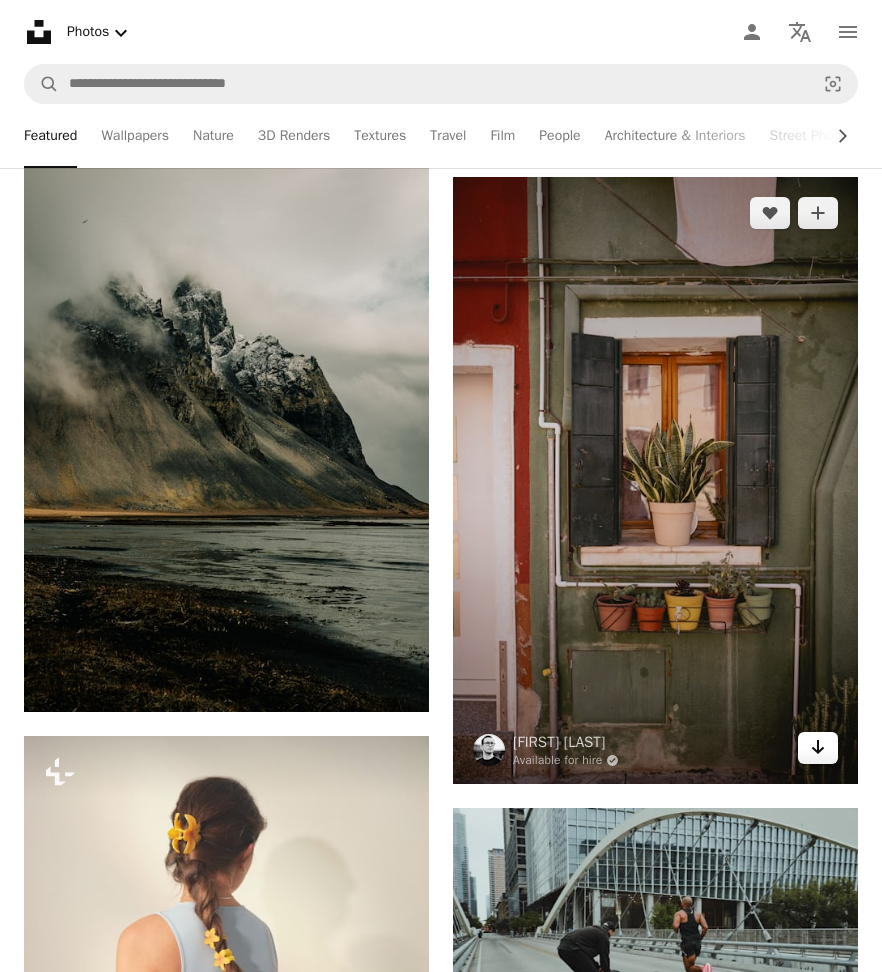 click 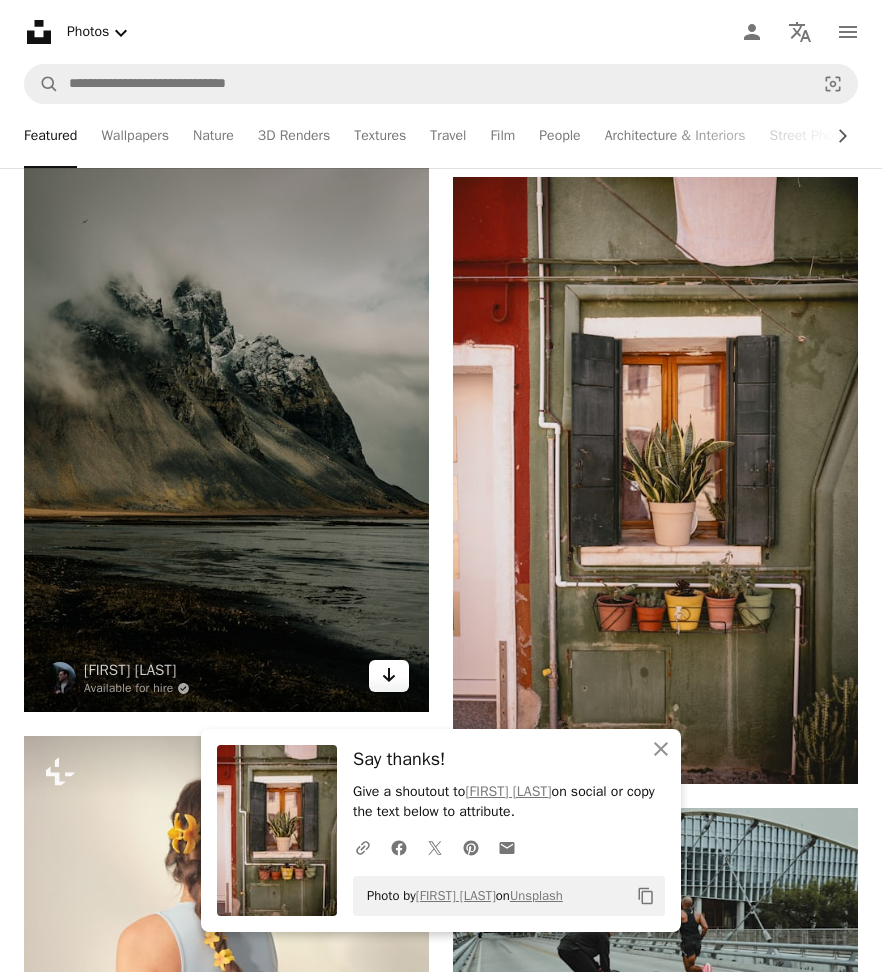click on "Arrow pointing down" 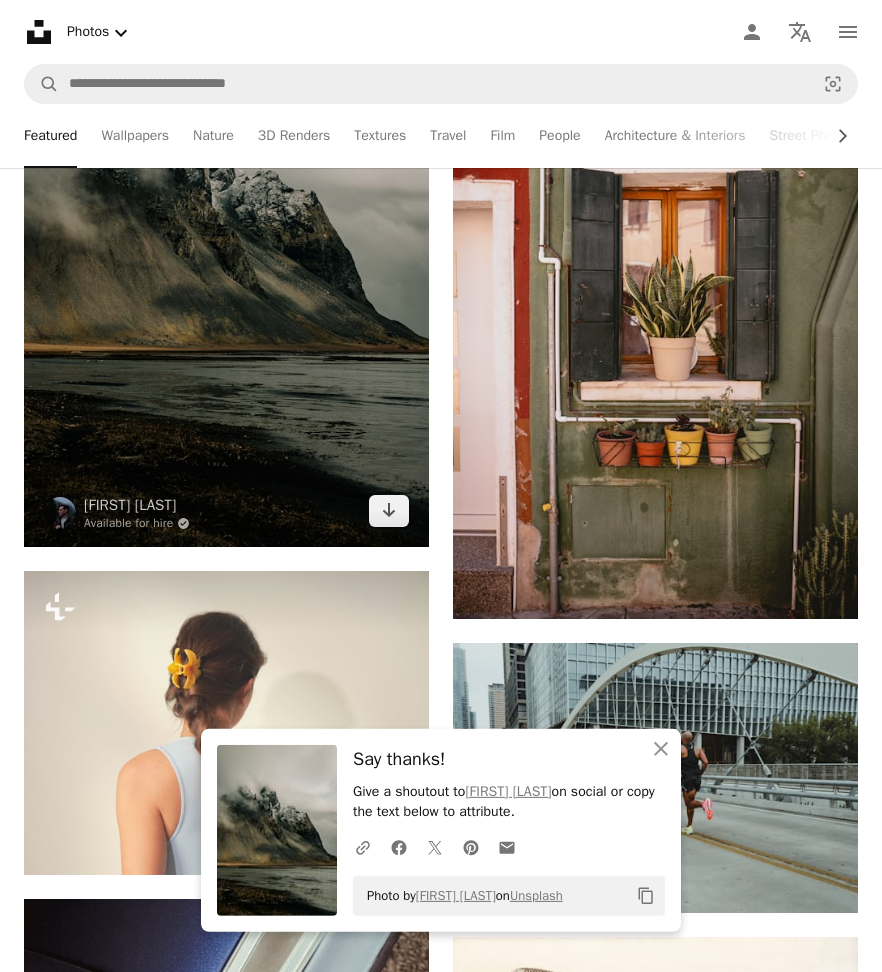scroll, scrollTop: 58554, scrollLeft: 0, axis: vertical 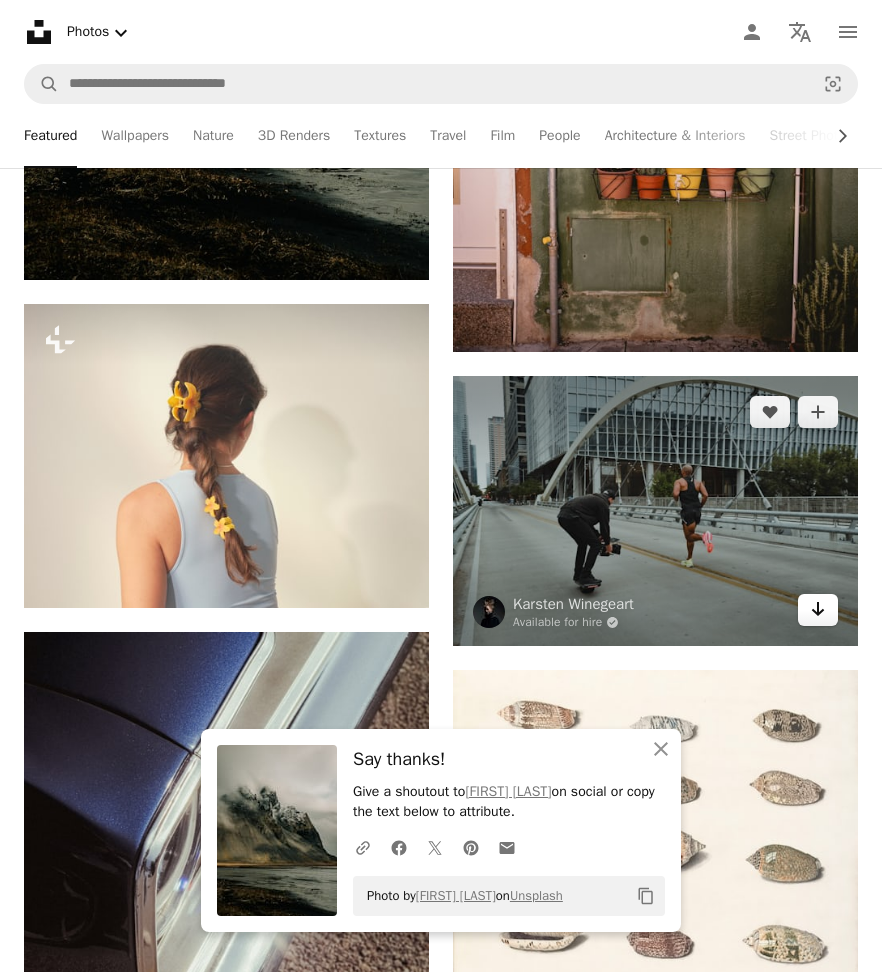 click on "Arrow pointing down" 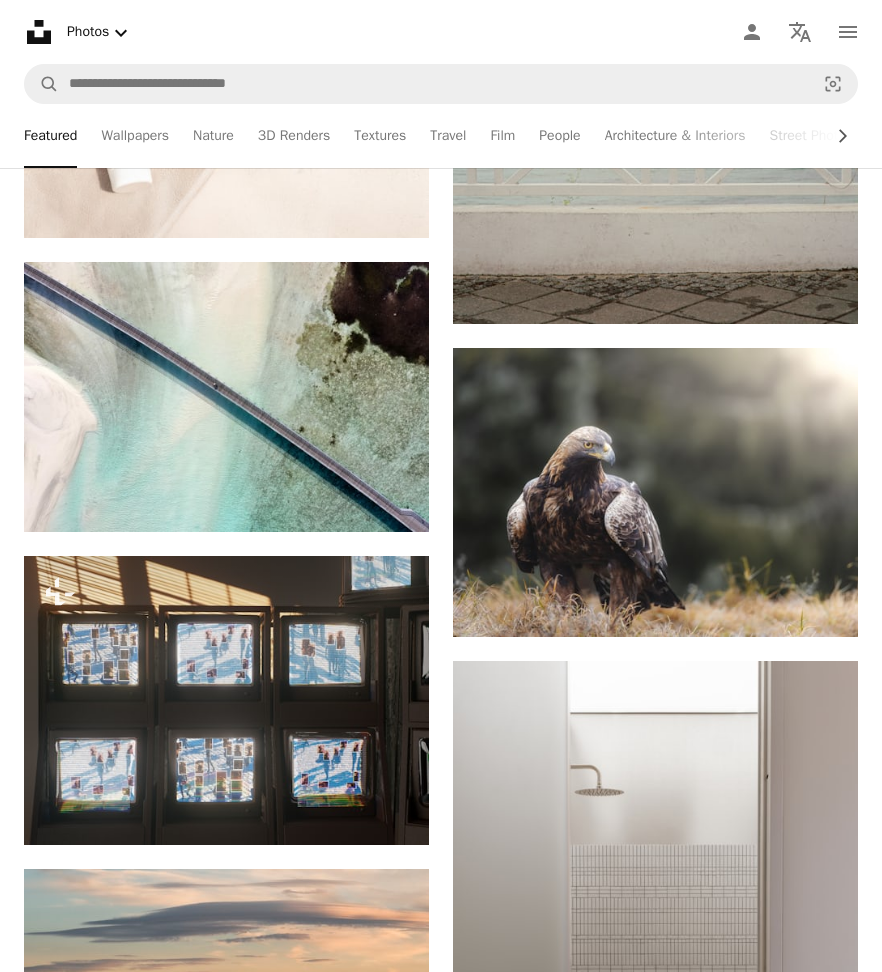 scroll, scrollTop: 60552, scrollLeft: 0, axis: vertical 